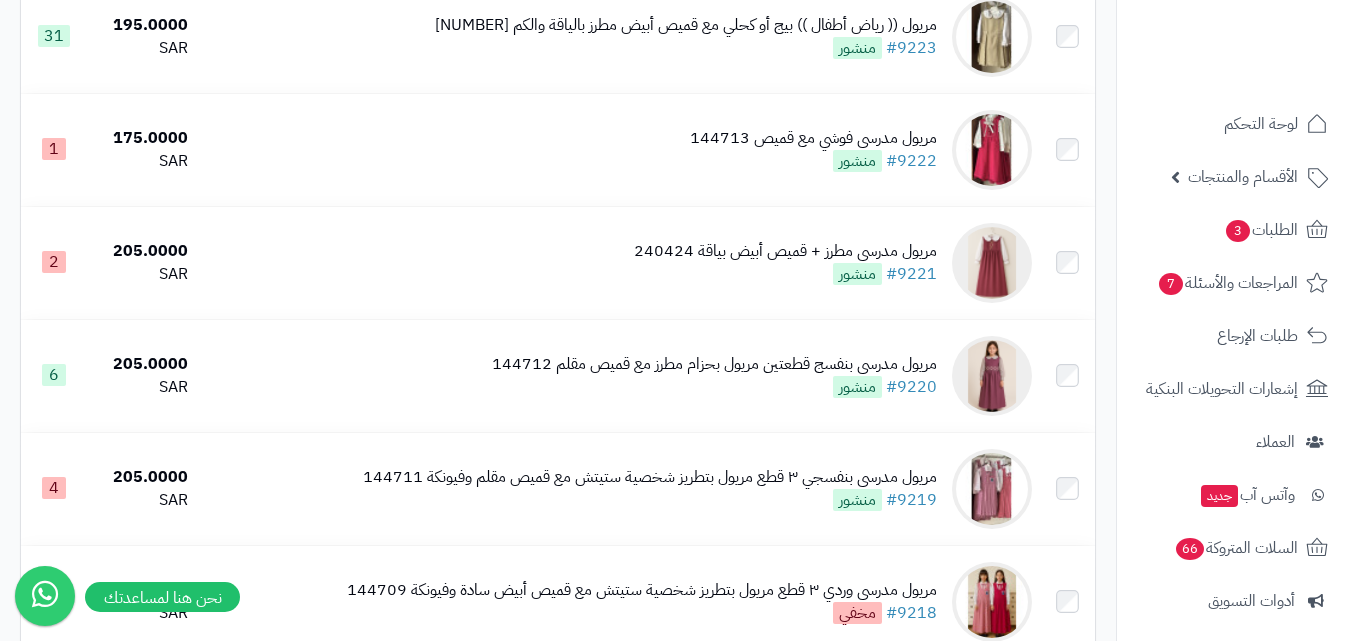 scroll, scrollTop: 1800, scrollLeft: 0, axis: vertical 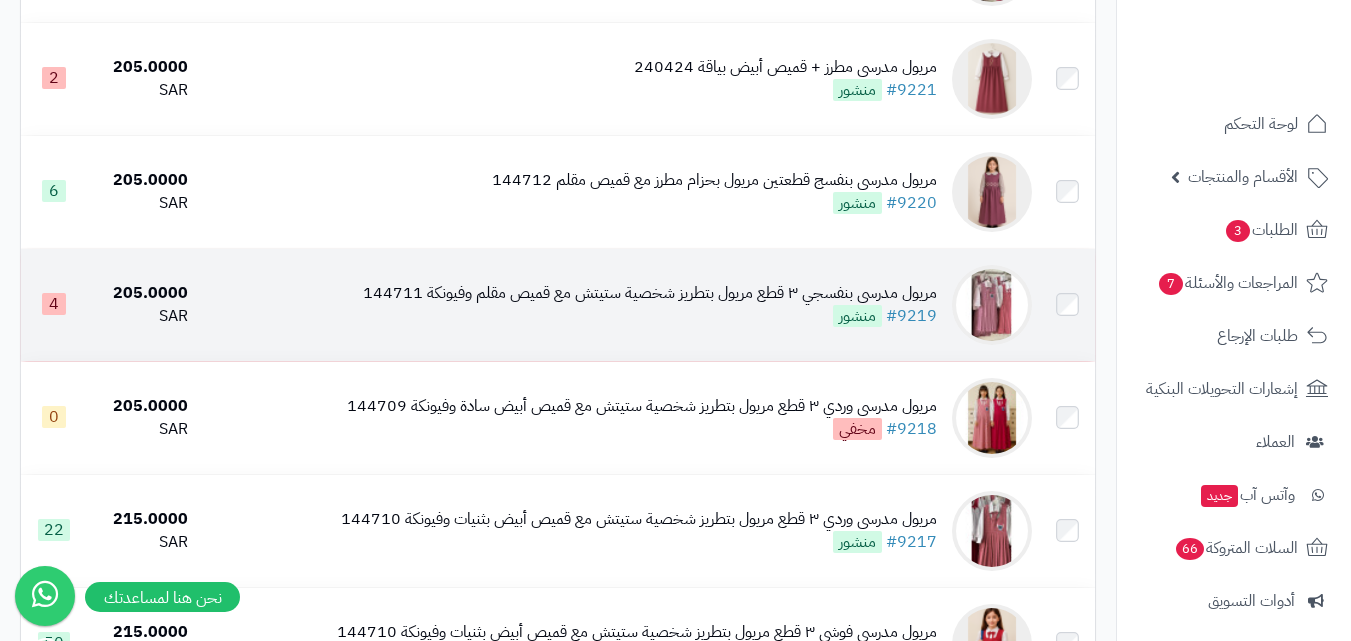 click at bounding box center (992, 305) 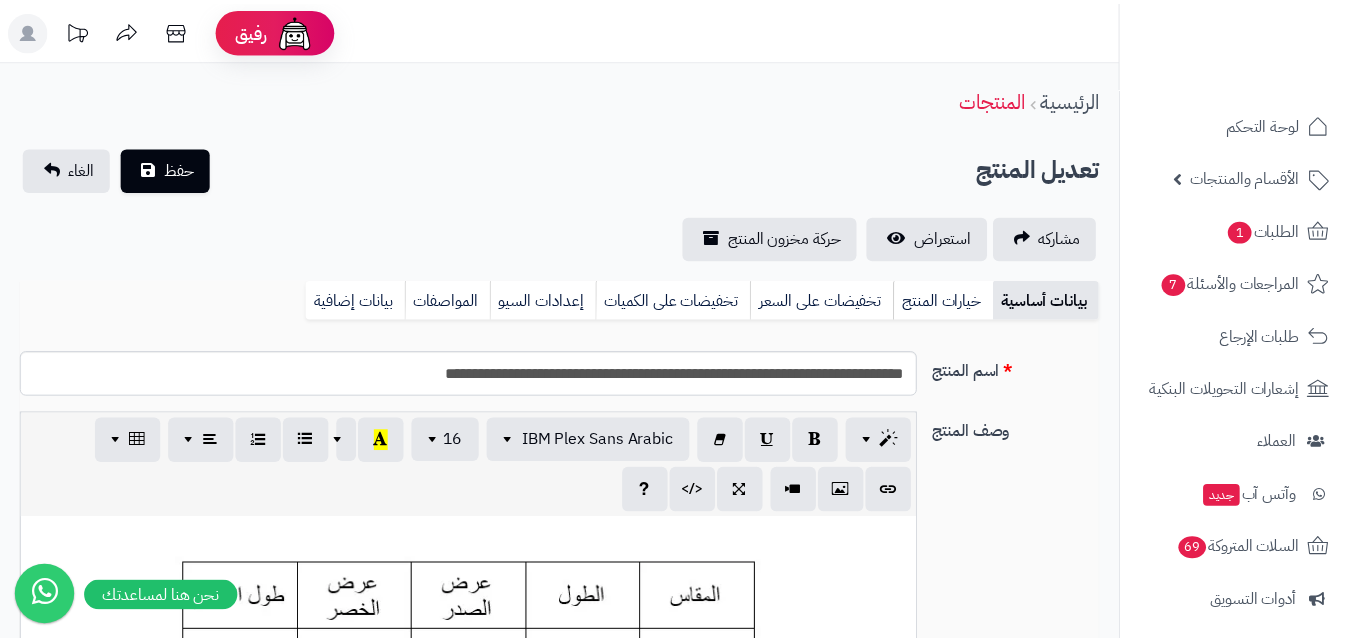 scroll, scrollTop: 106, scrollLeft: 0, axis: vertical 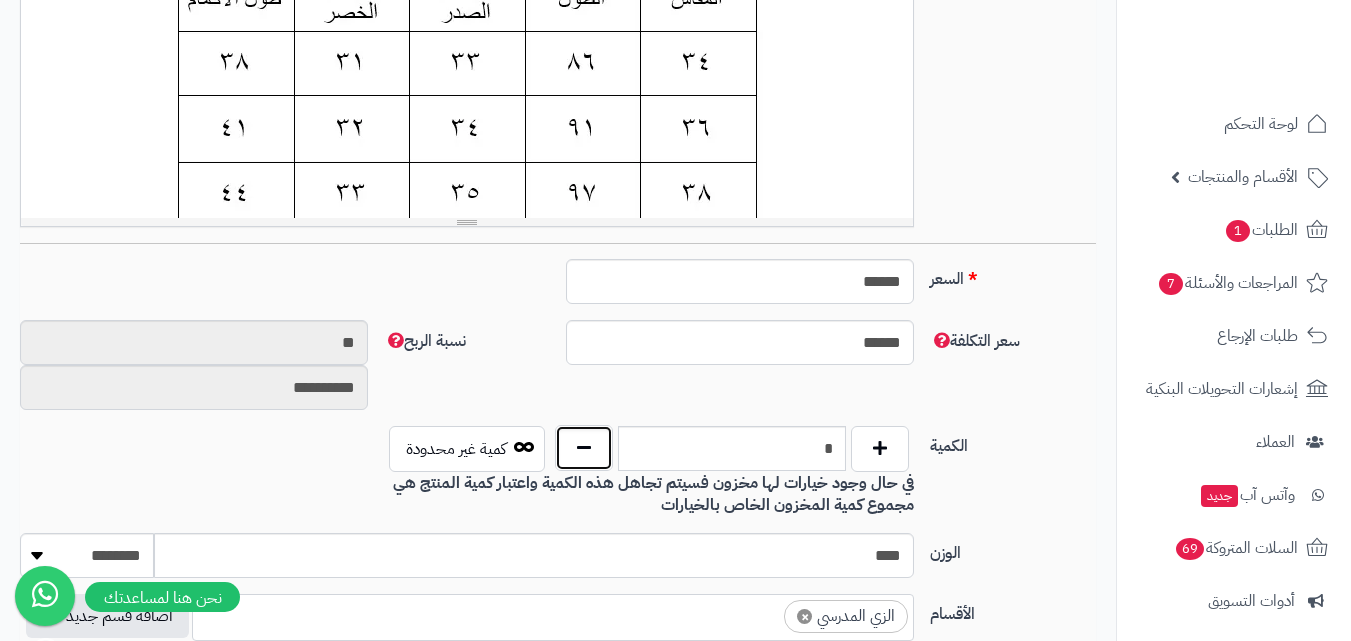 click at bounding box center (584, 448) 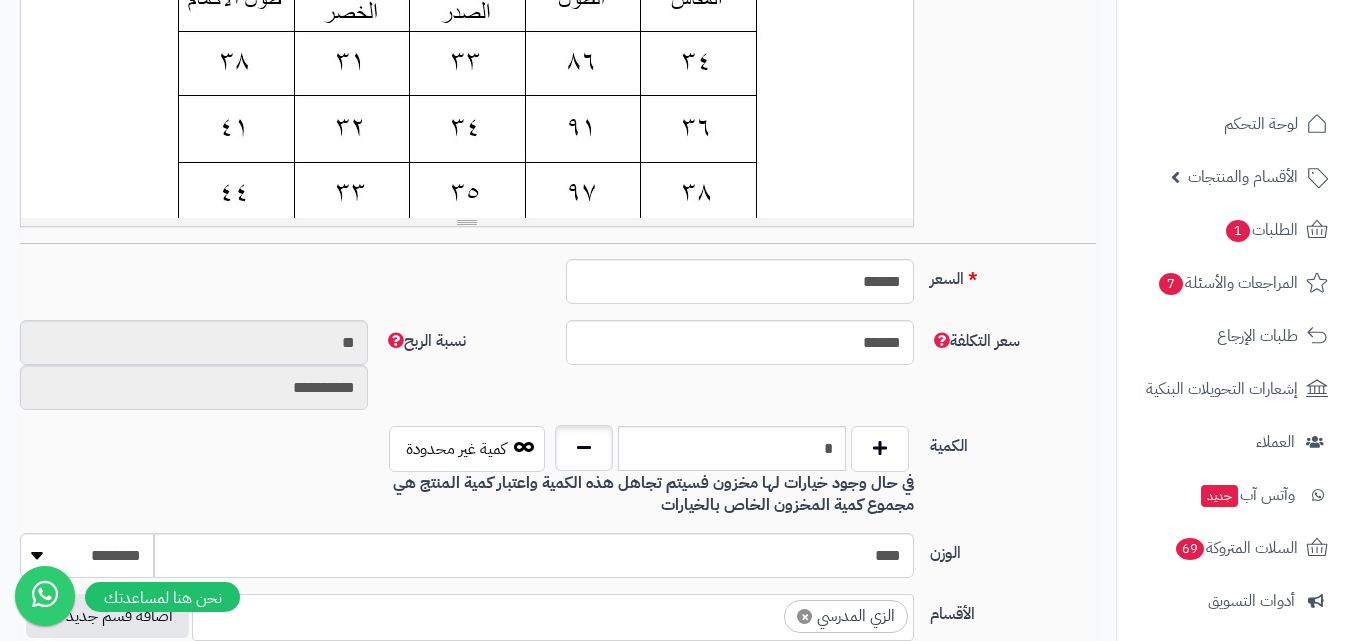 type on "*" 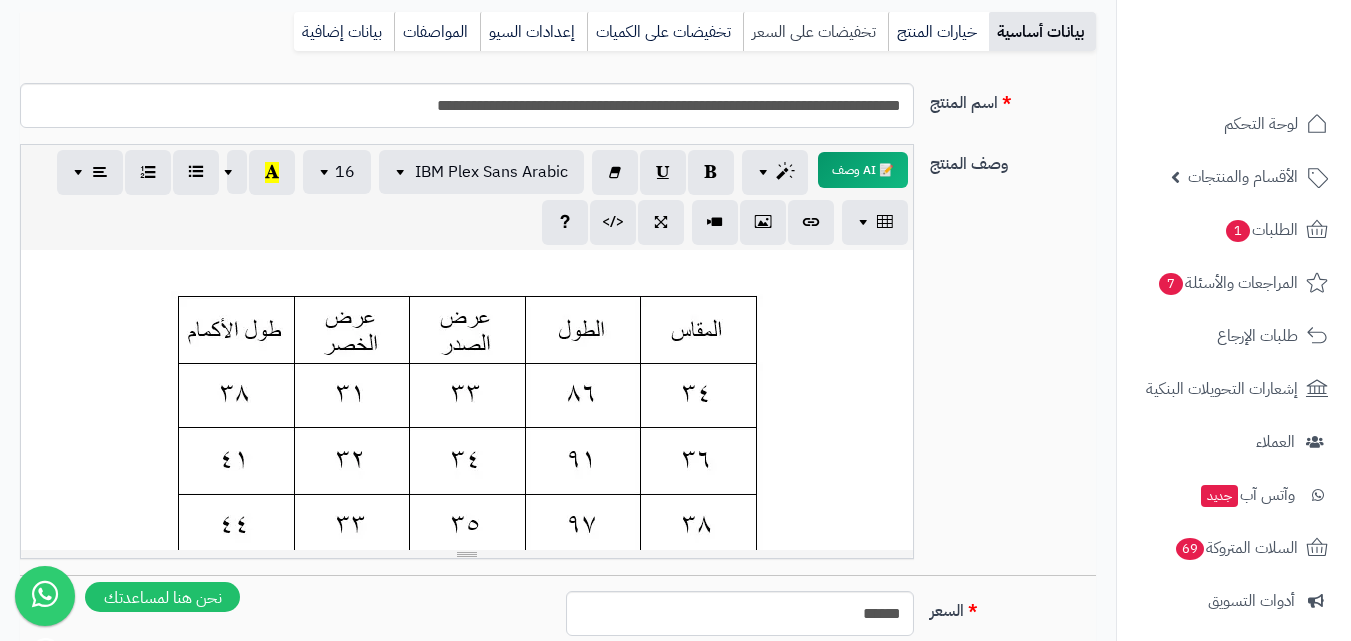 scroll, scrollTop: 0, scrollLeft: 0, axis: both 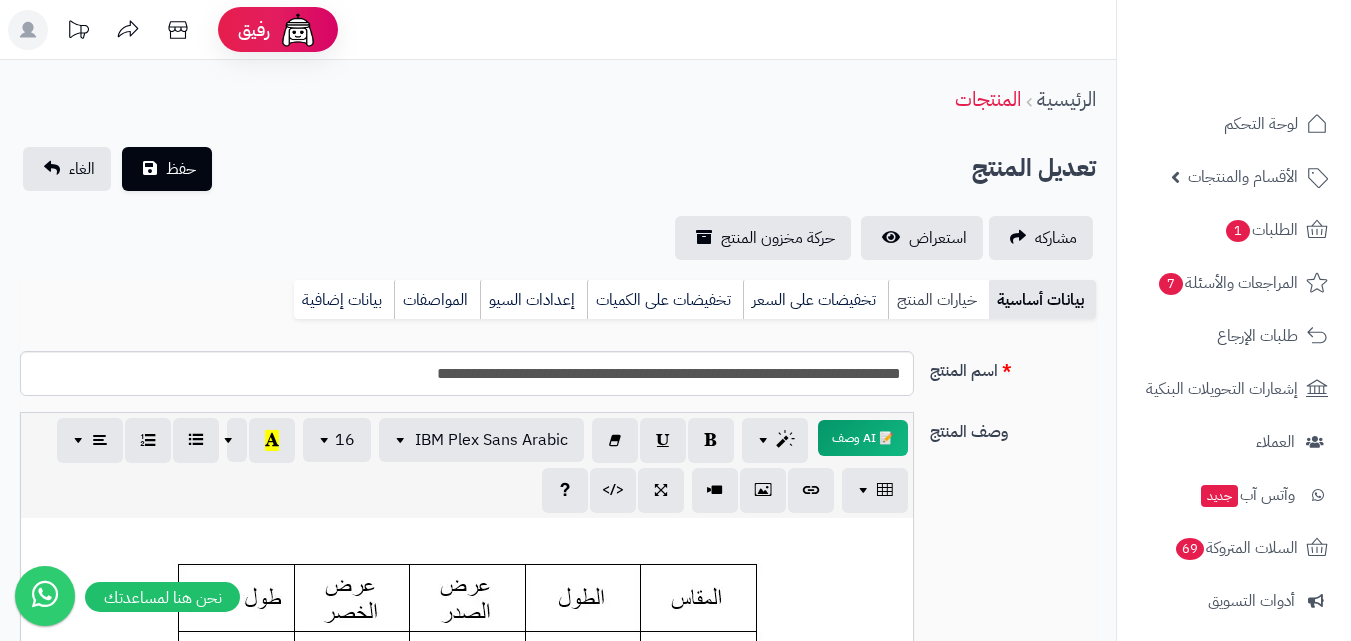 click on "خيارات المنتج" at bounding box center (938, 300) 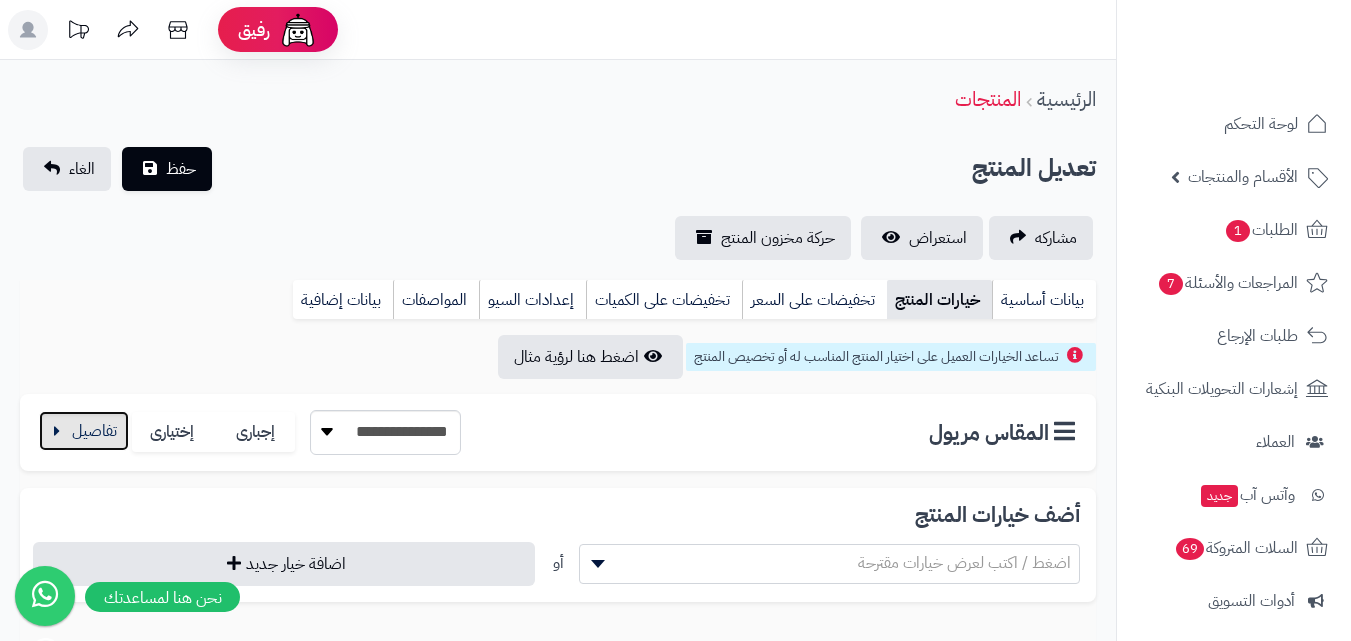 click at bounding box center [84, 431] 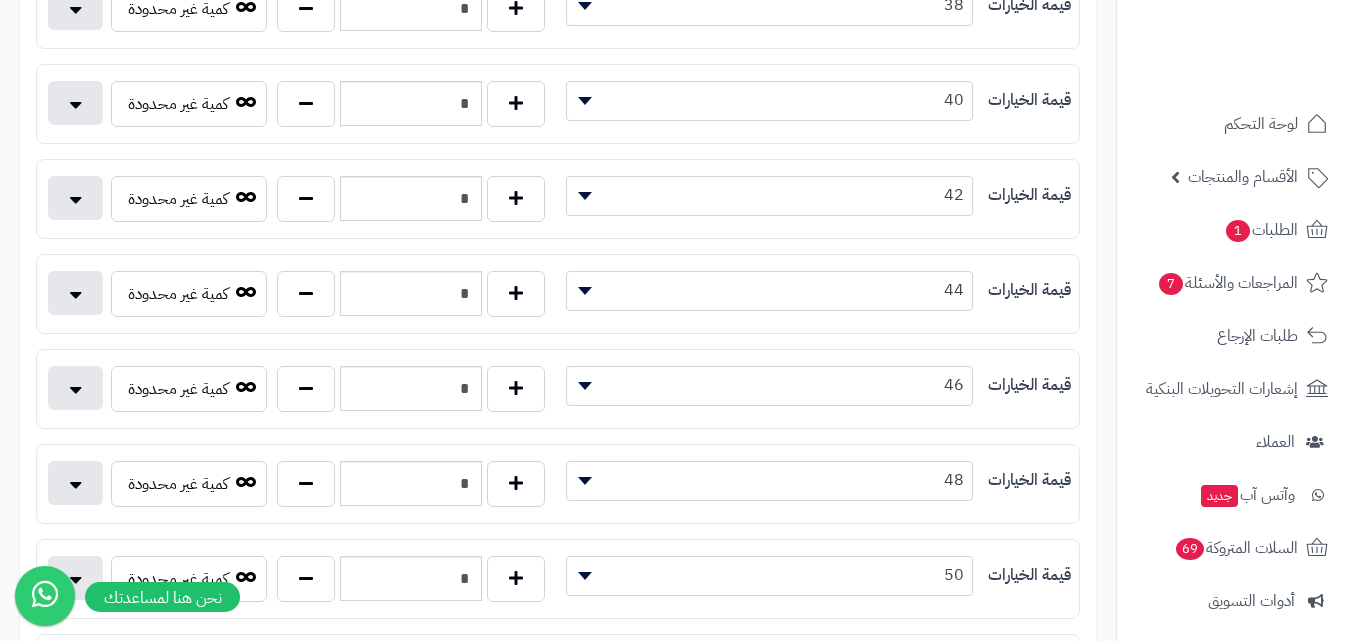 scroll, scrollTop: 700, scrollLeft: 0, axis: vertical 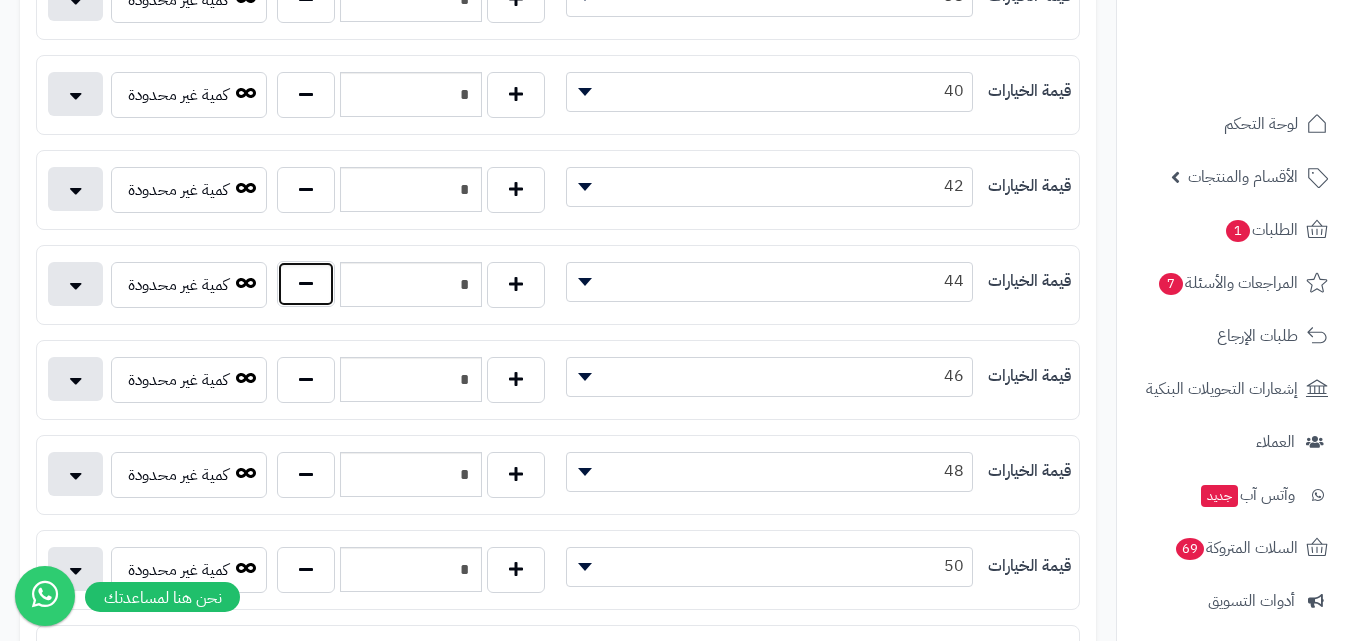 click at bounding box center [306, 284] 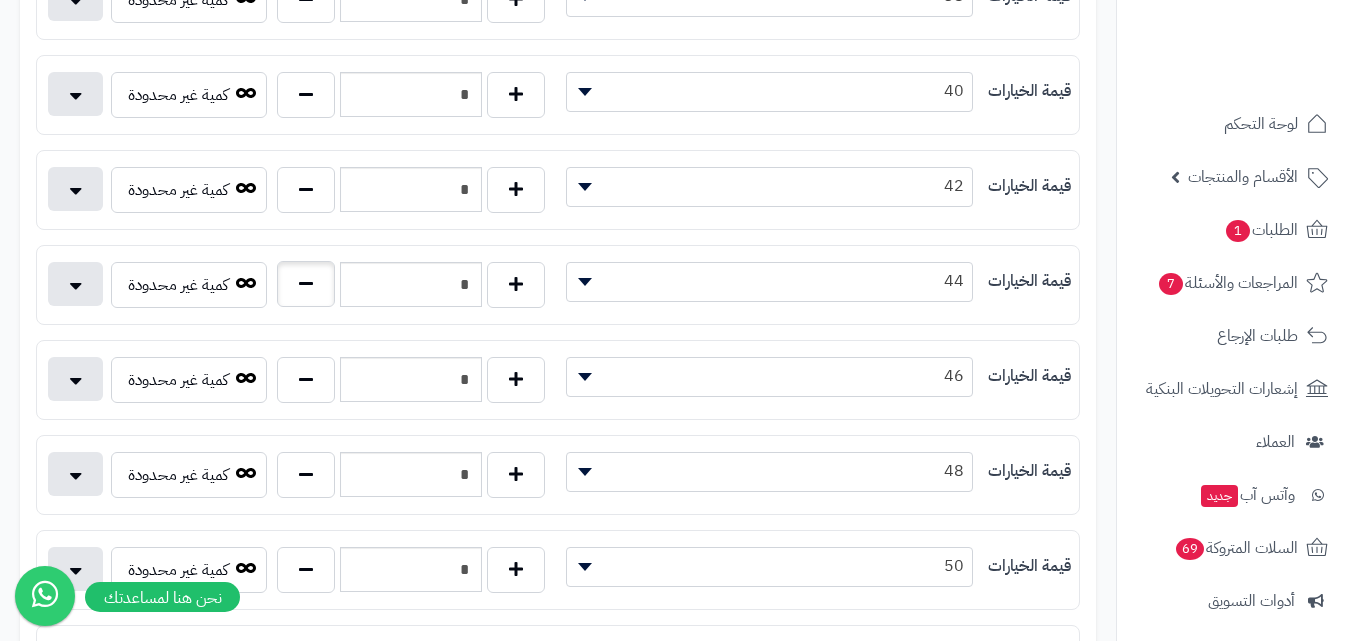 type on "*" 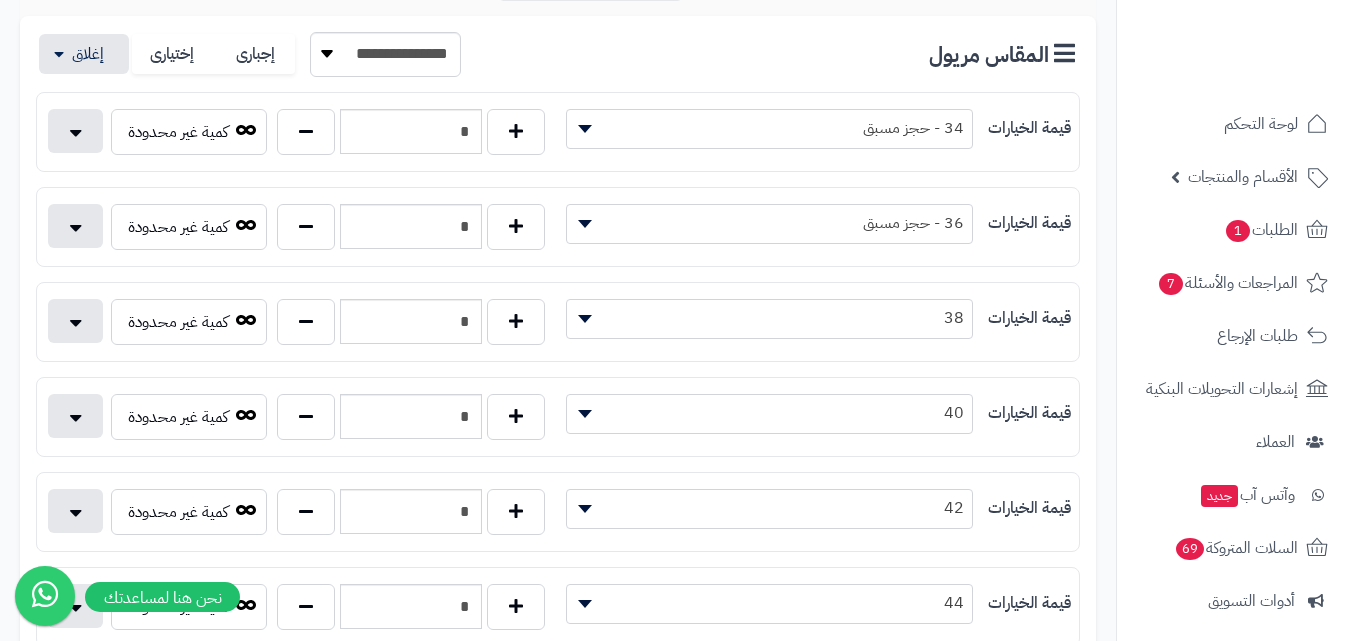 scroll, scrollTop: 100, scrollLeft: 0, axis: vertical 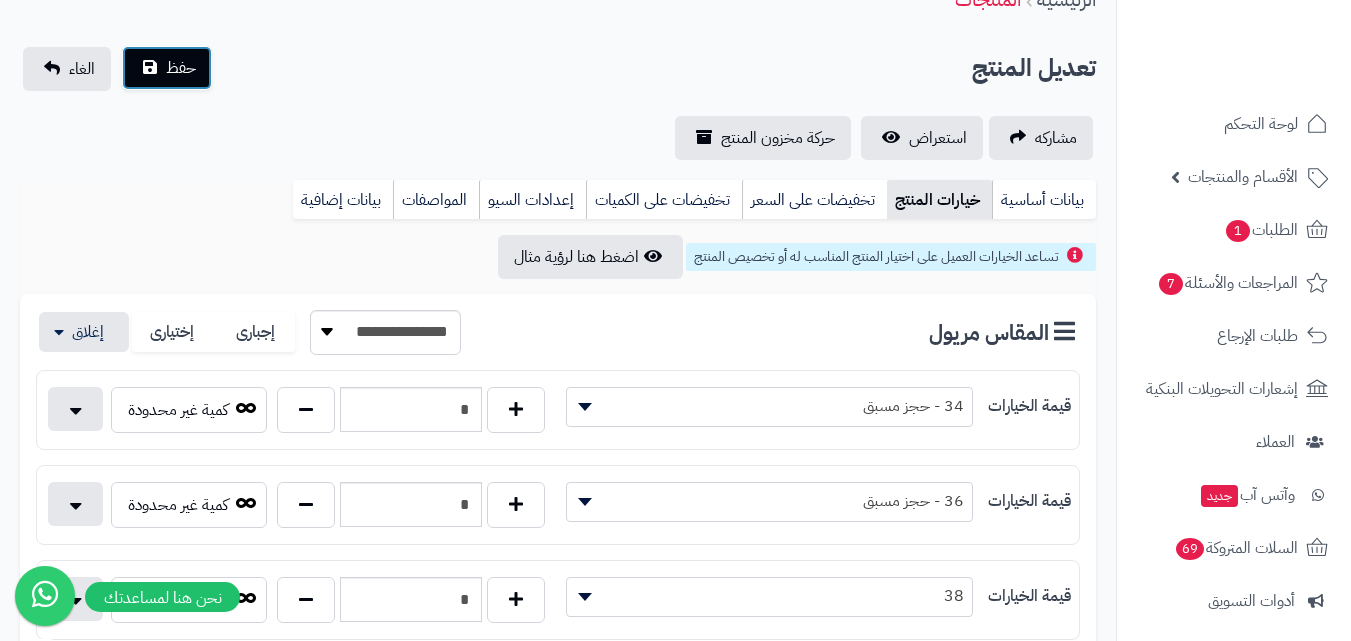 click on "حفظ" at bounding box center [167, 68] 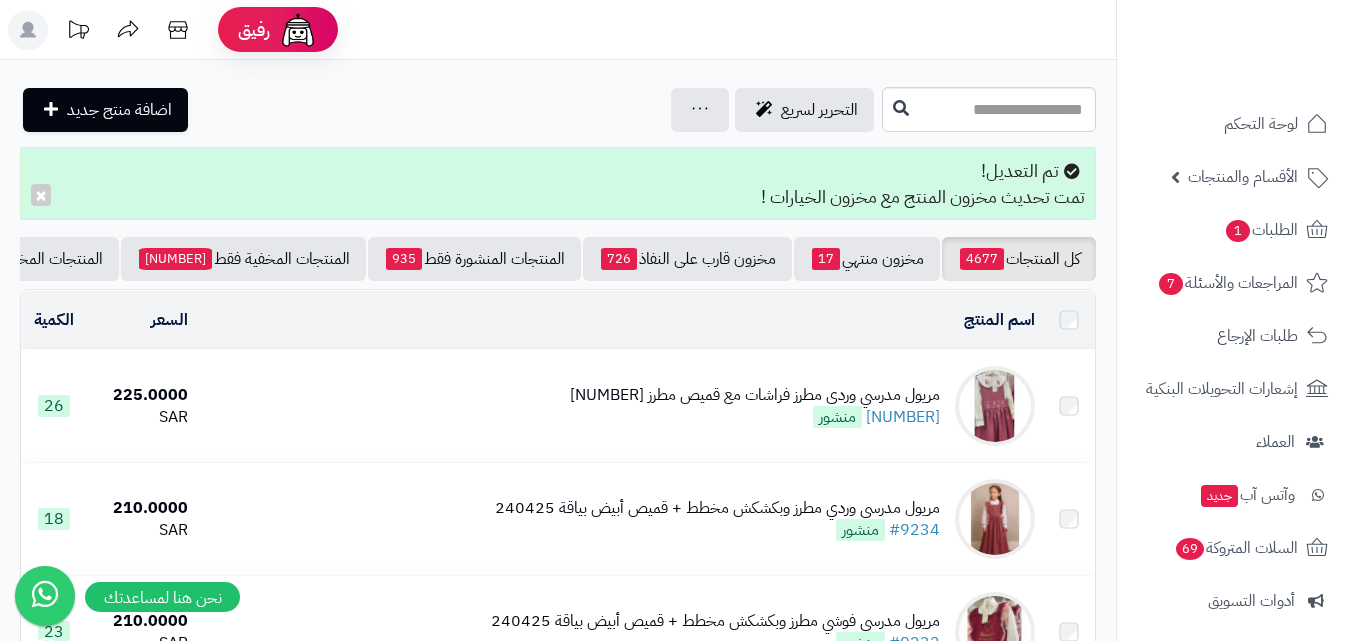 scroll, scrollTop: 0, scrollLeft: 0, axis: both 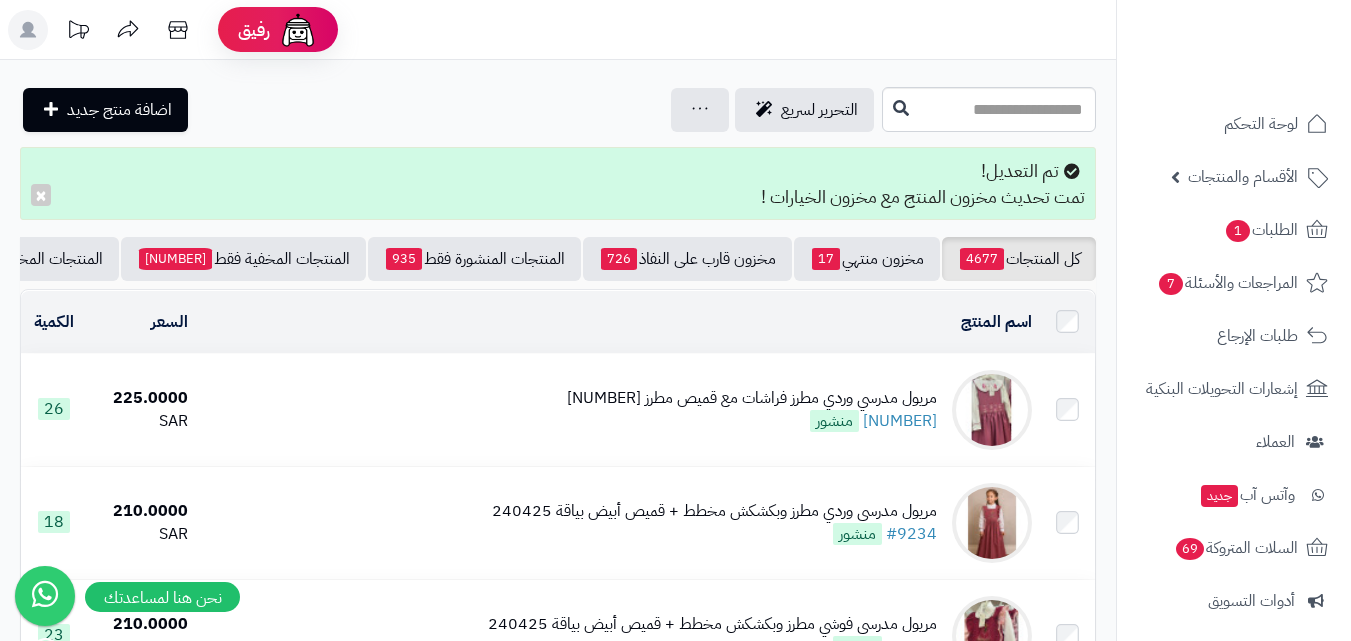 click at bounding box center (992, 410) 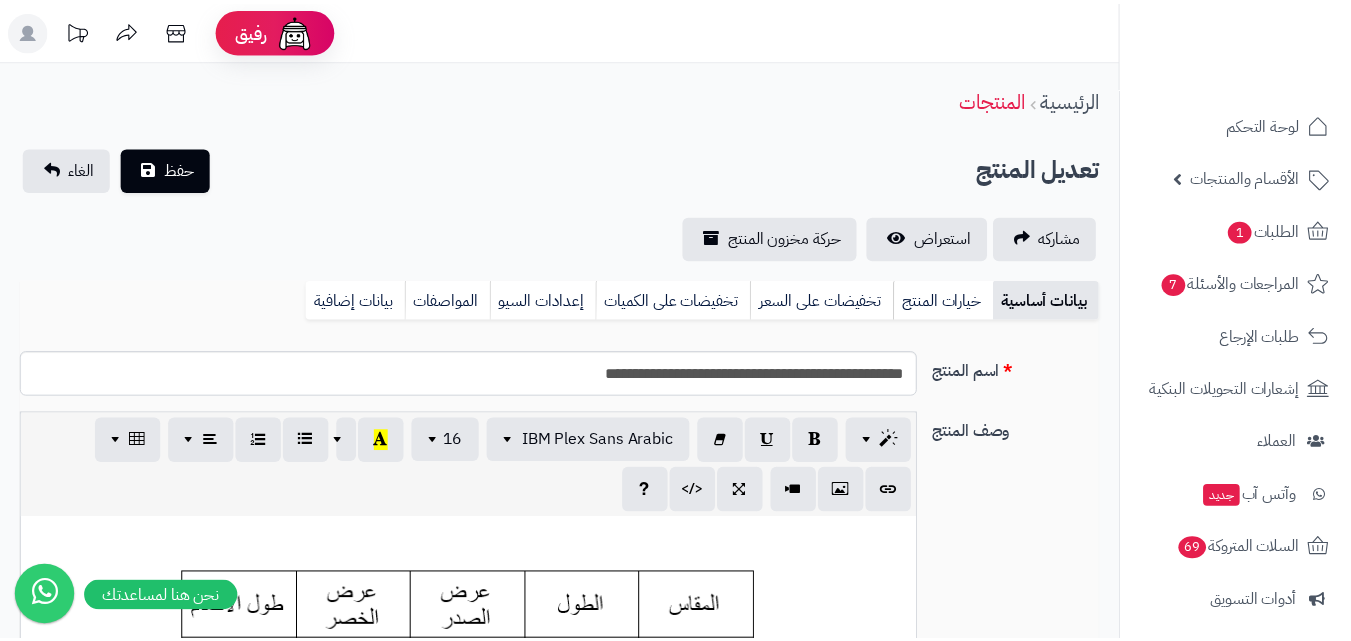 scroll, scrollTop: 0, scrollLeft: 0, axis: both 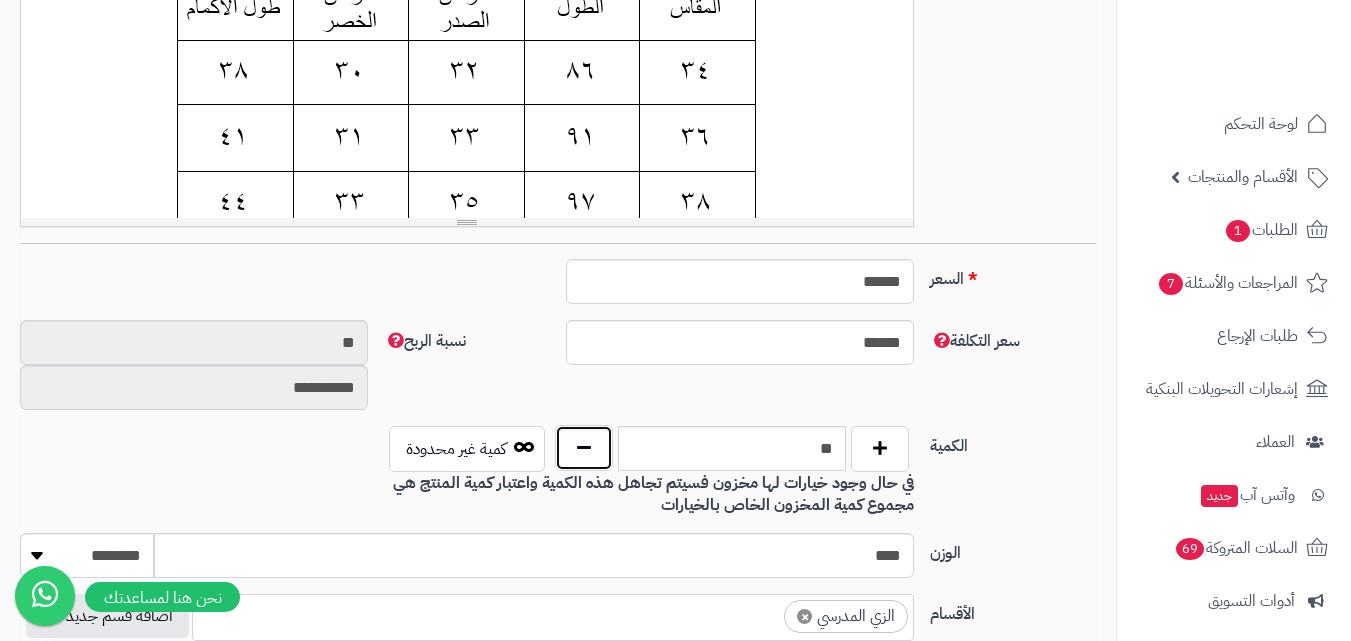 click at bounding box center [584, 448] 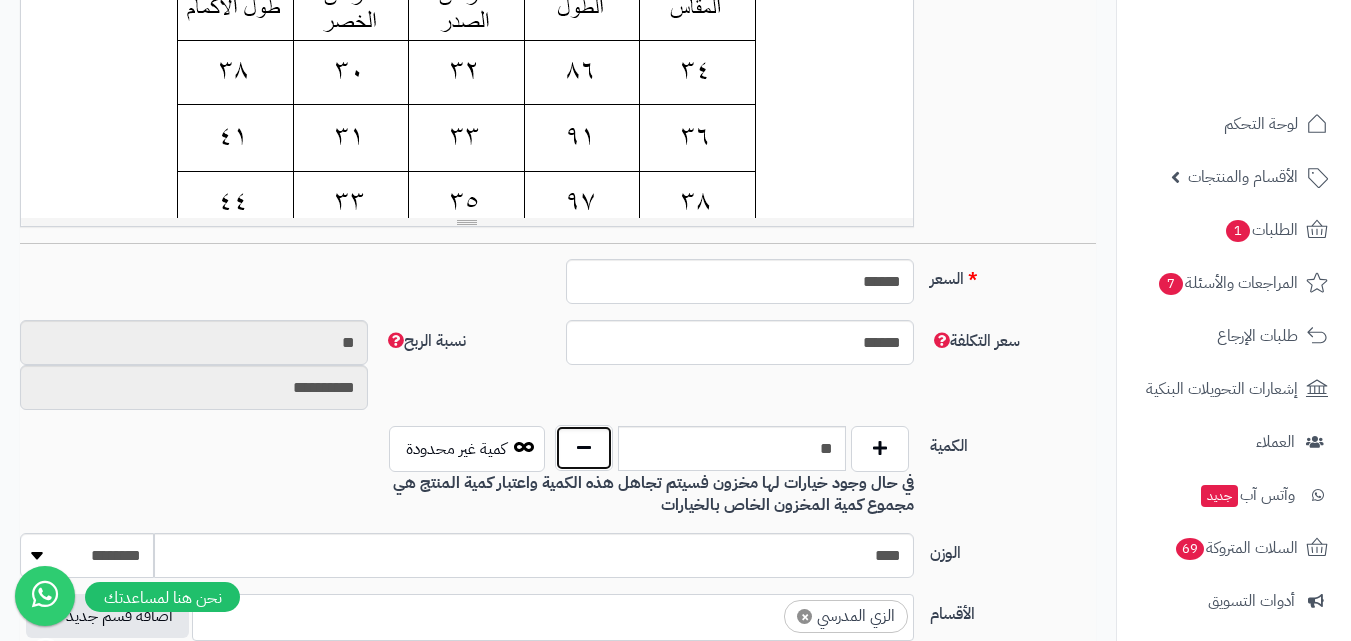 click at bounding box center [584, 448] 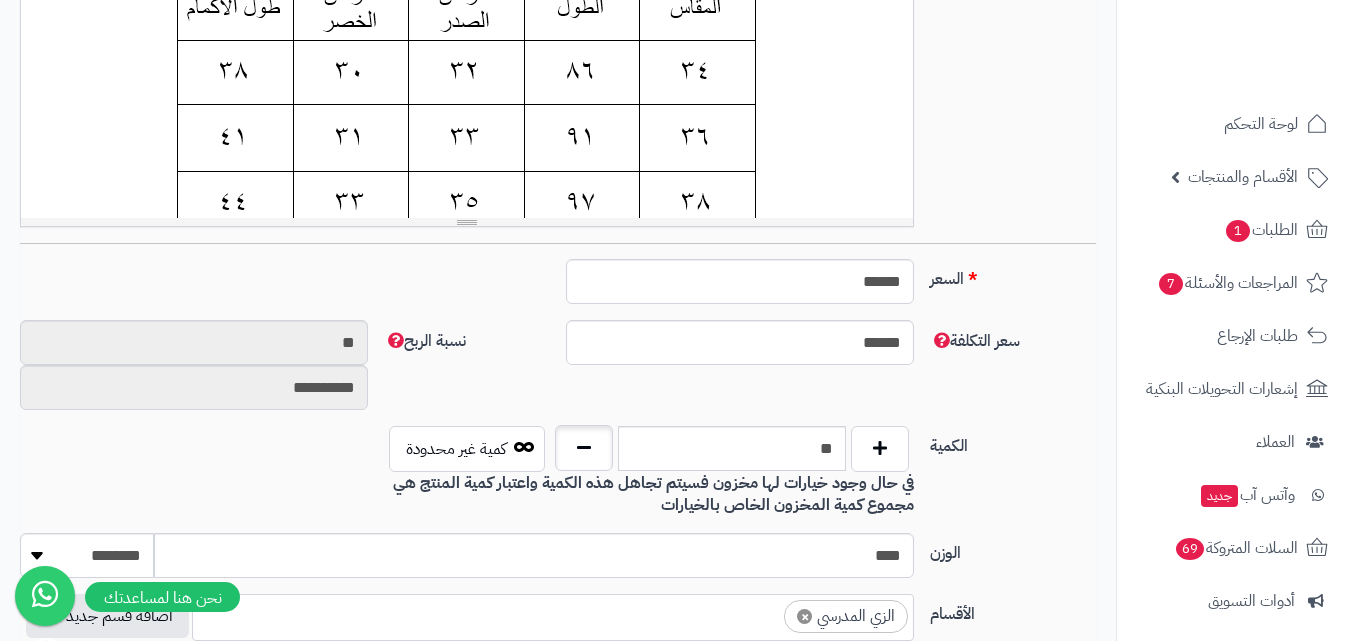 type on "**" 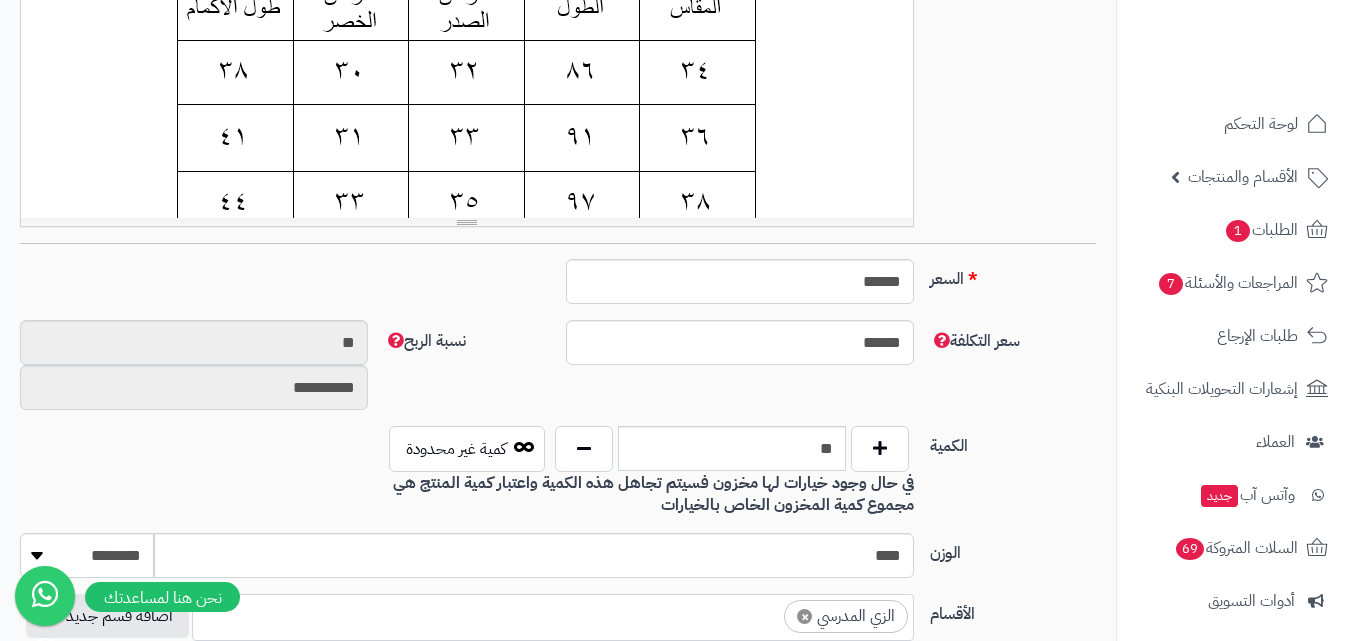 scroll, scrollTop: 0, scrollLeft: 0, axis: both 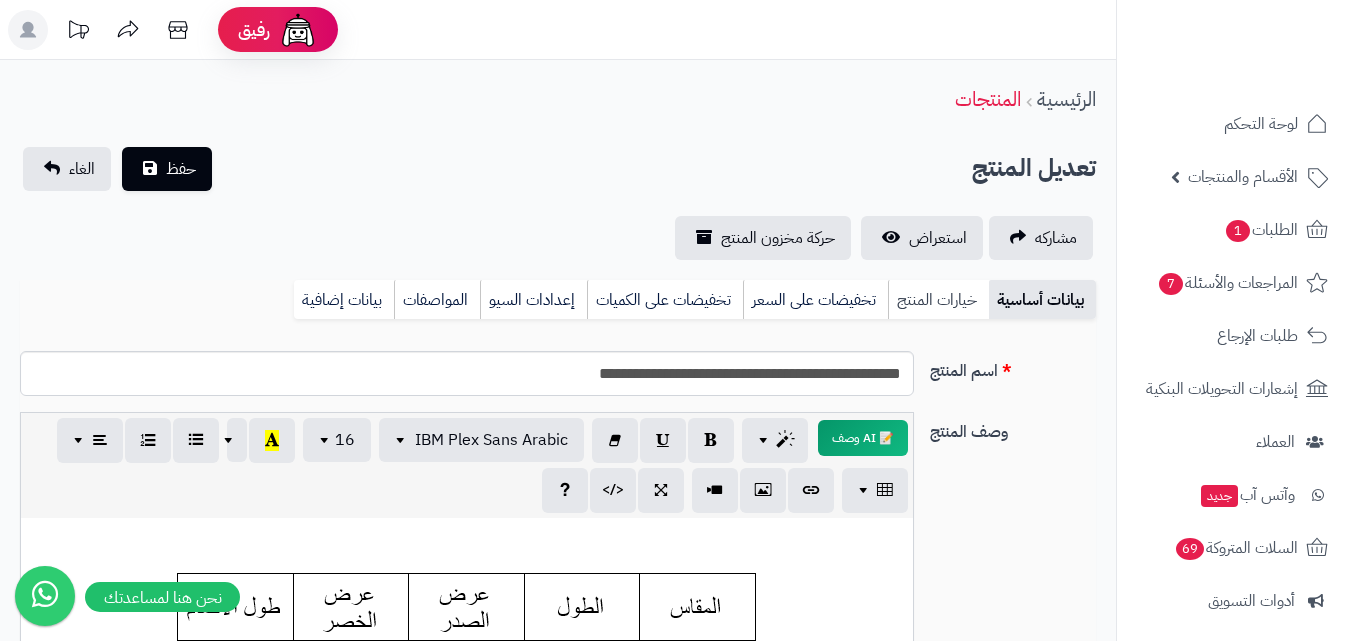 click on "خيارات المنتج" at bounding box center (938, 300) 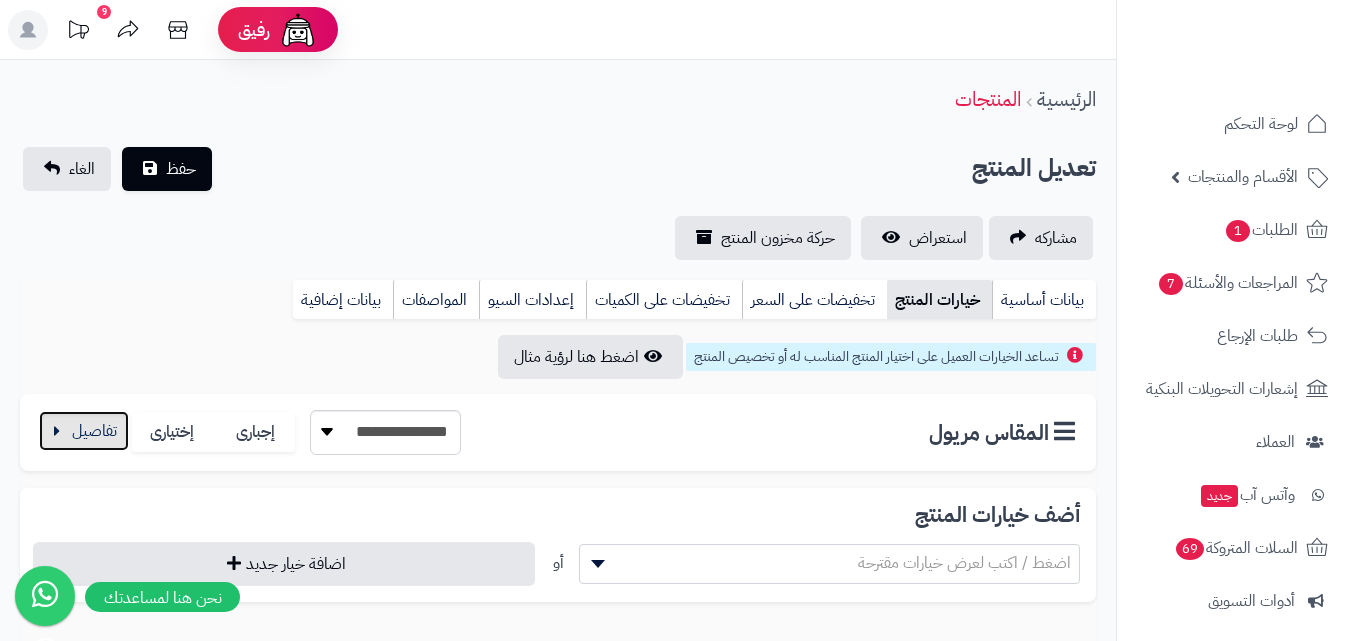 click at bounding box center (84, 431) 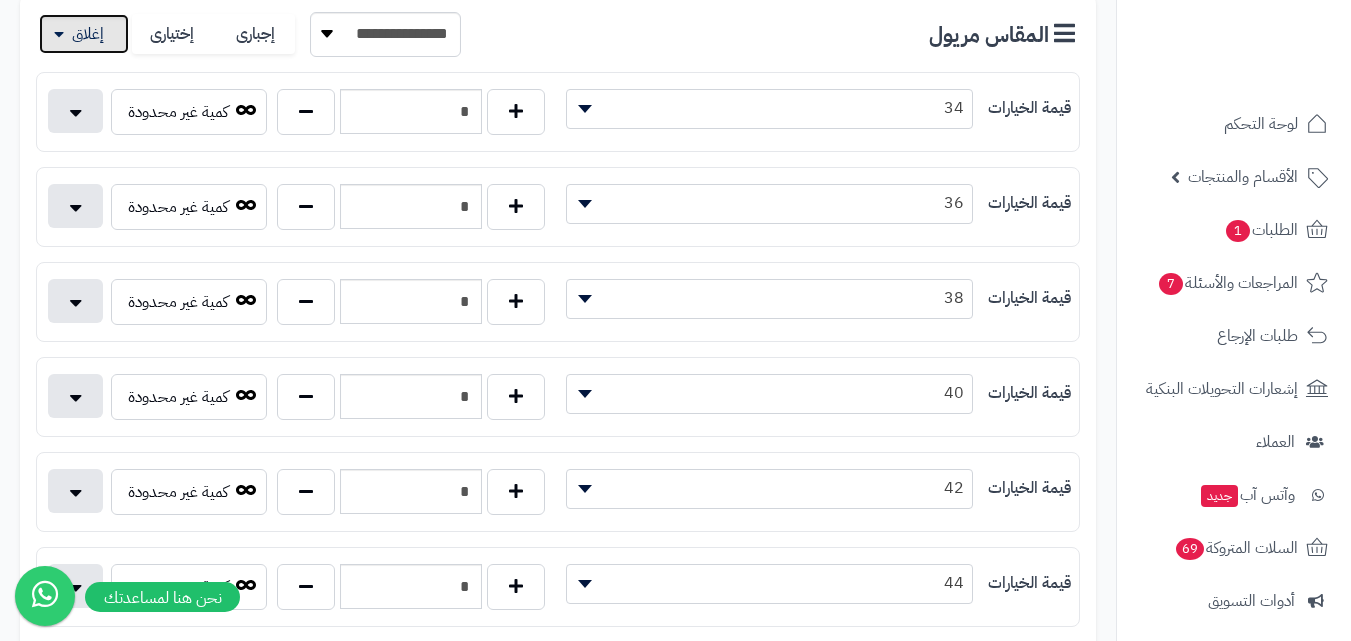 scroll, scrollTop: 400, scrollLeft: 0, axis: vertical 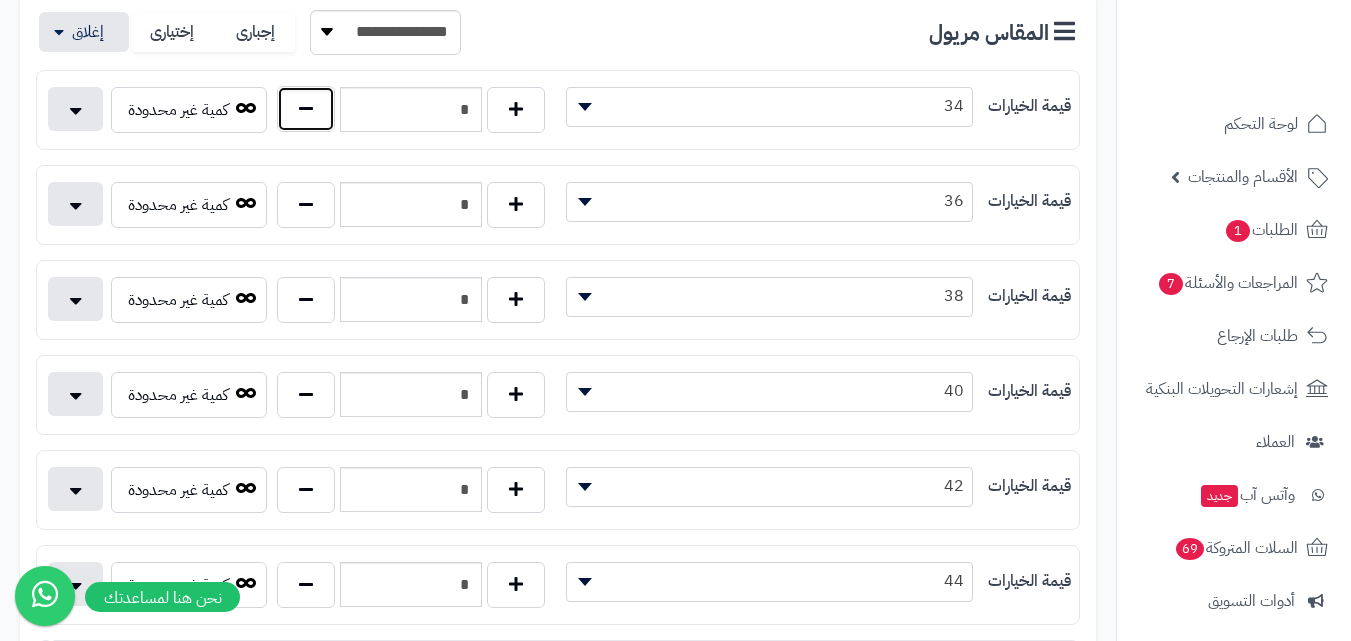 click at bounding box center [306, 109] 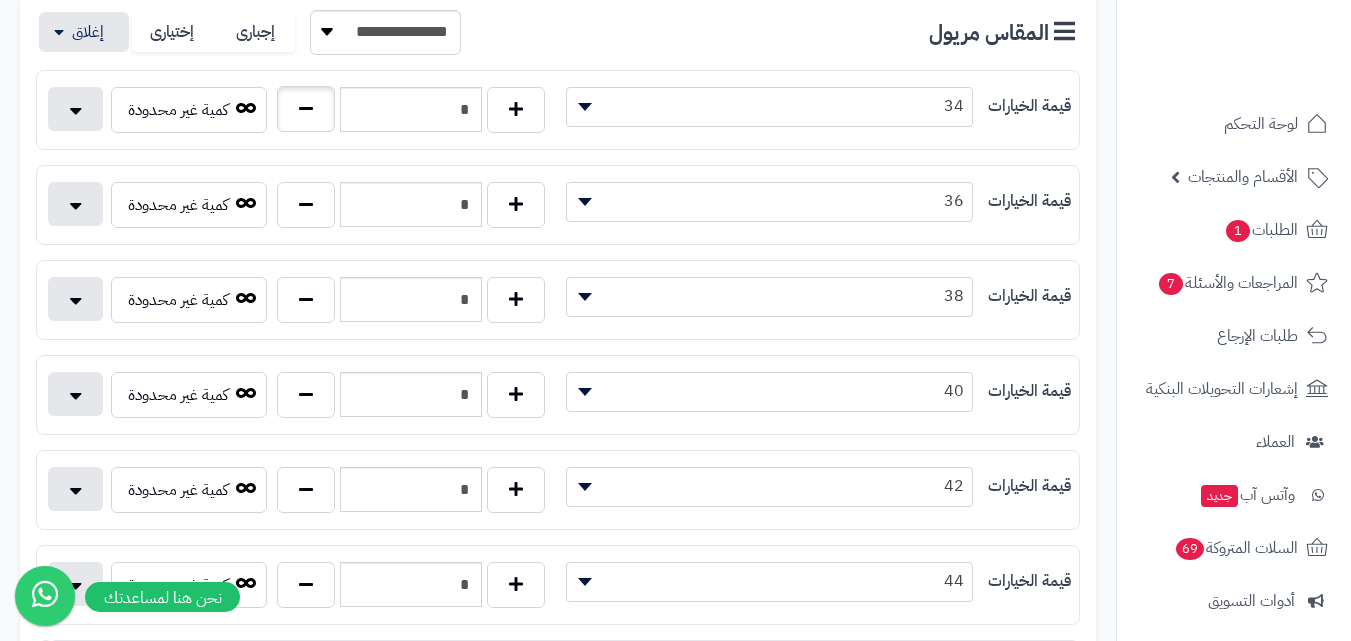 type on "*" 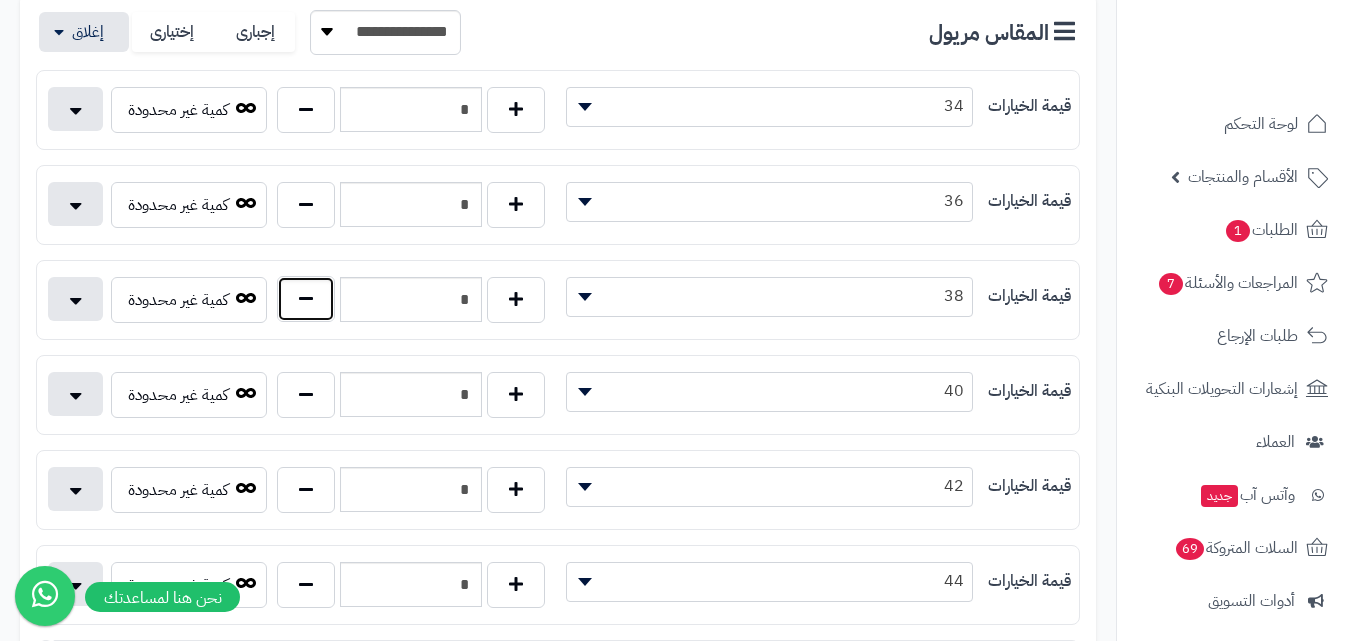 click at bounding box center [306, 299] 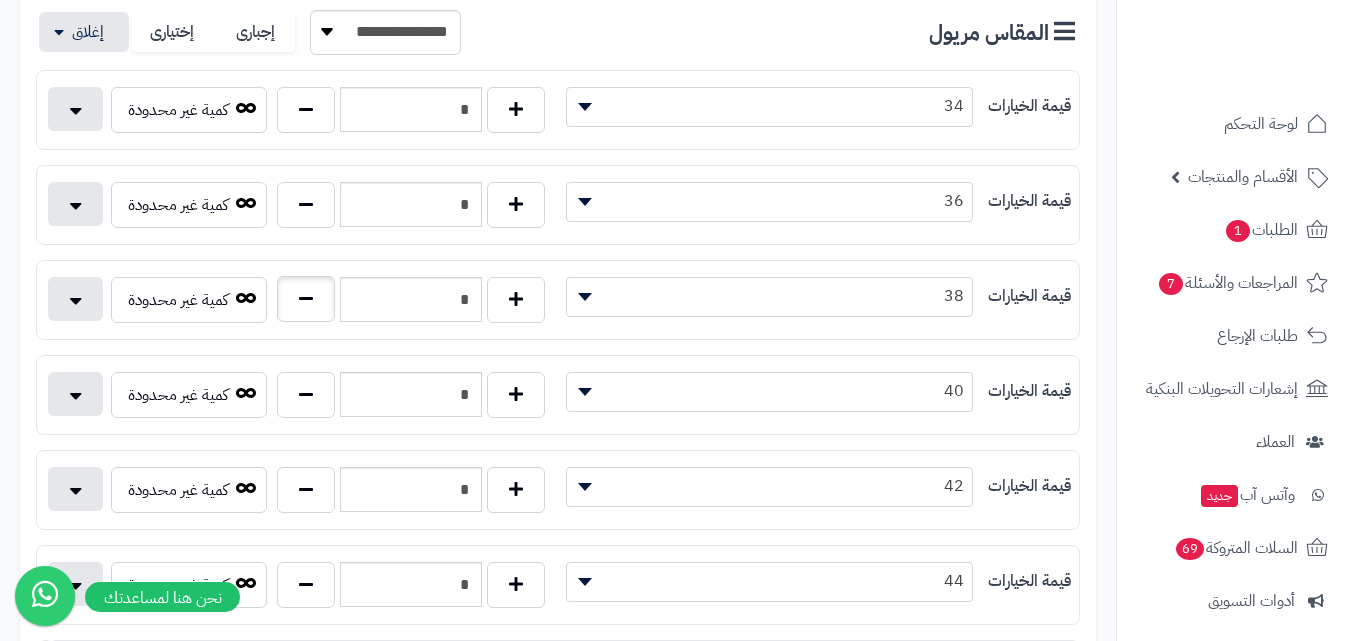 type on "*" 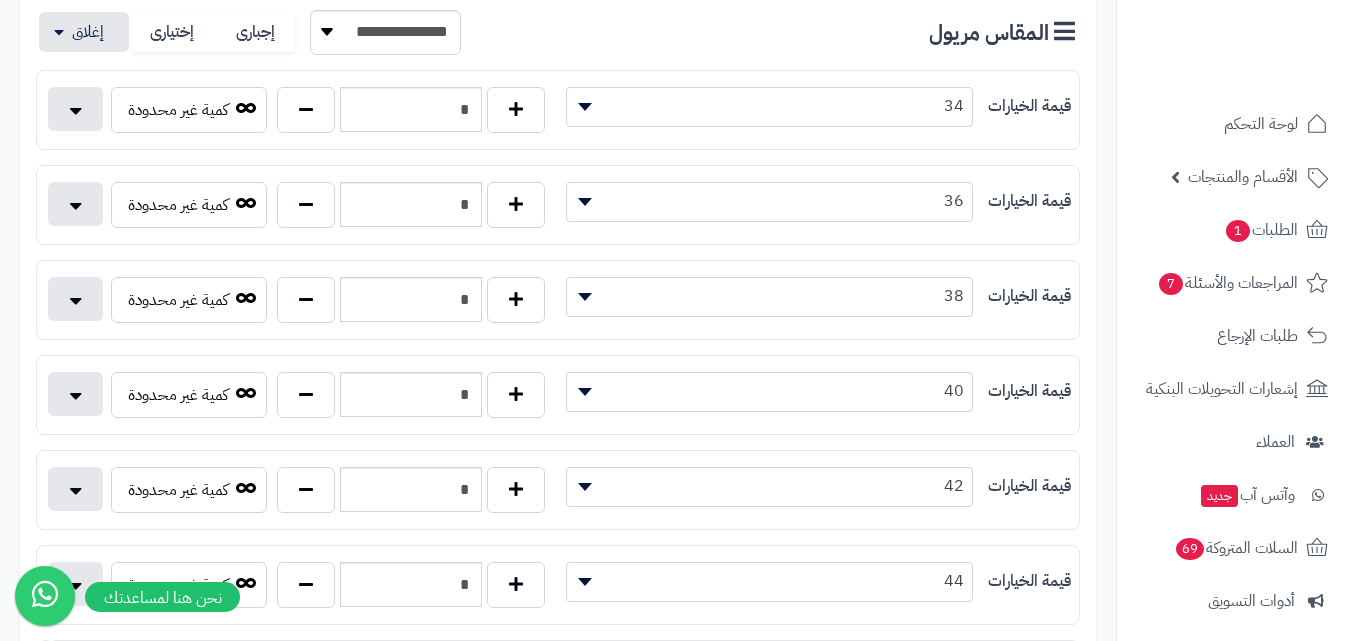 scroll, scrollTop: 0, scrollLeft: 0, axis: both 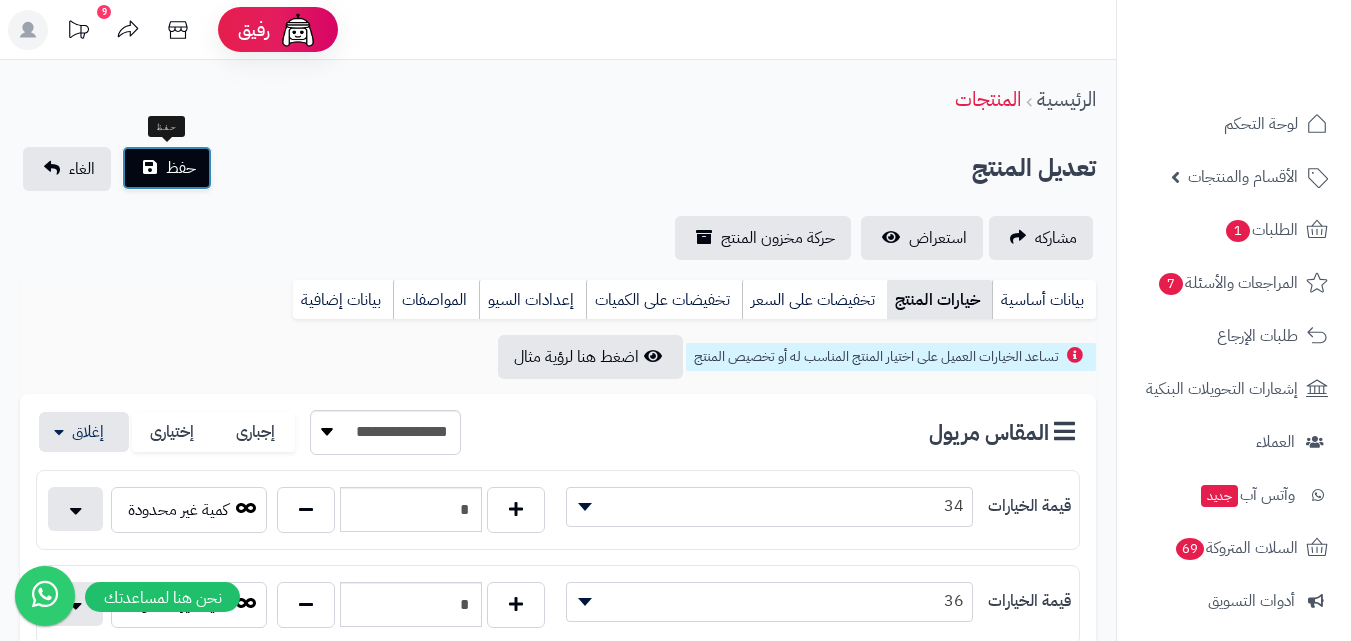 click on "حفظ" at bounding box center (181, 168) 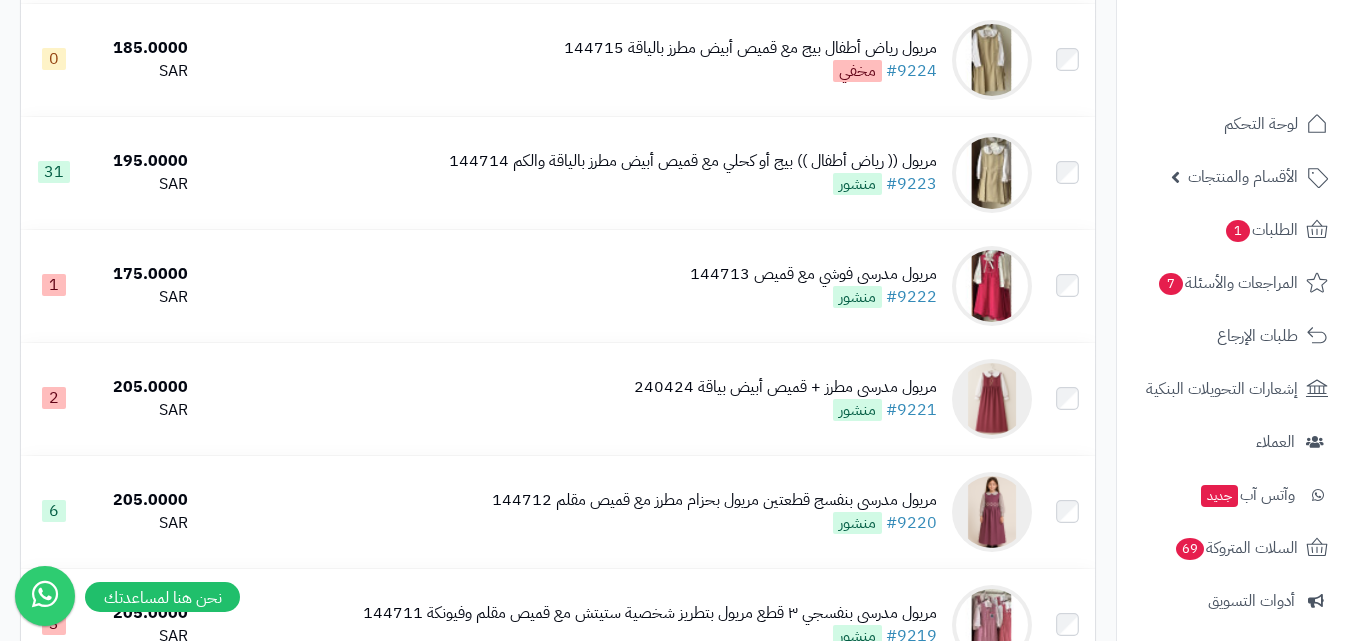 scroll, scrollTop: 1500, scrollLeft: 0, axis: vertical 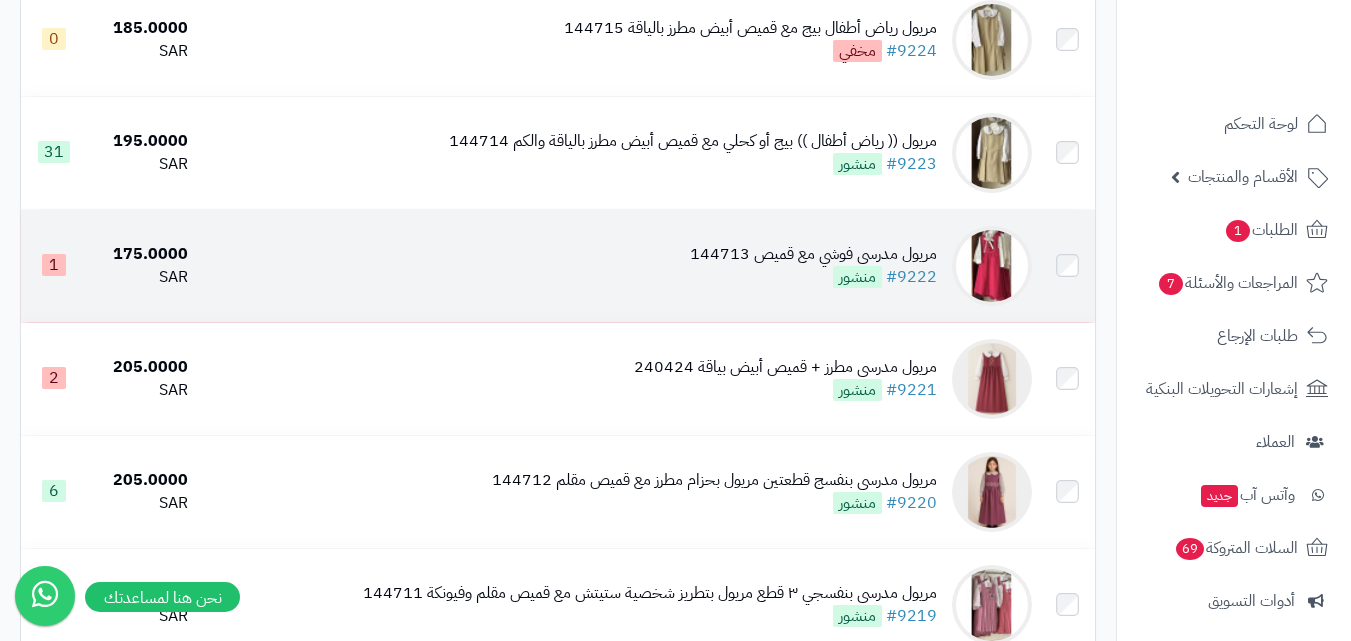 click at bounding box center (992, 266) 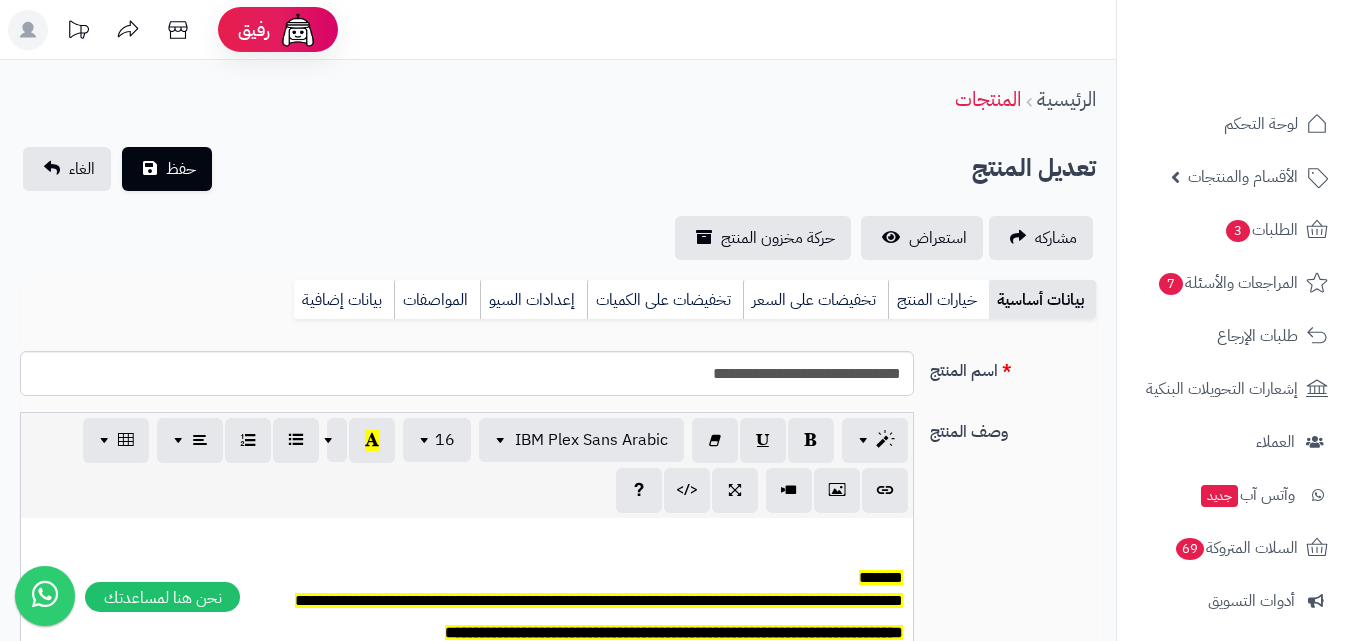 scroll, scrollTop: 0, scrollLeft: 0, axis: both 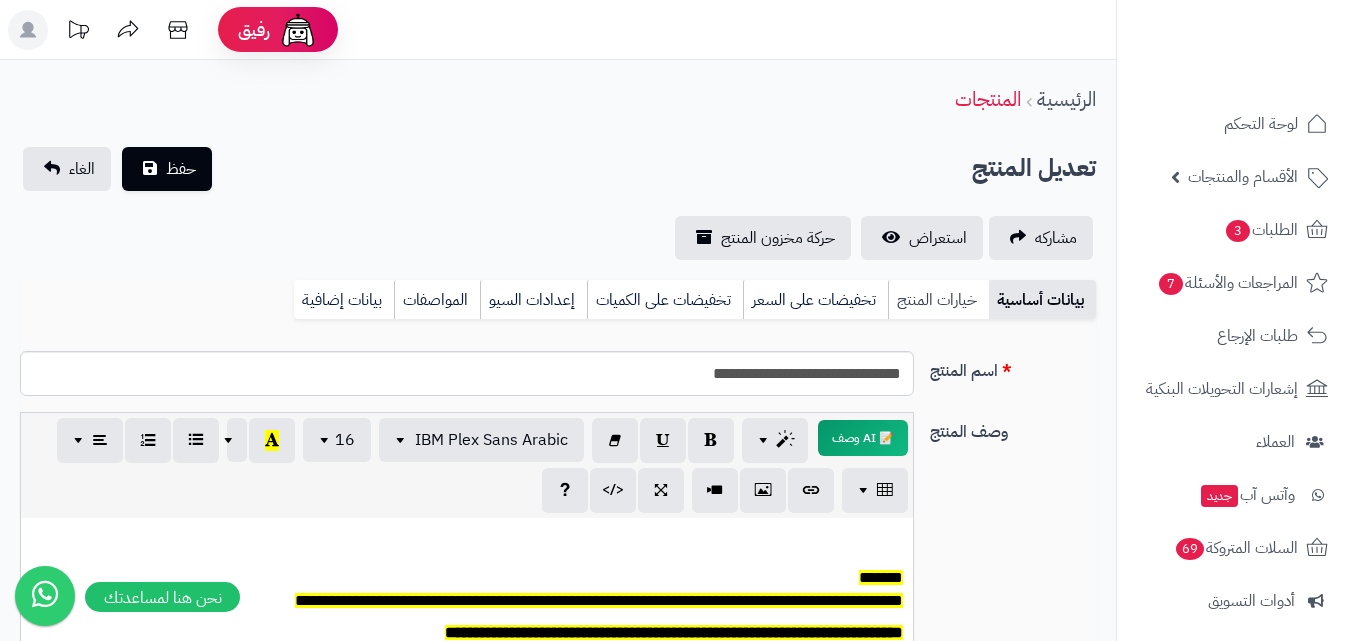 click on "خيارات المنتج" at bounding box center (938, 300) 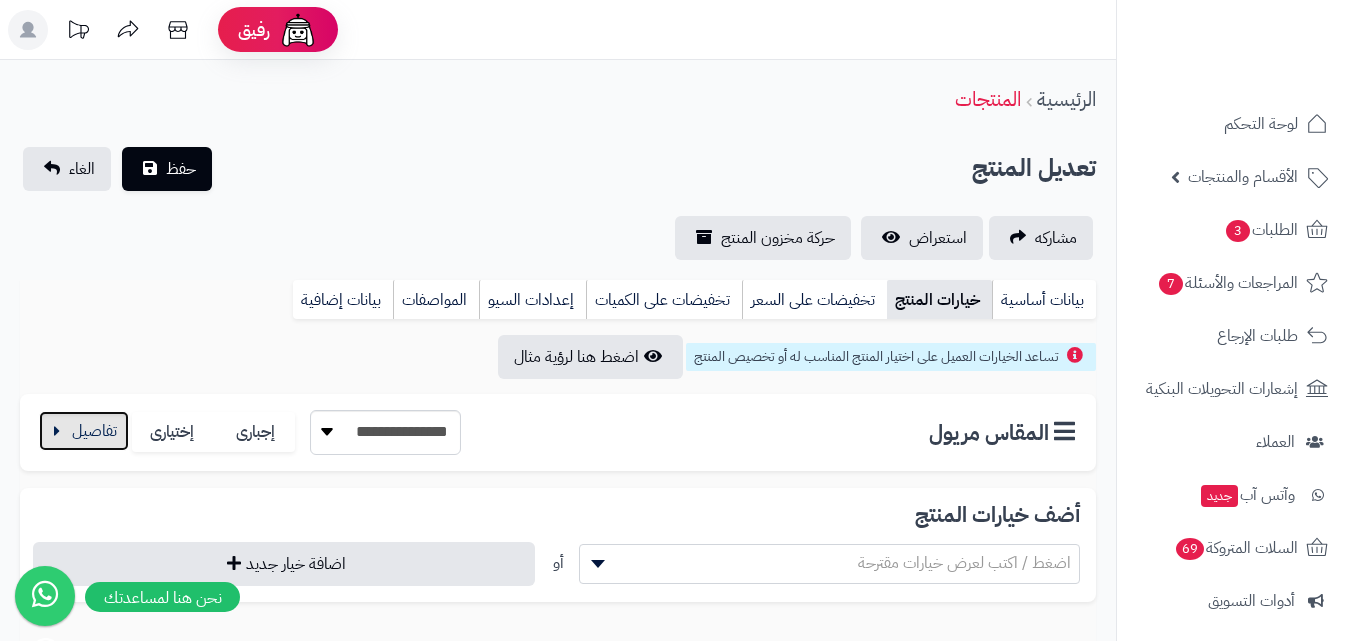 click at bounding box center (84, 431) 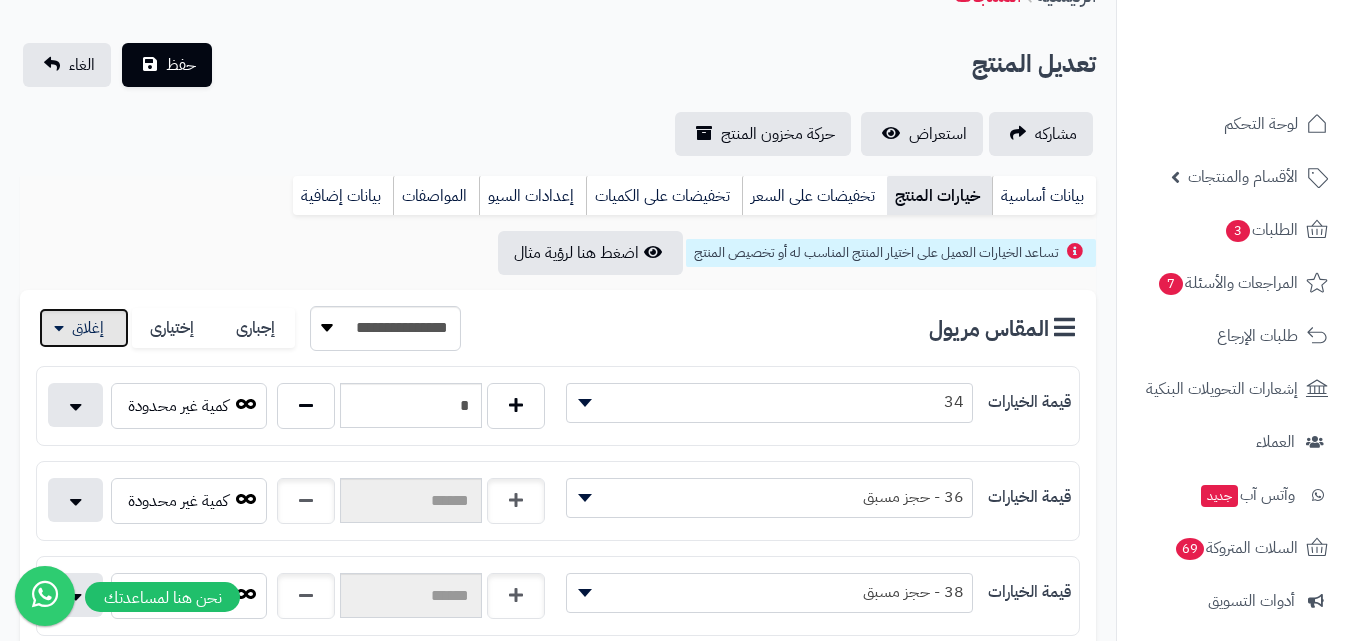 scroll, scrollTop: 0, scrollLeft: 0, axis: both 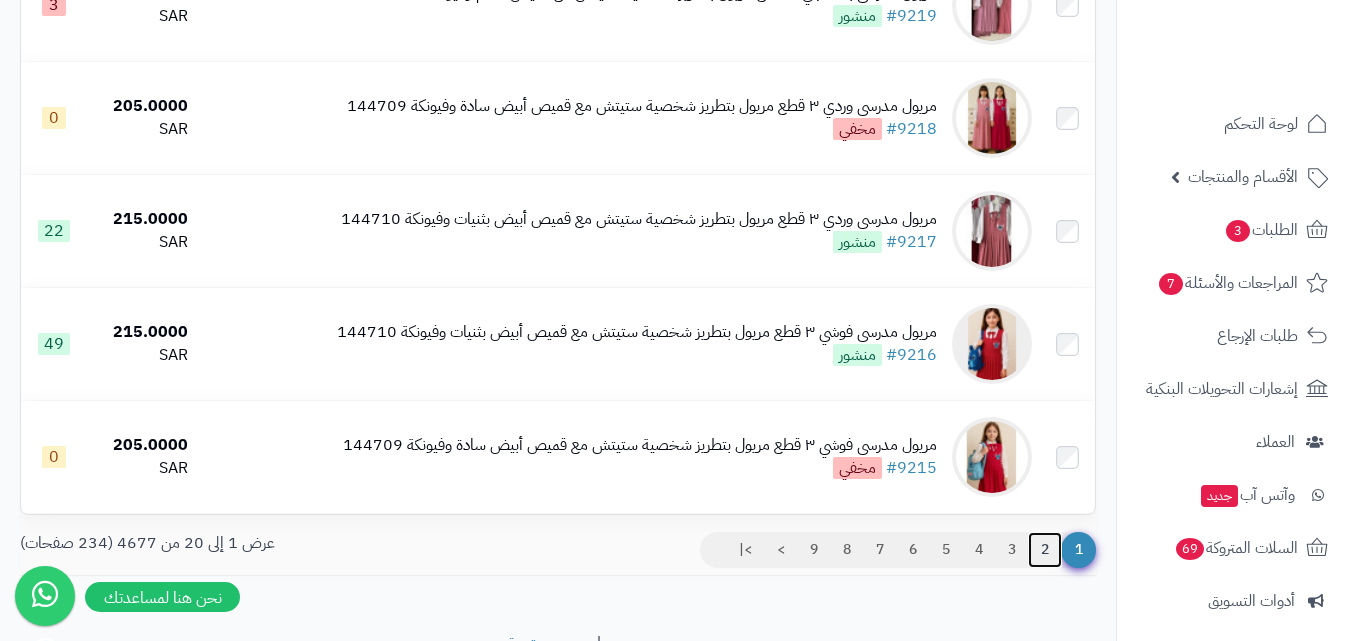 click on "2" at bounding box center [1045, 550] 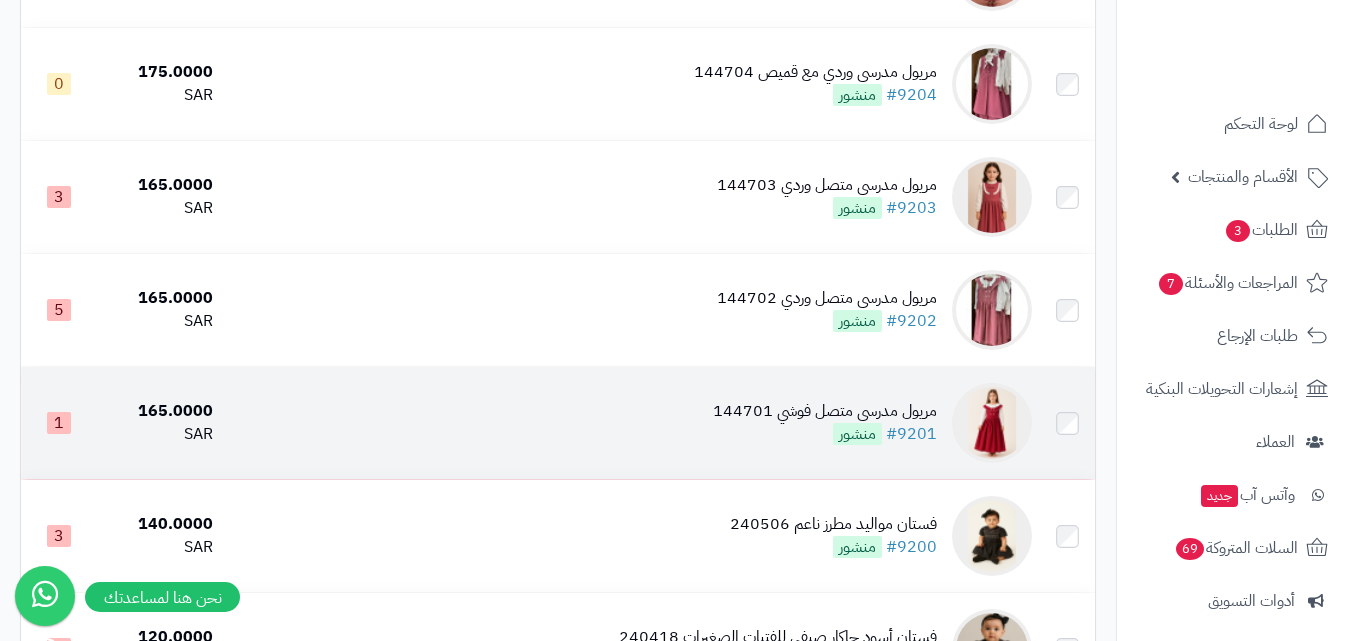 scroll, scrollTop: 1400, scrollLeft: 0, axis: vertical 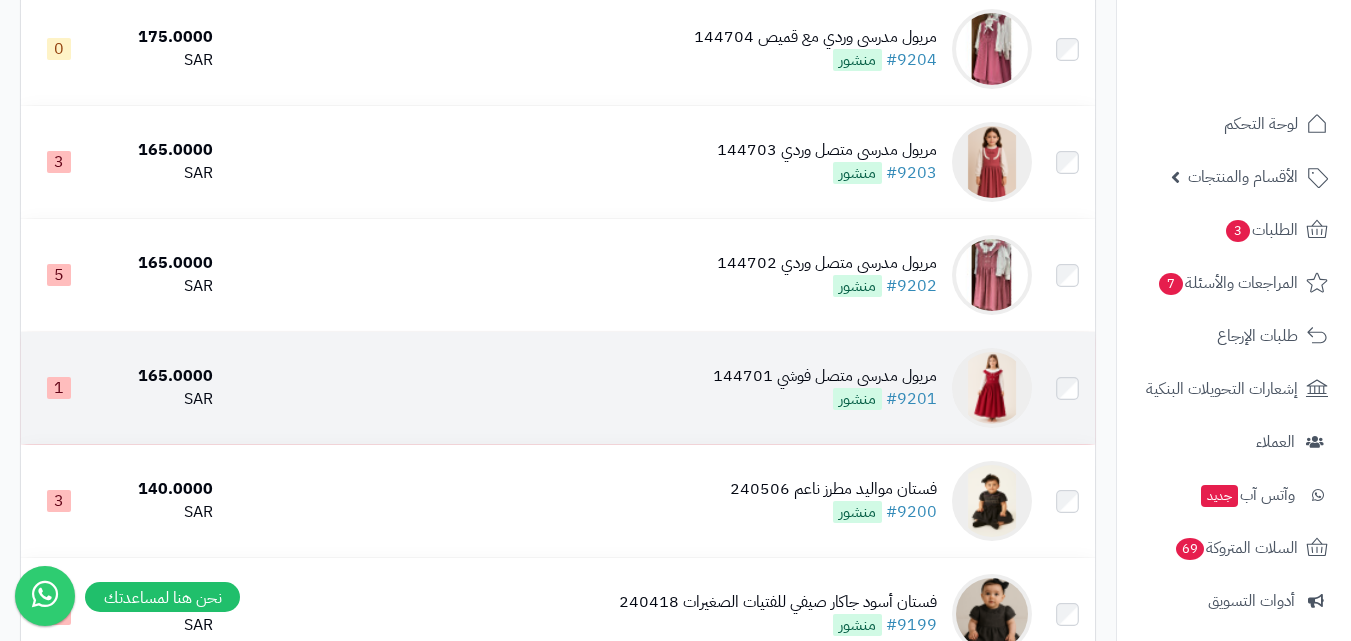 click at bounding box center [992, 388] 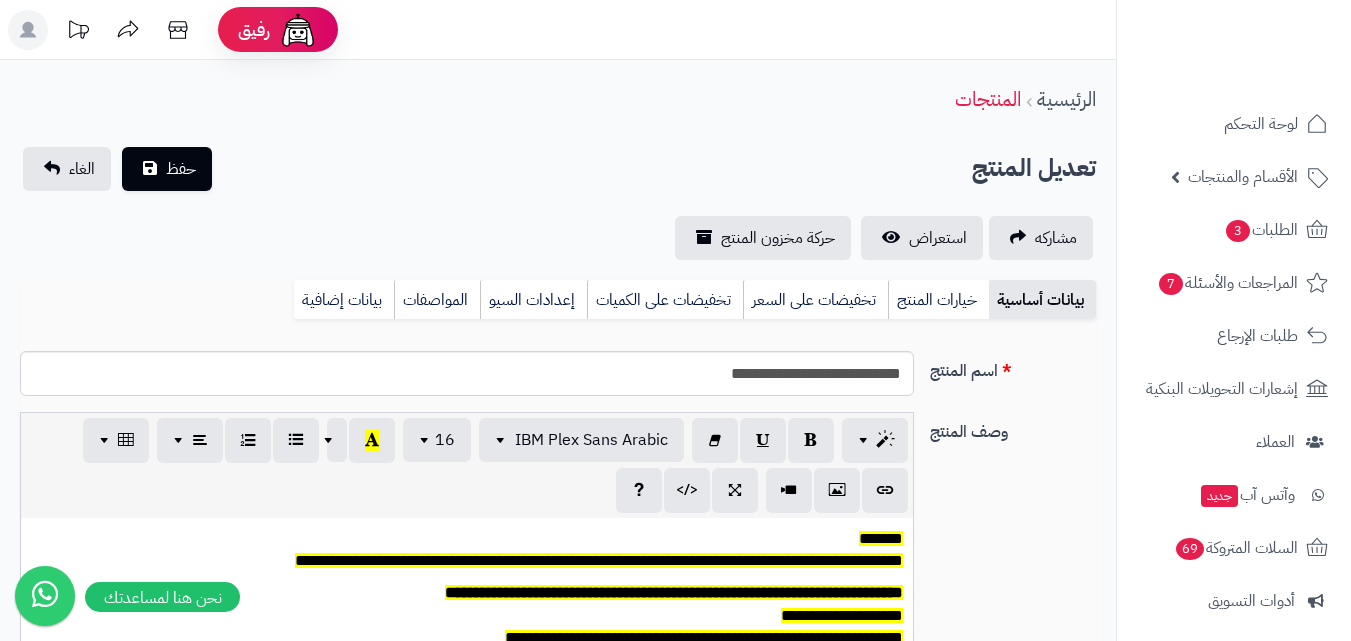 scroll, scrollTop: 300, scrollLeft: 0, axis: vertical 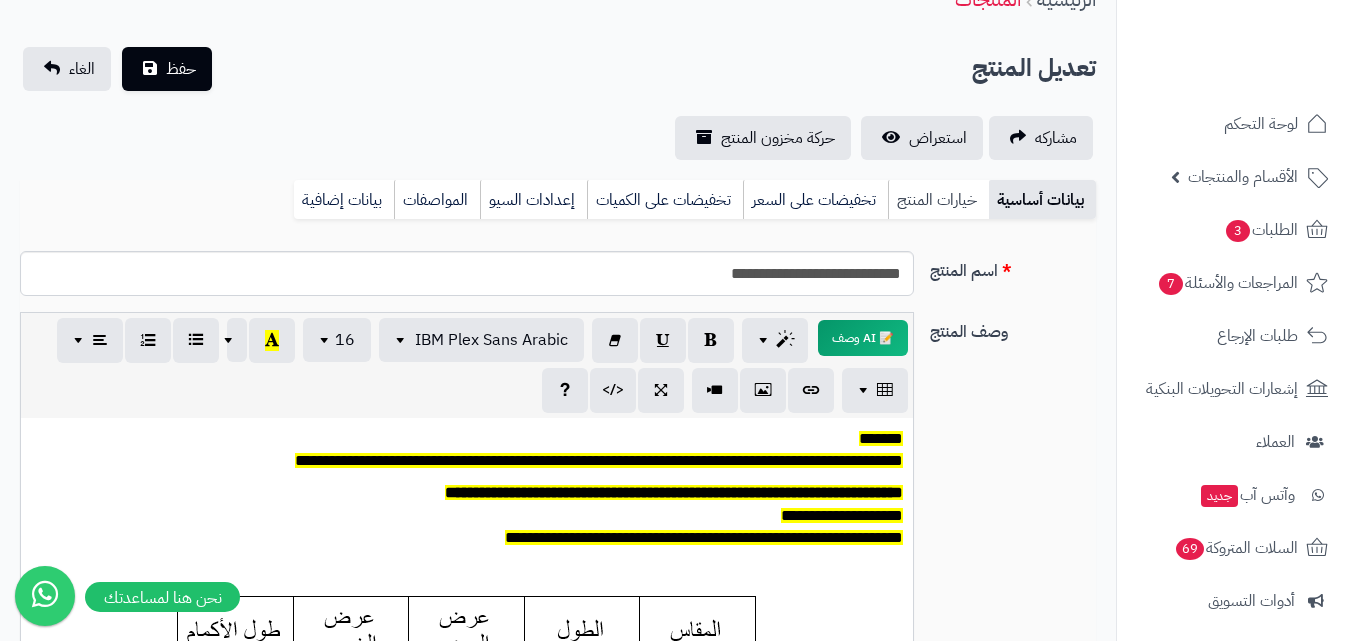 click on "خيارات المنتج" at bounding box center (938, 200) 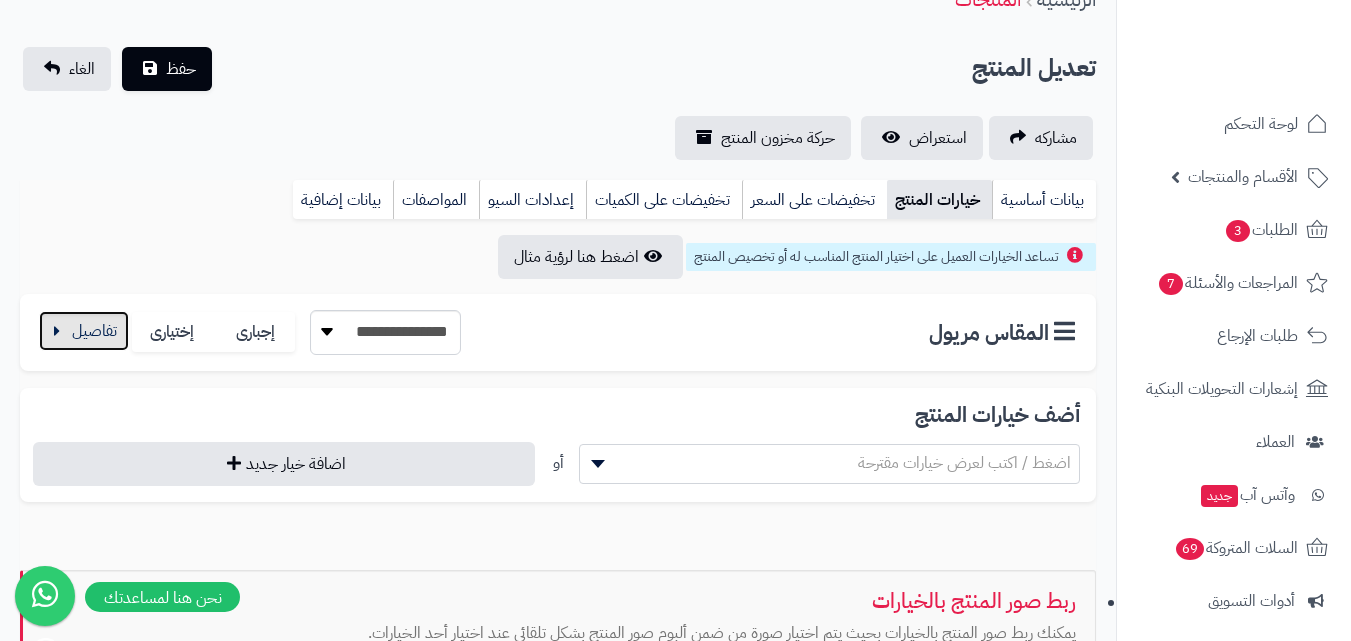 click at bounding box center (84, 331) 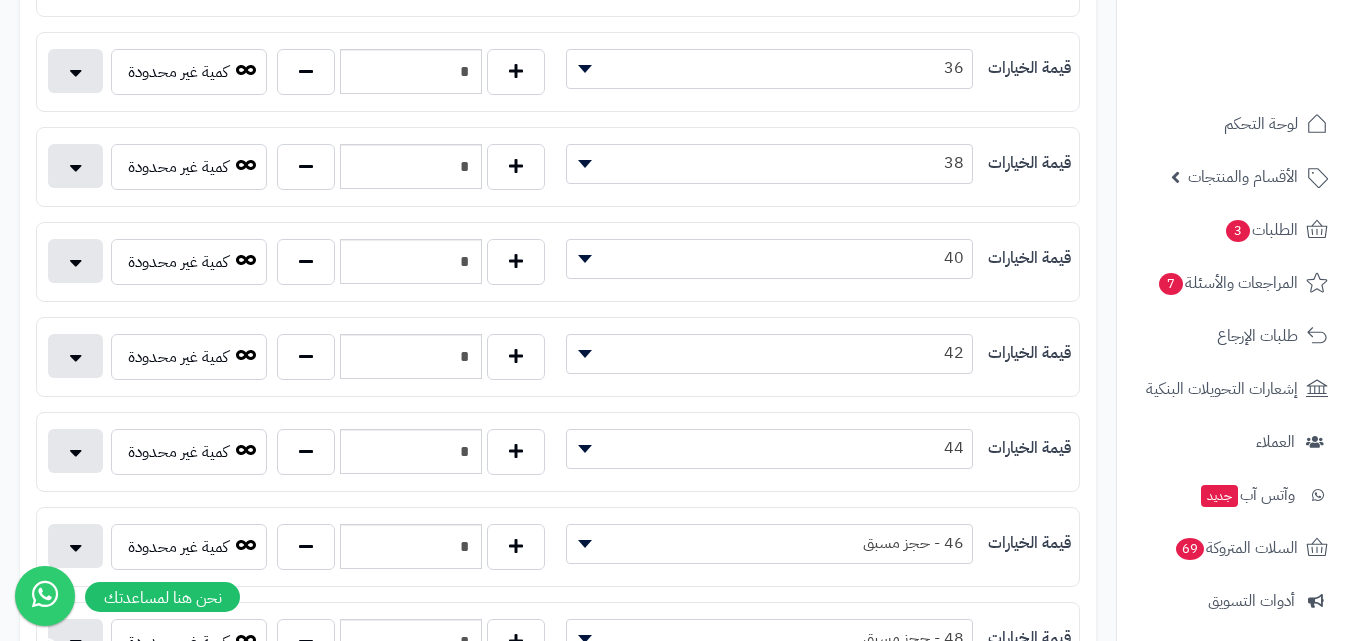 scroll, scrollTop: 300, scrollLeft: 0, axis: vertical 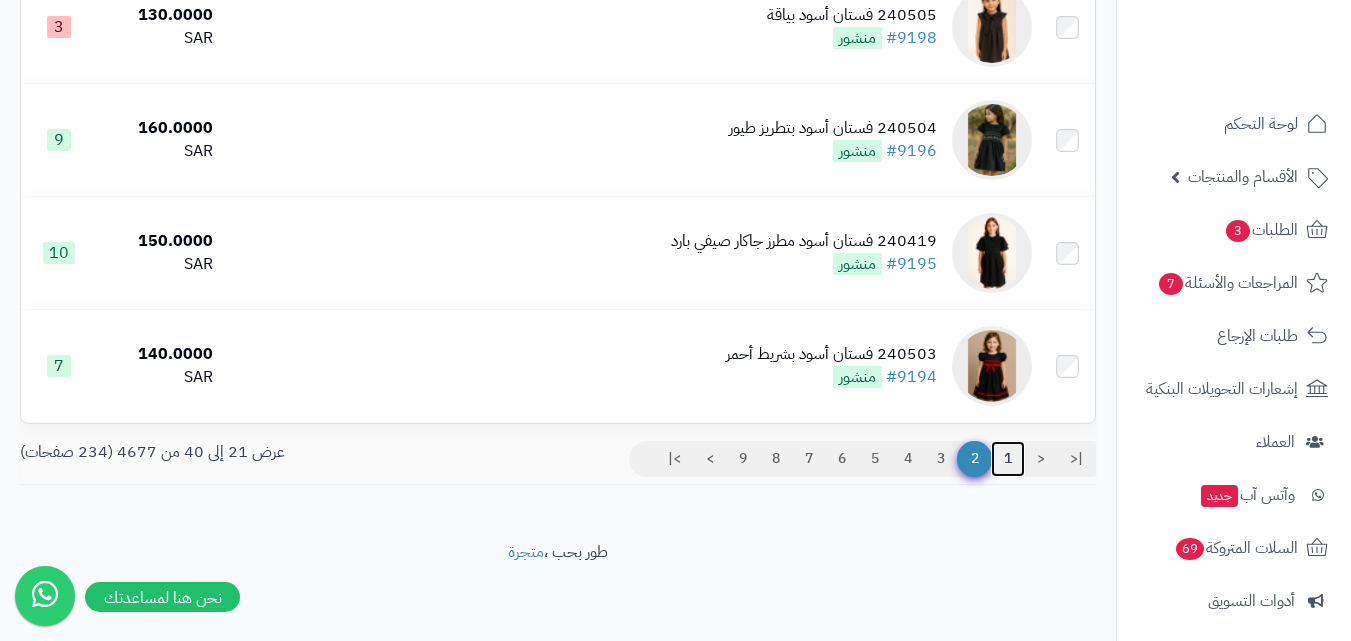 click on "1" at bounding box center [1008, 459] 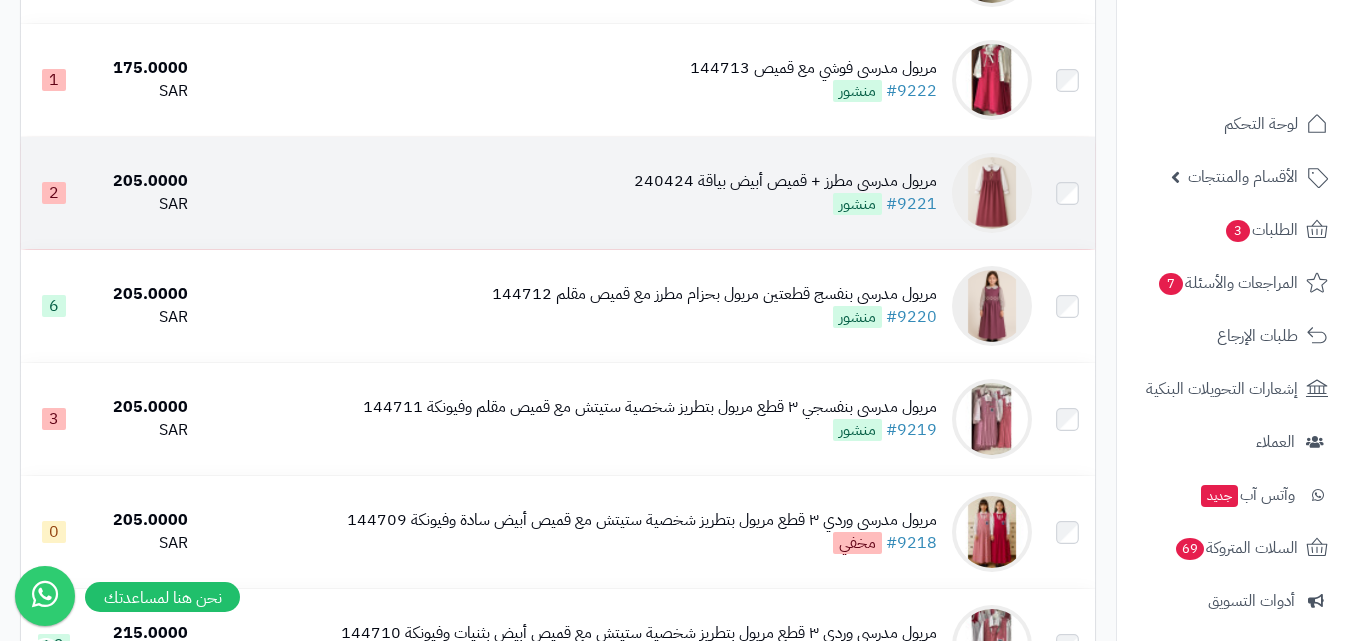 scroll, scrollTop: 1600, scrollLeft: 0, axis: vertical 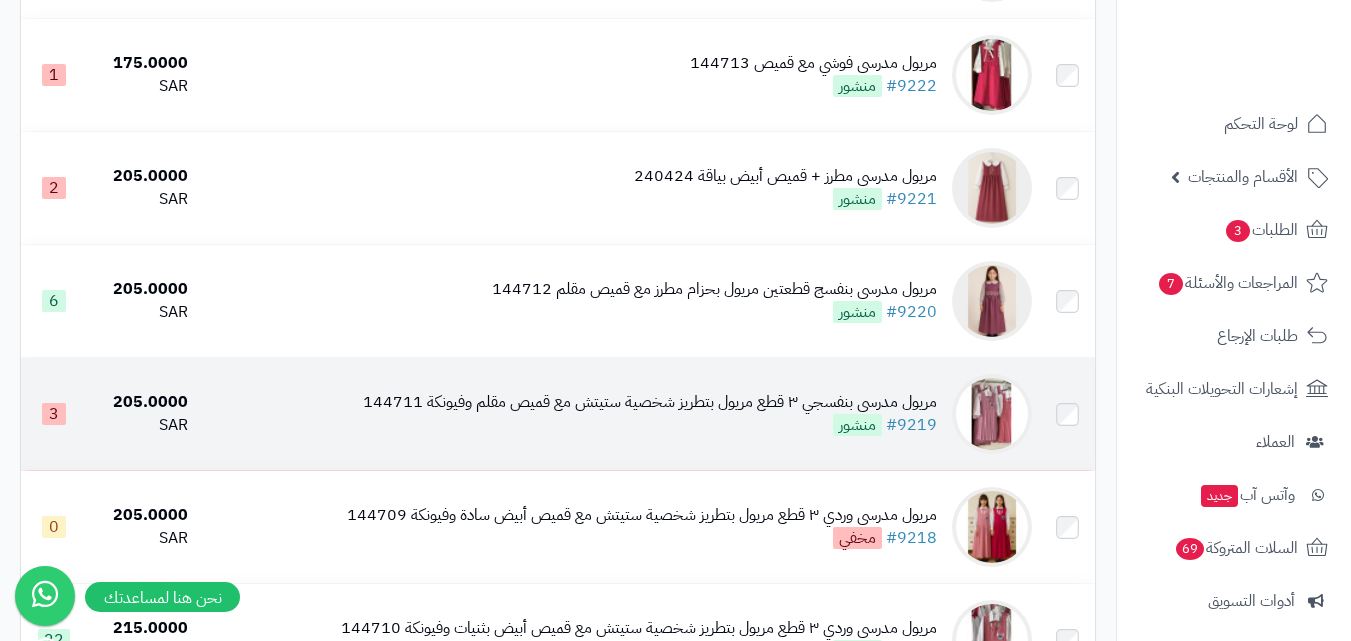 click at bounding box center (992, 414) 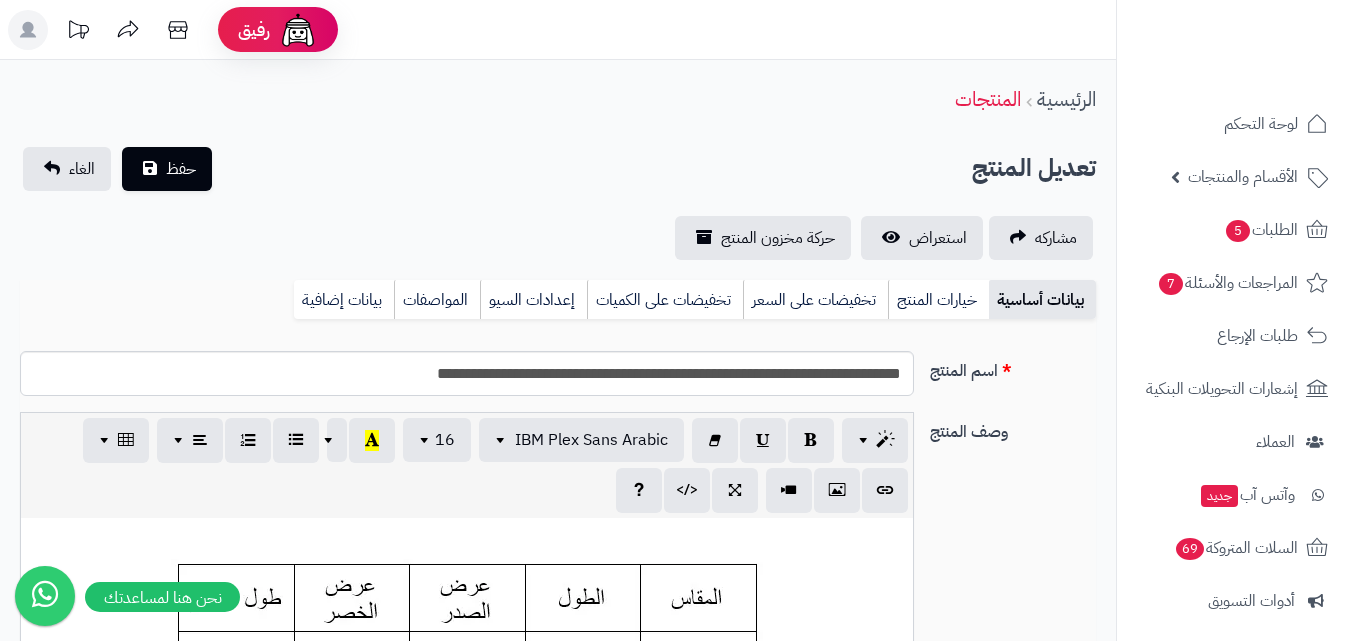 scroll, scrollTop: 0, scrollLeft: 0, axis: both 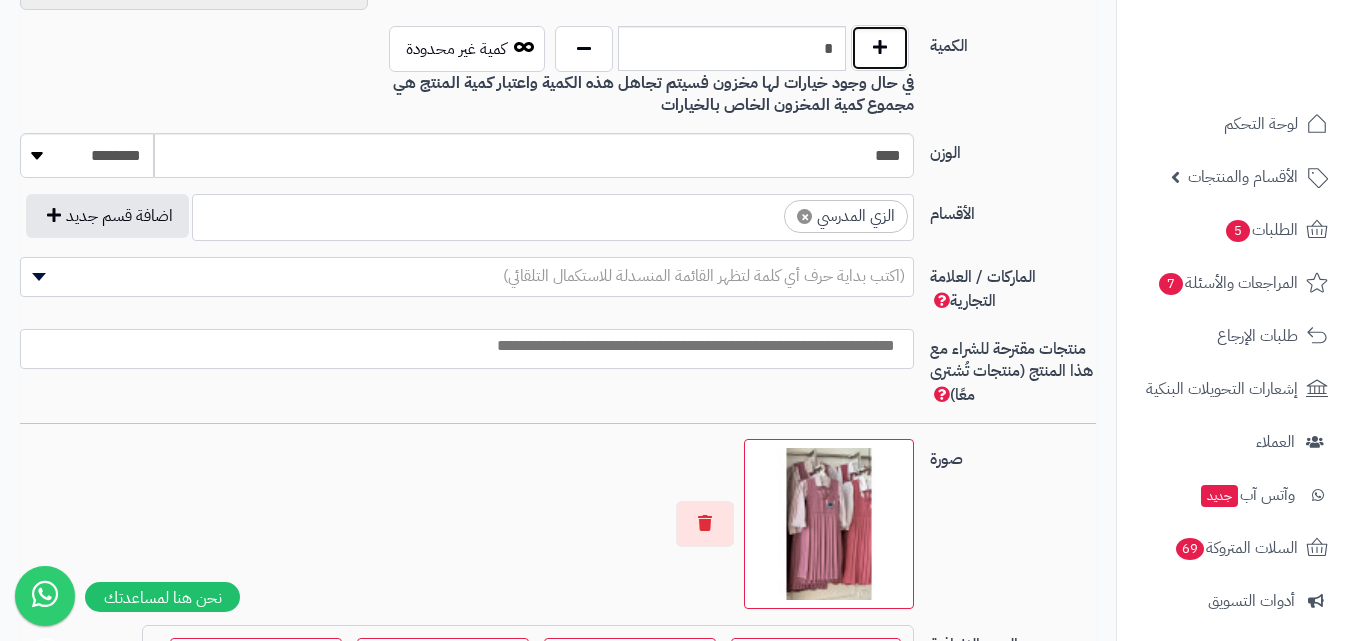 click at bounding box center [880, 48] 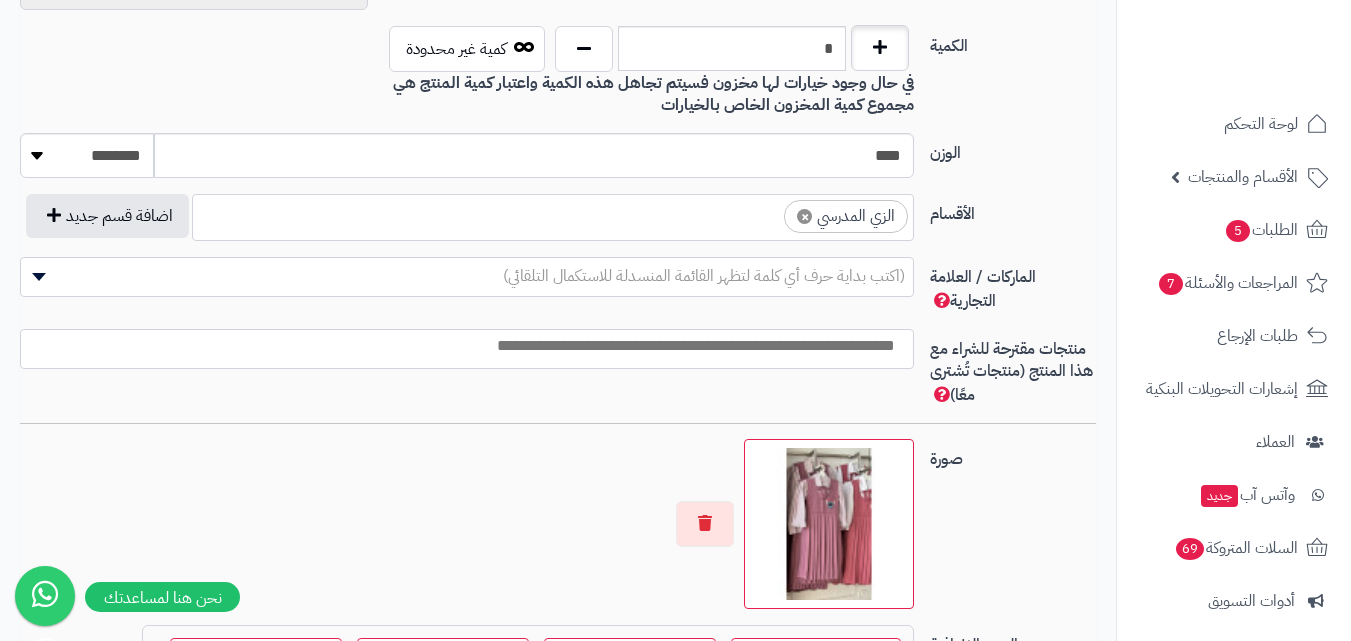 type on "*" 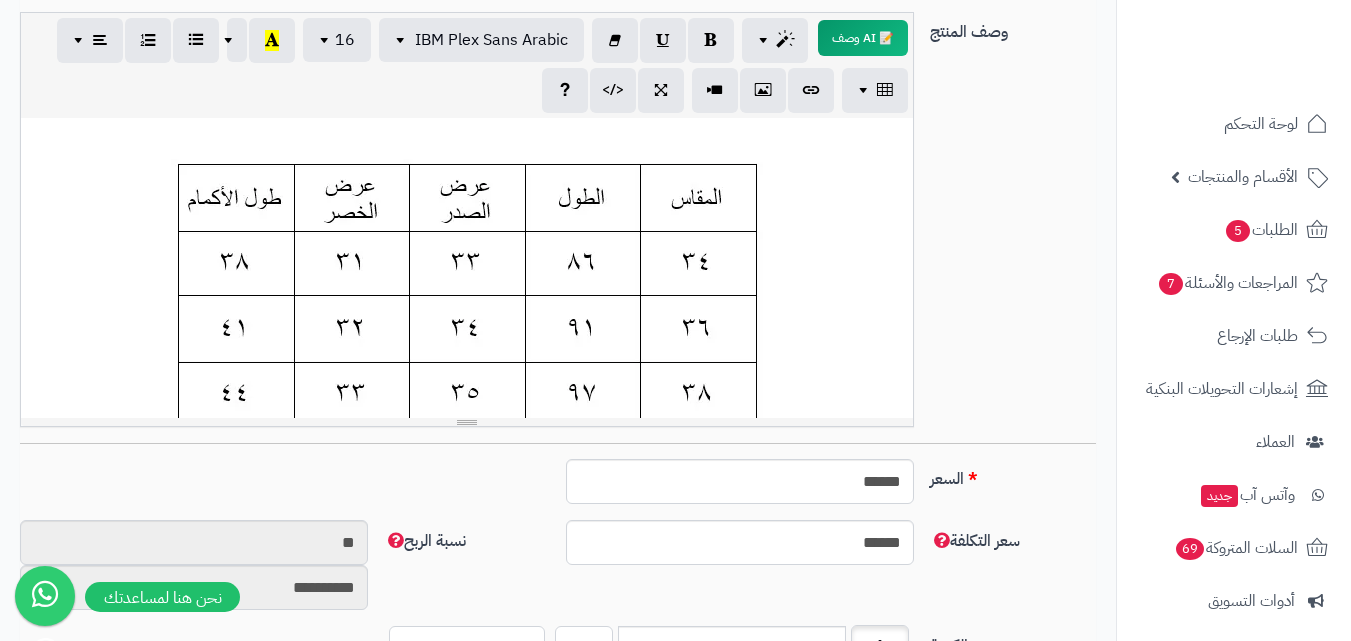 scroll, scrollTop: 100, scrollLeft: 0, axis: vertical 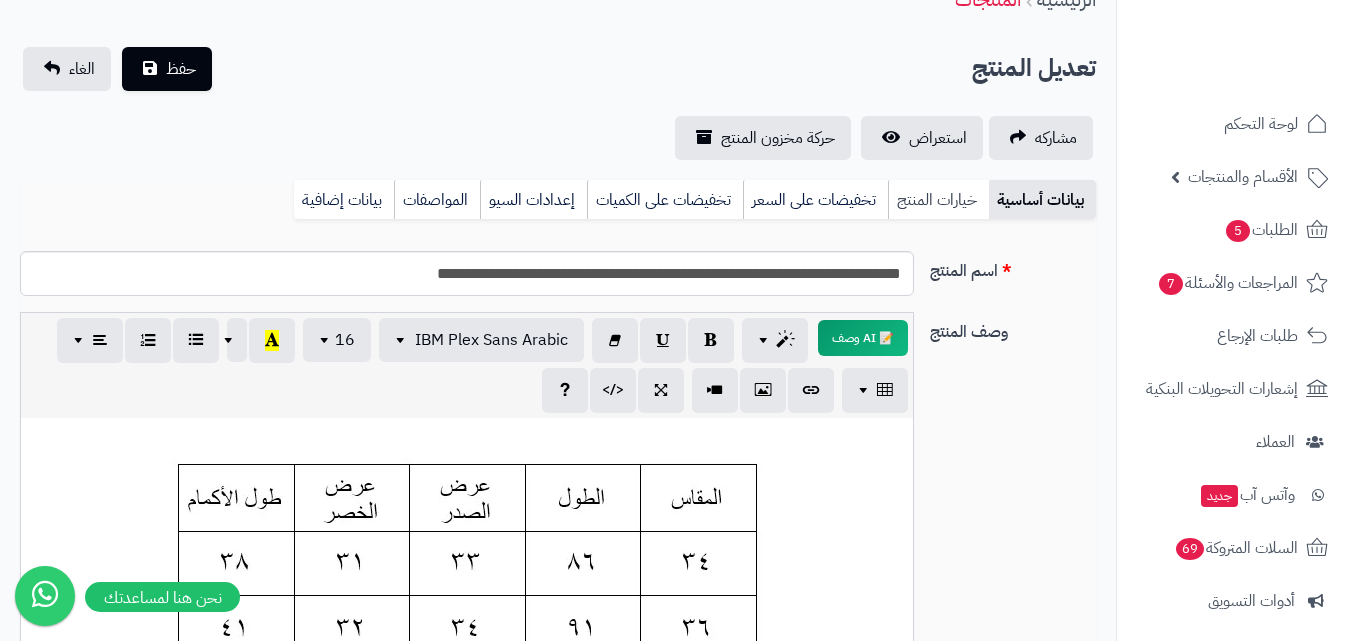 click on "خيارات المنتج" at bounding box center (938, 200) 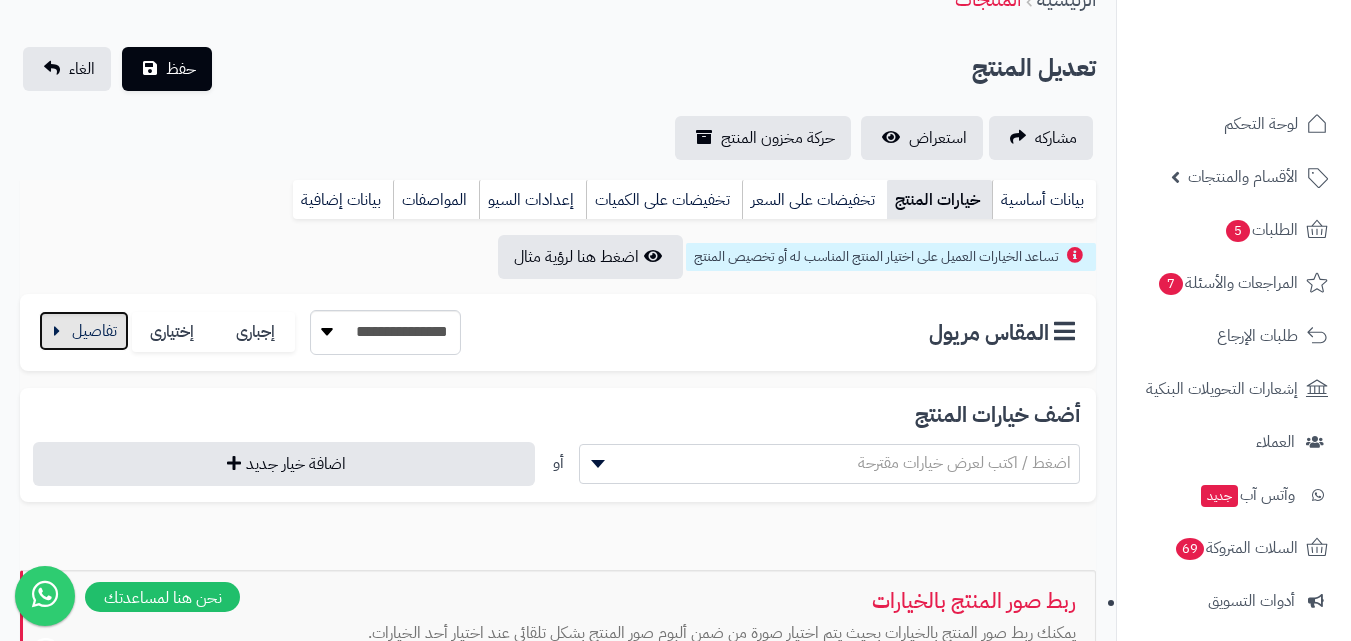 click at bounding box center (84, 331) 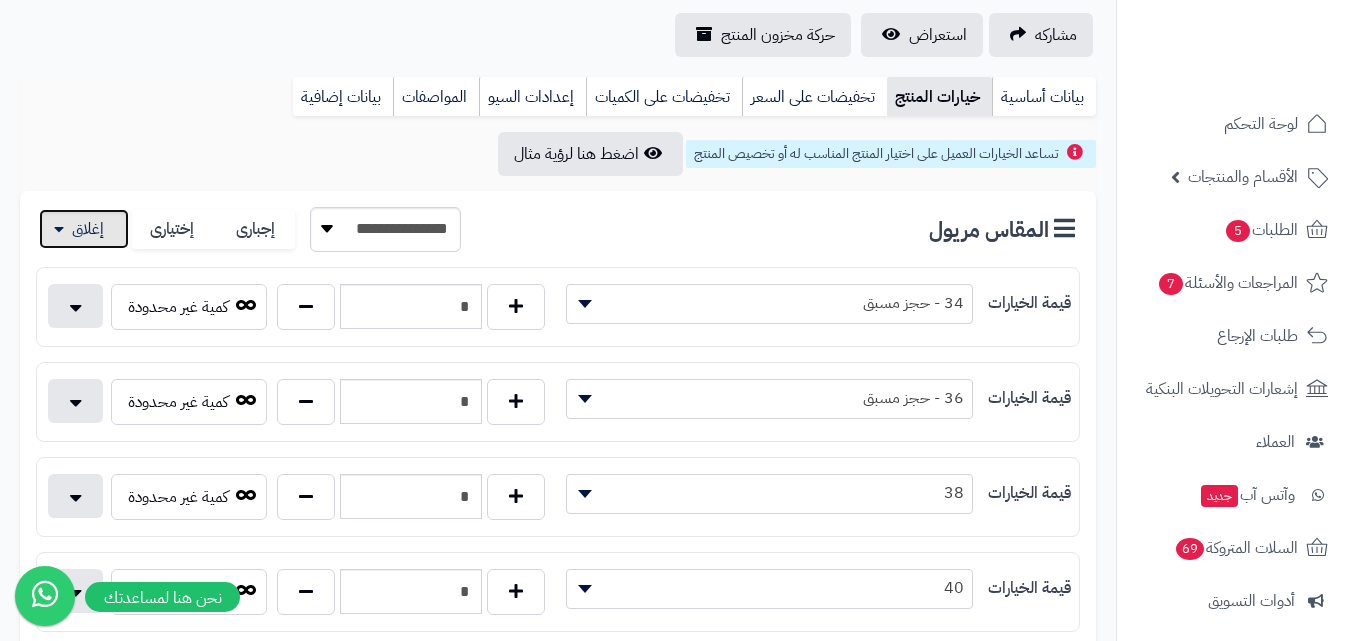 scroll, scrollTop: 200, scrollLeft: 0, axis: vertical 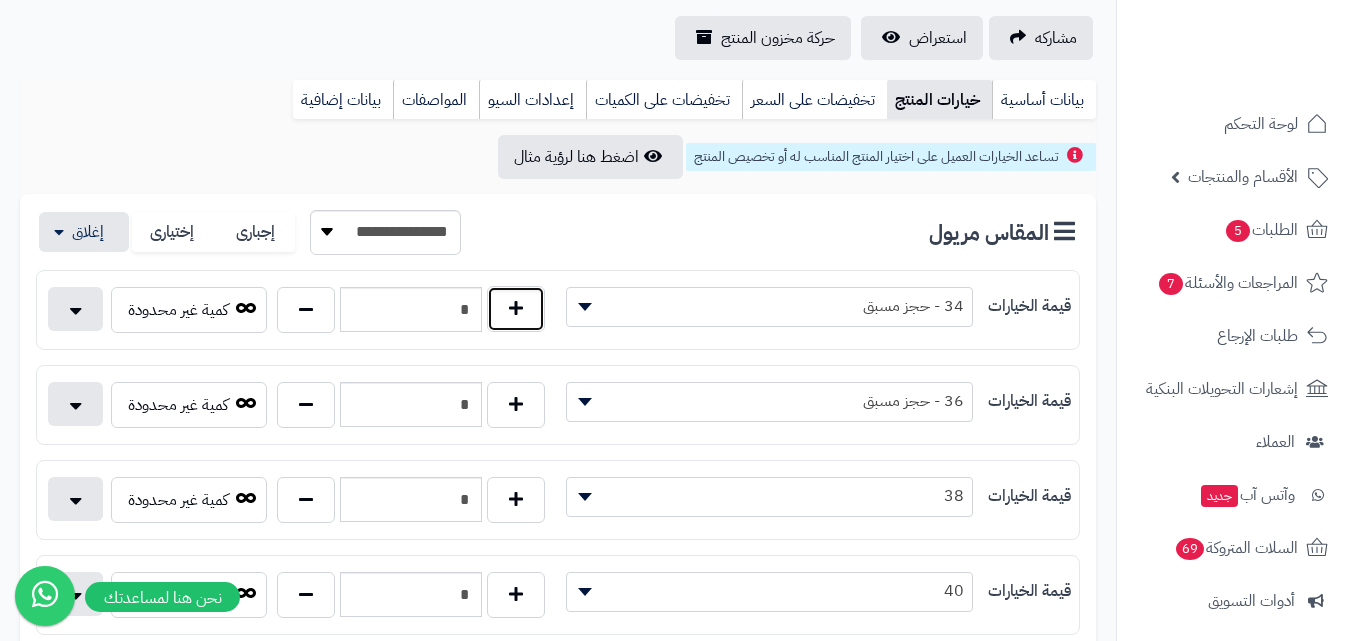 click at bounding box center [516, 309] 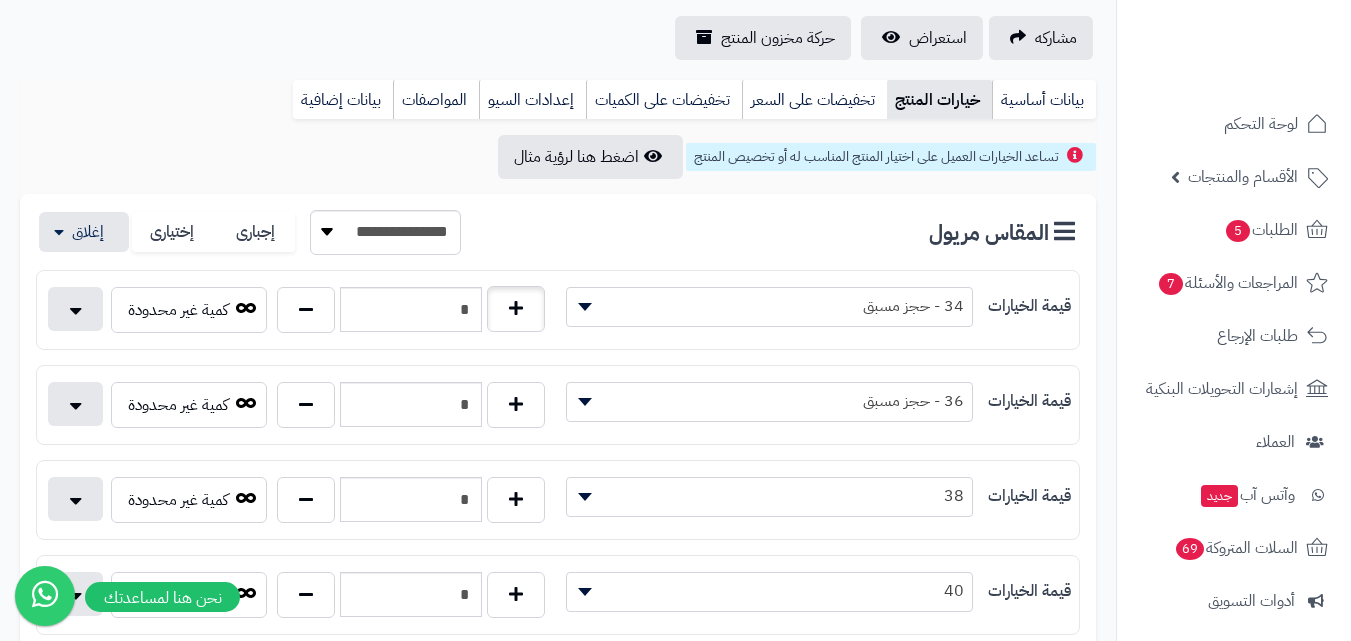 type on "*" 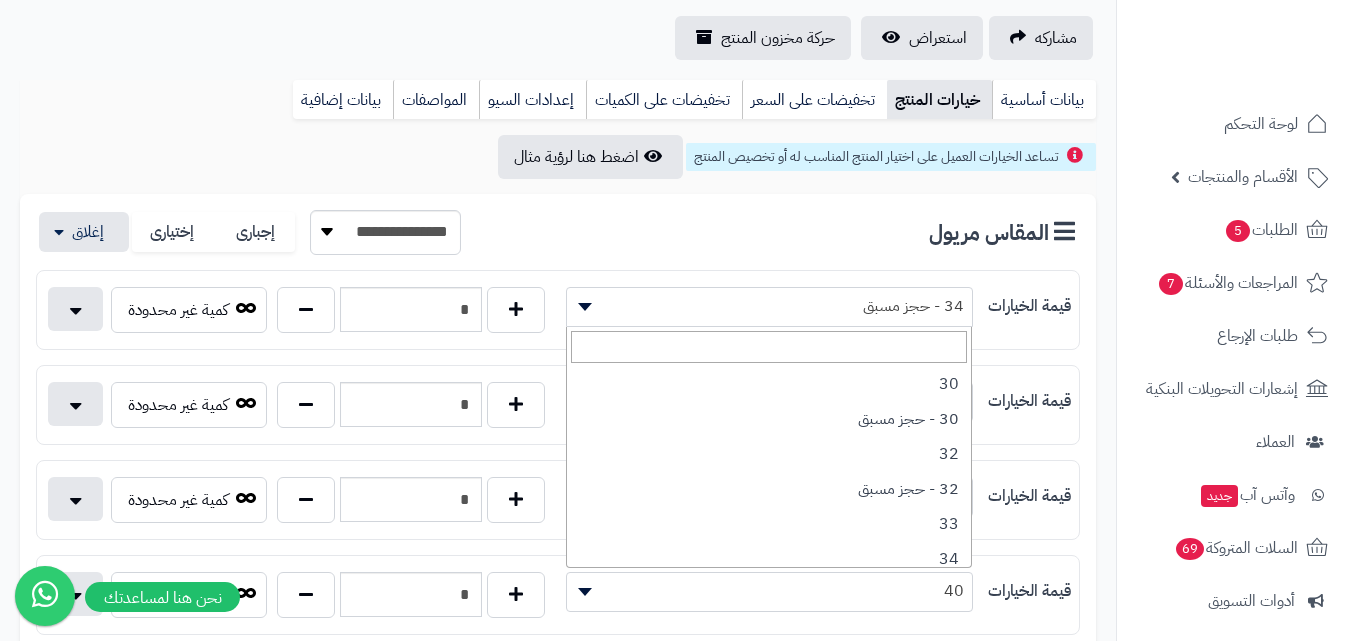 click on "34 - حجز مسبق" at bounding box center [769, 306] 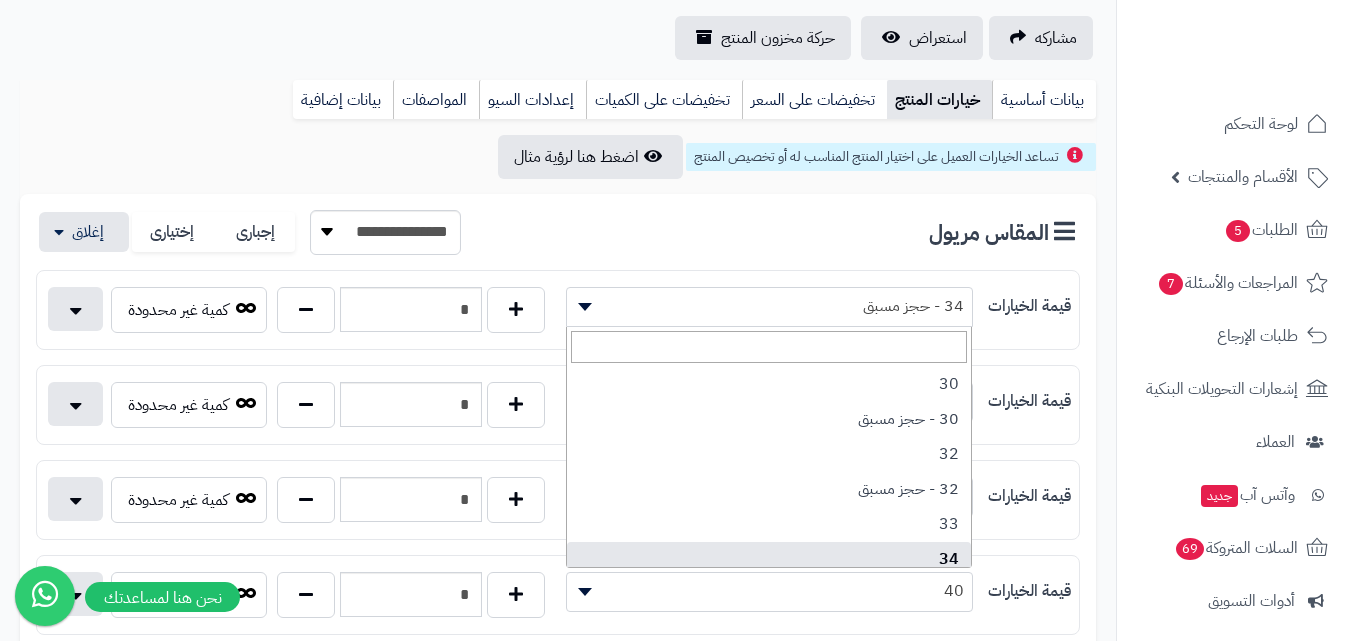 select on "***" 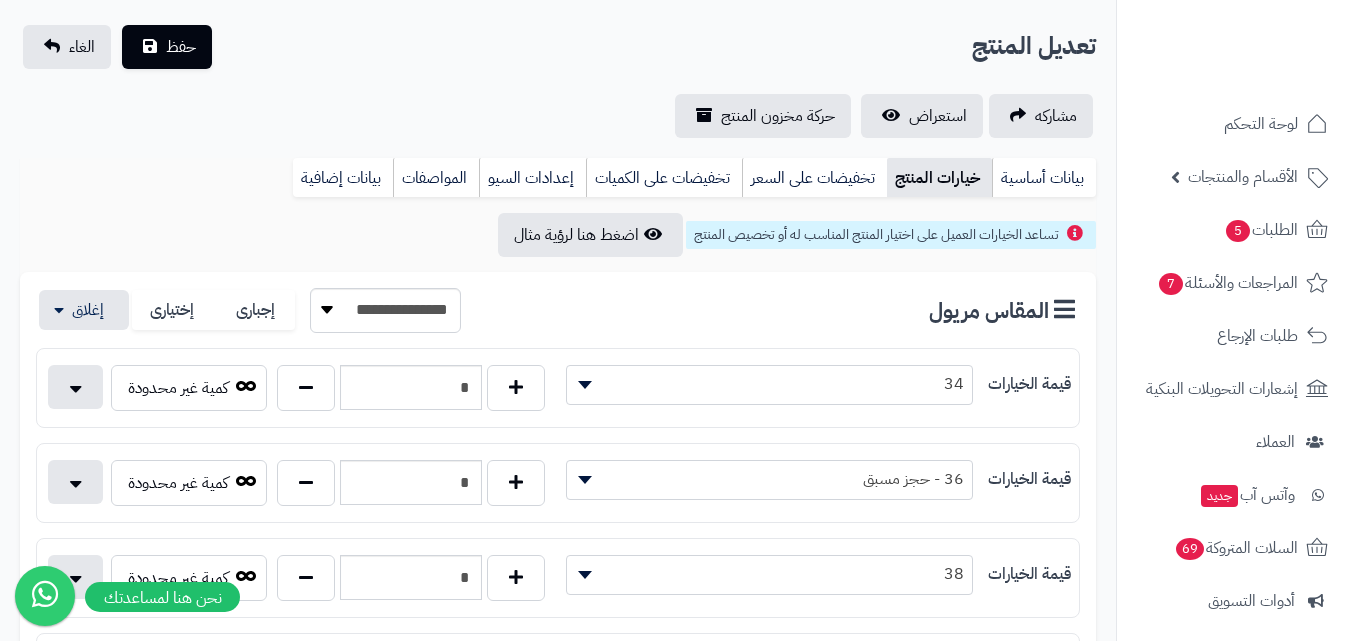 scroll, scrollTop: 100, scrollLeft: 0, axis: vertical 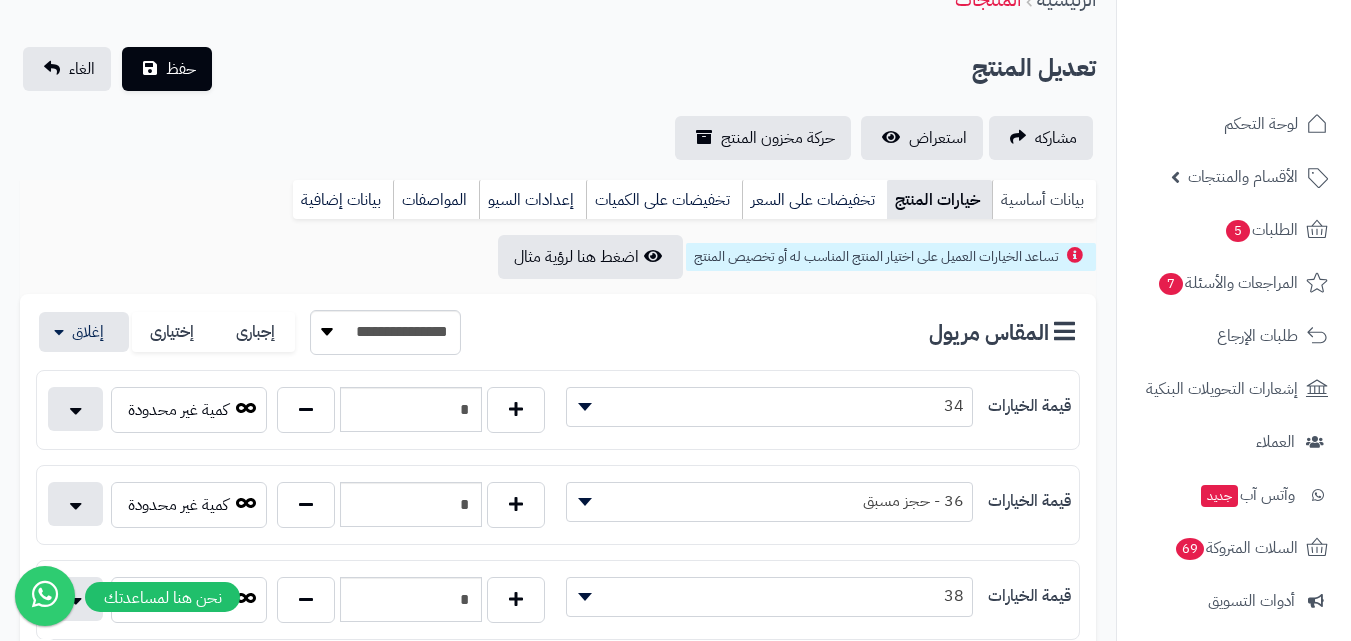 click on "بيانات أساسية" at bounding box center [1044, 200] 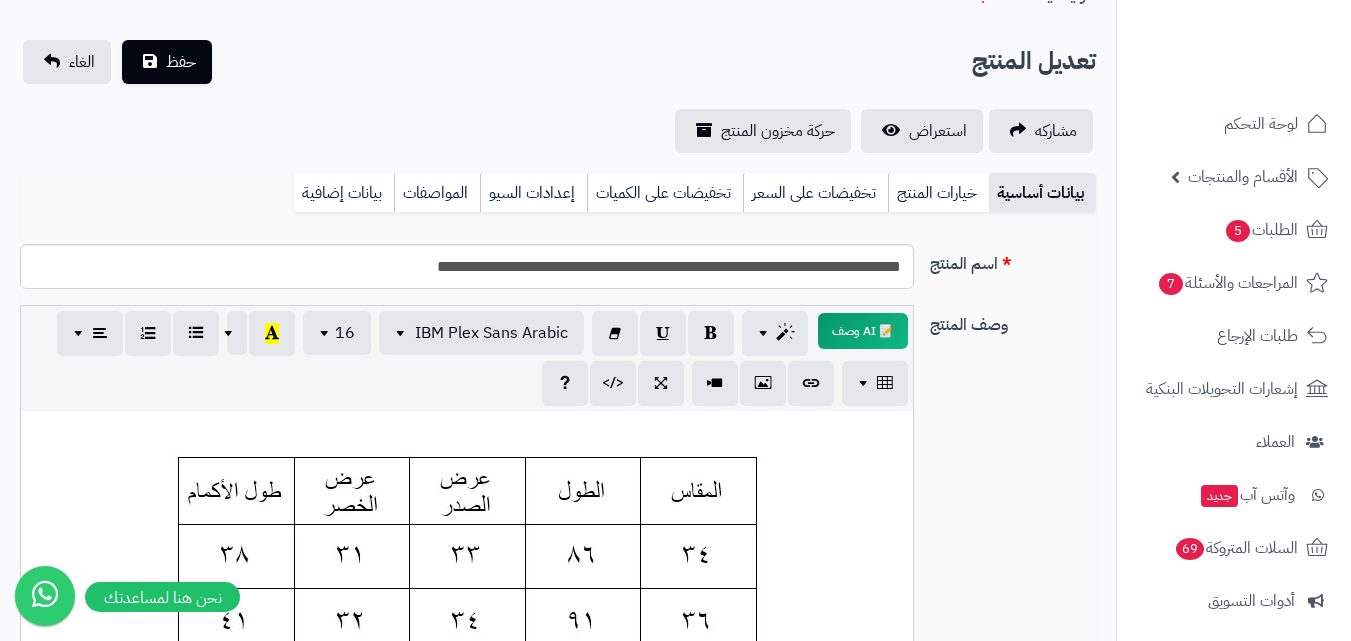 scroll, scrollTop: 0, scrollLeft: 0, axis: both 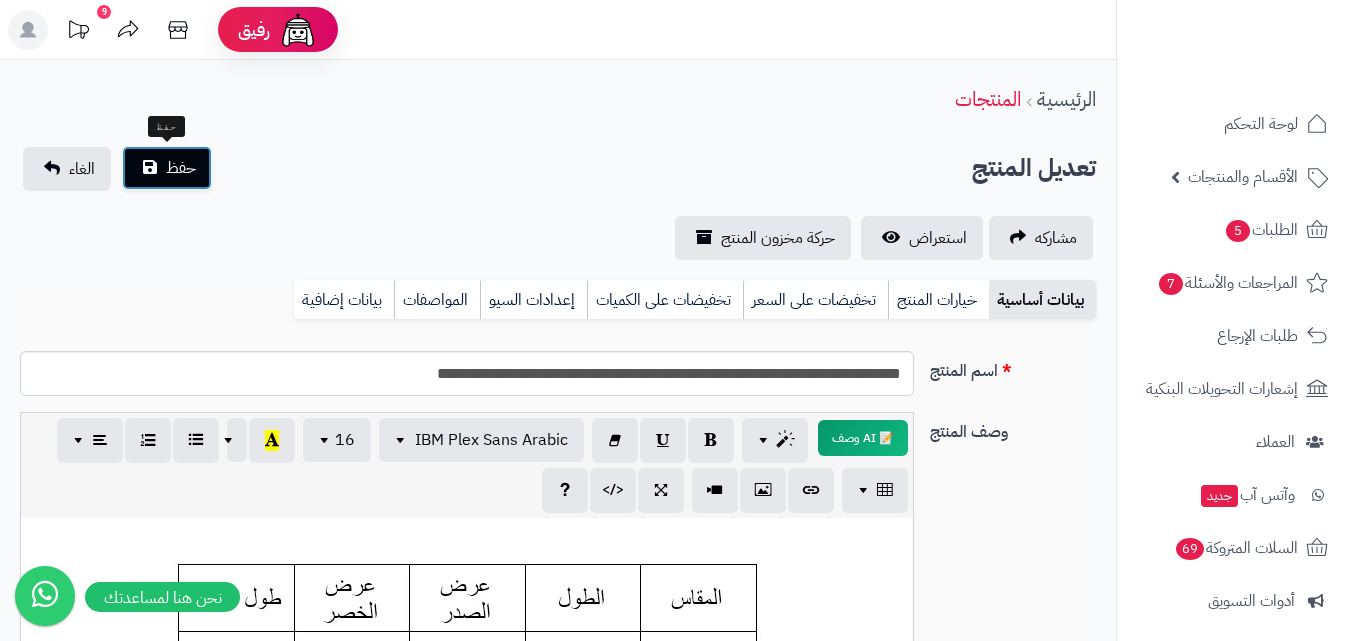 click on "حفظ" at bounding box center (181, 168) 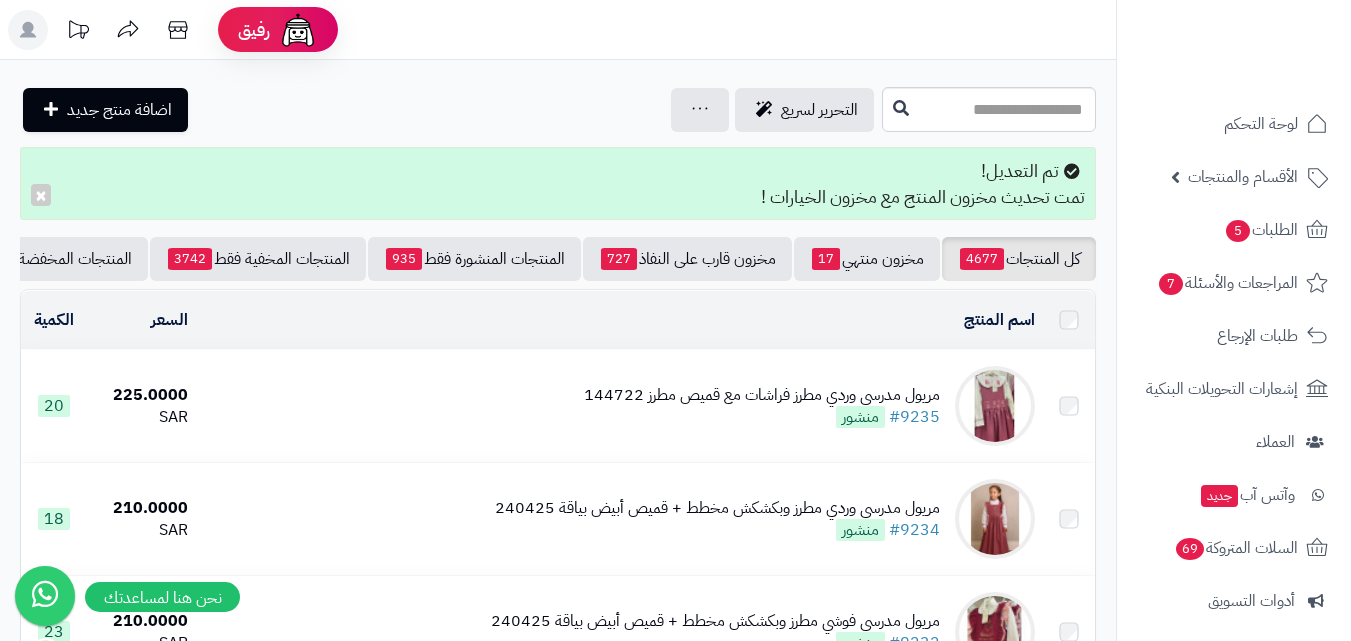 scroll, scrollTop: 0, scrollLeft: 0, axis: both 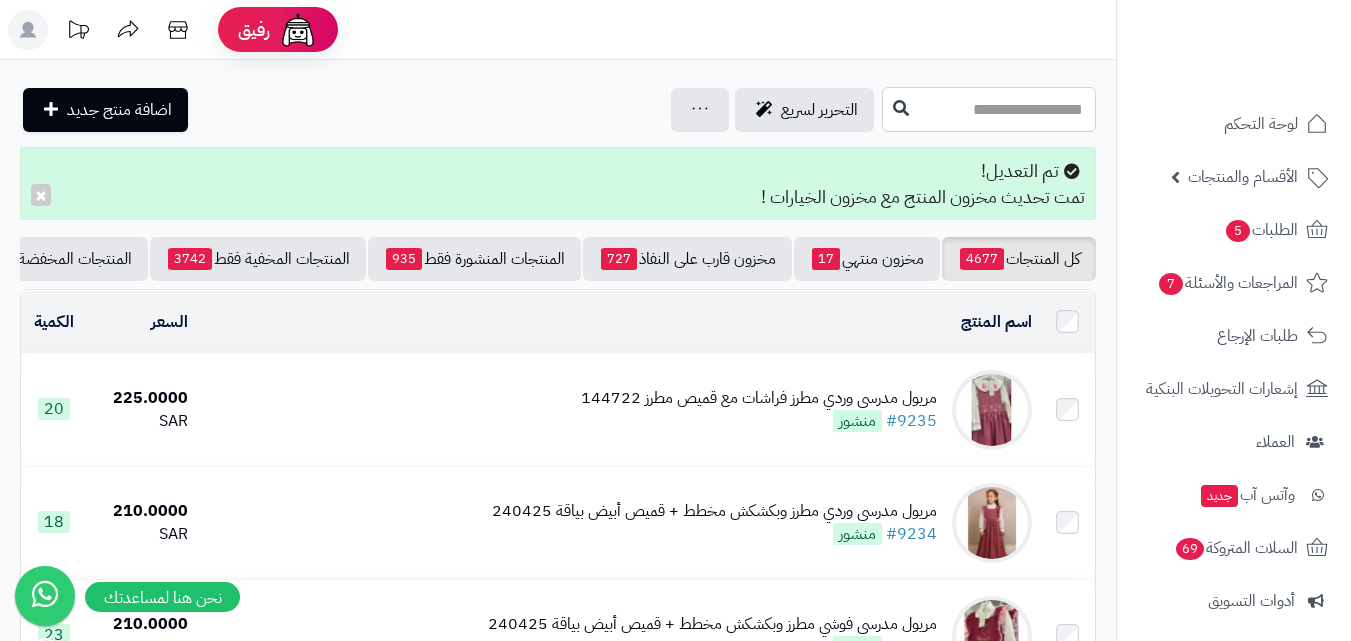 click at bounding box center [989, 109] 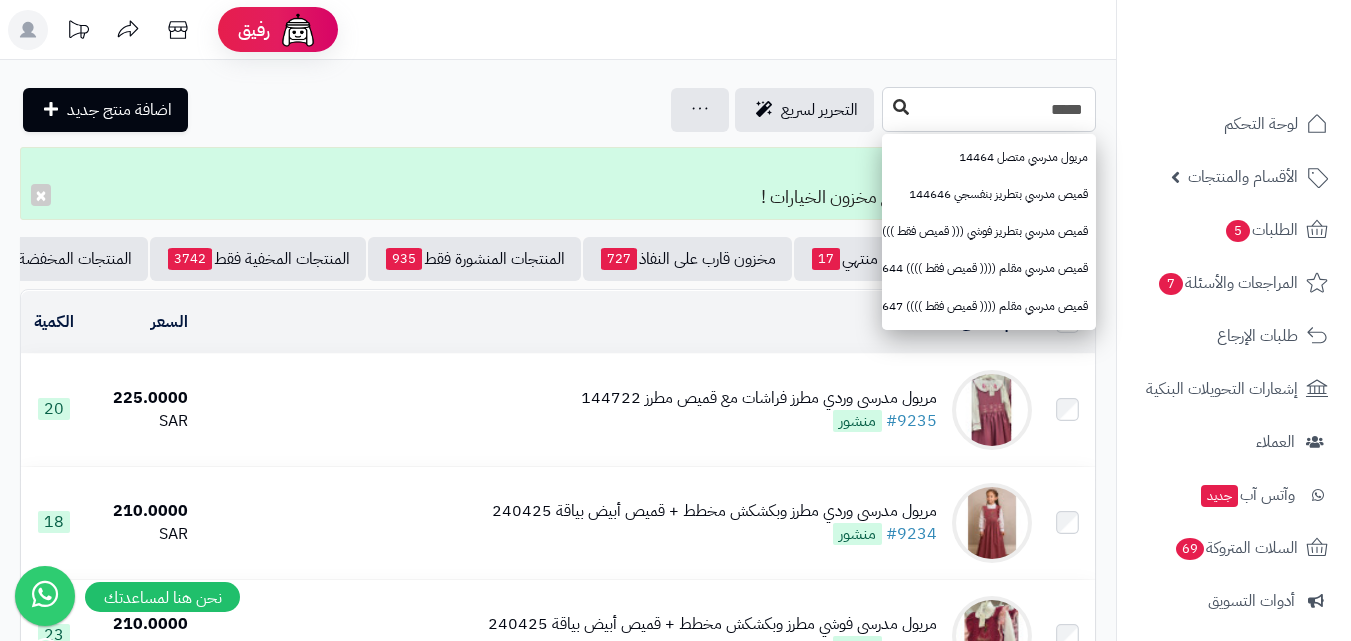 type on "*****" 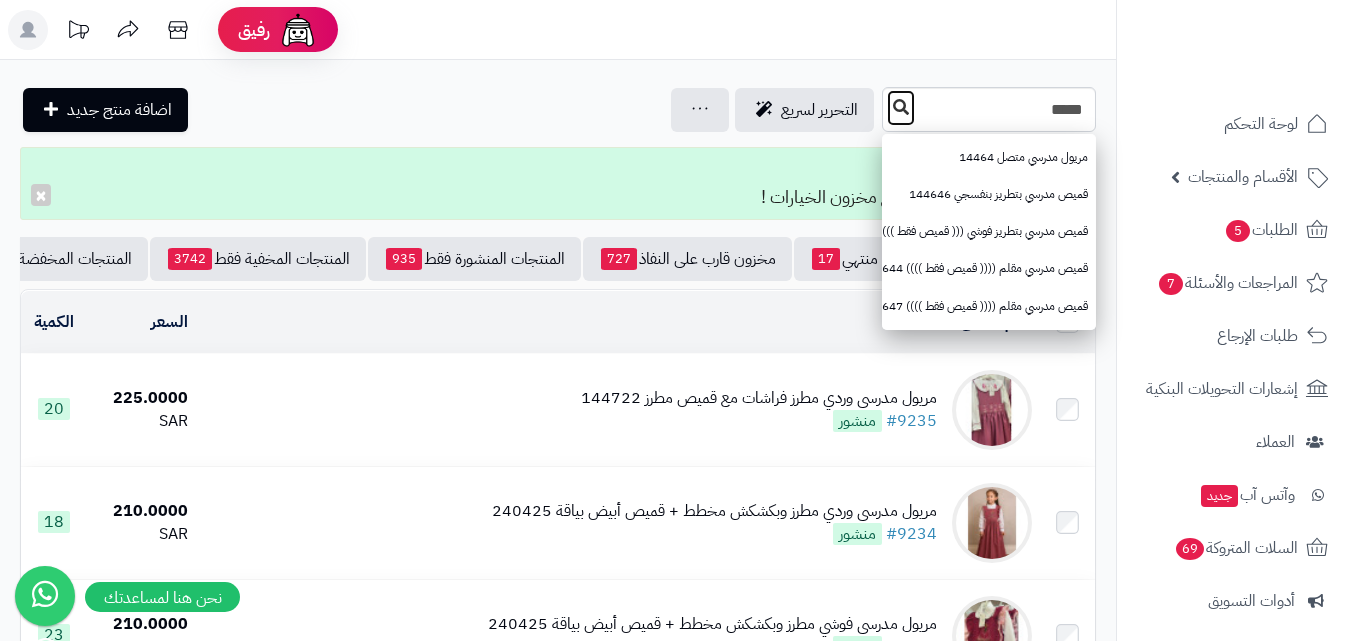 click at bounding box center (901, 107) 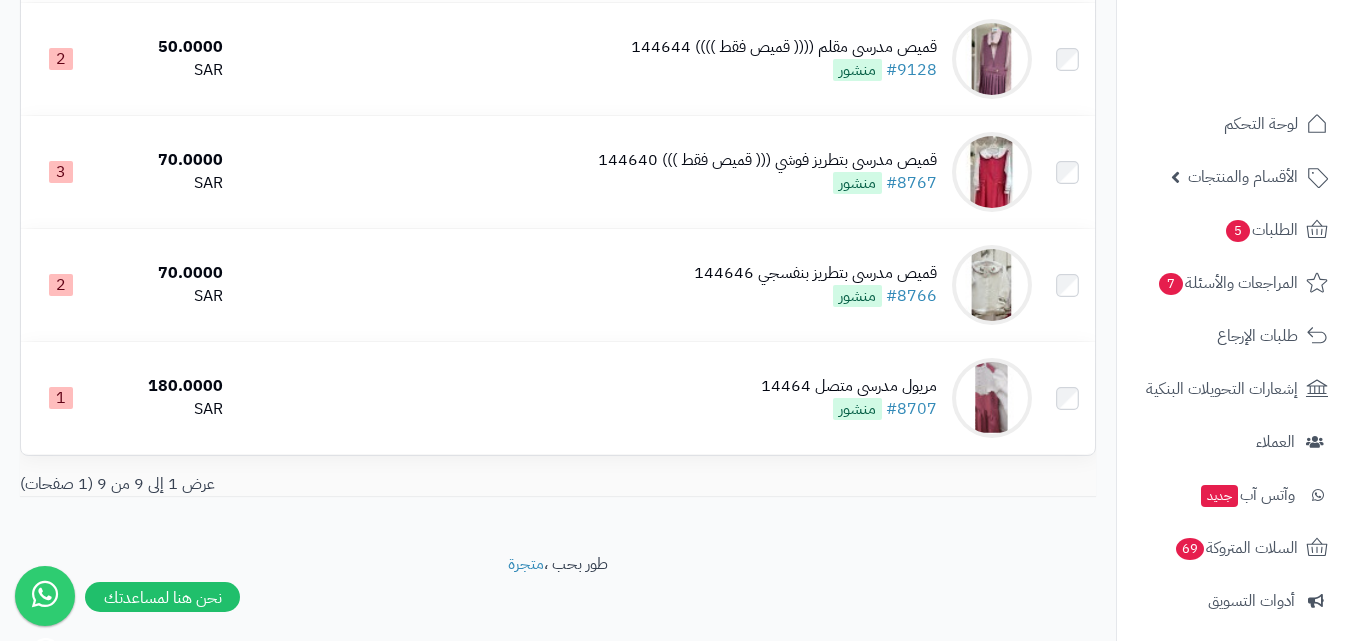 scroll, scrollTop: 849, scrollLeft: 0, axis: vertical 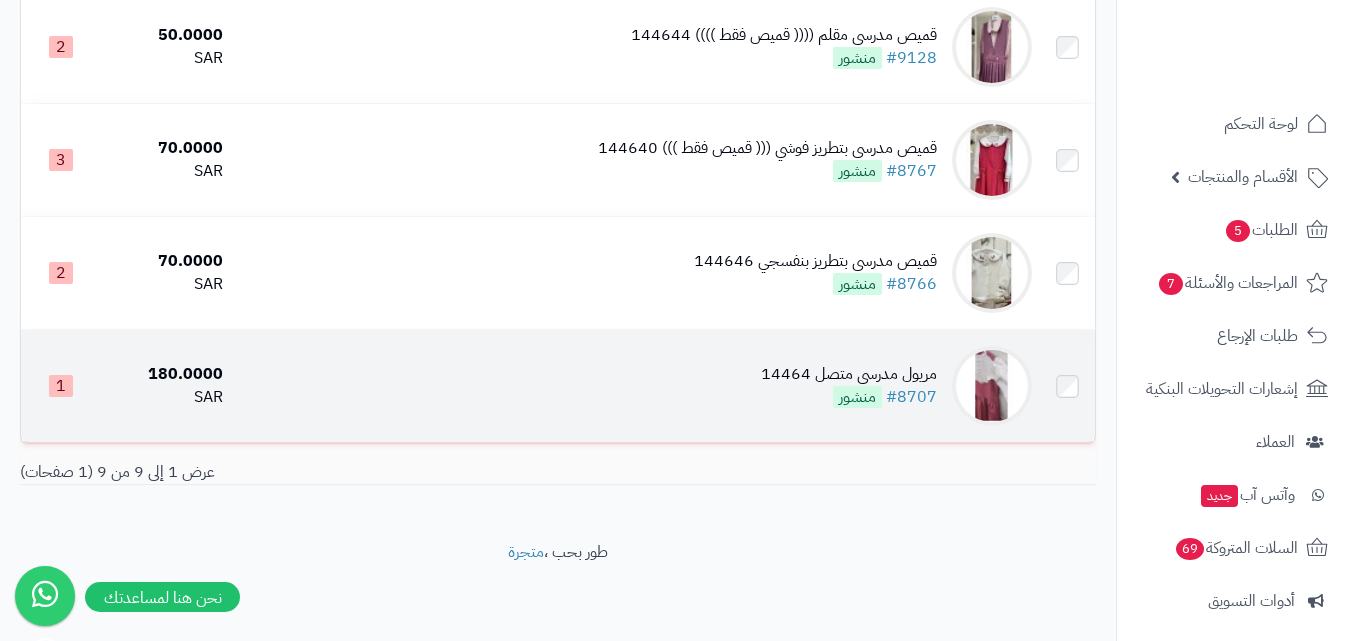 click at bounding box center (992, 386) 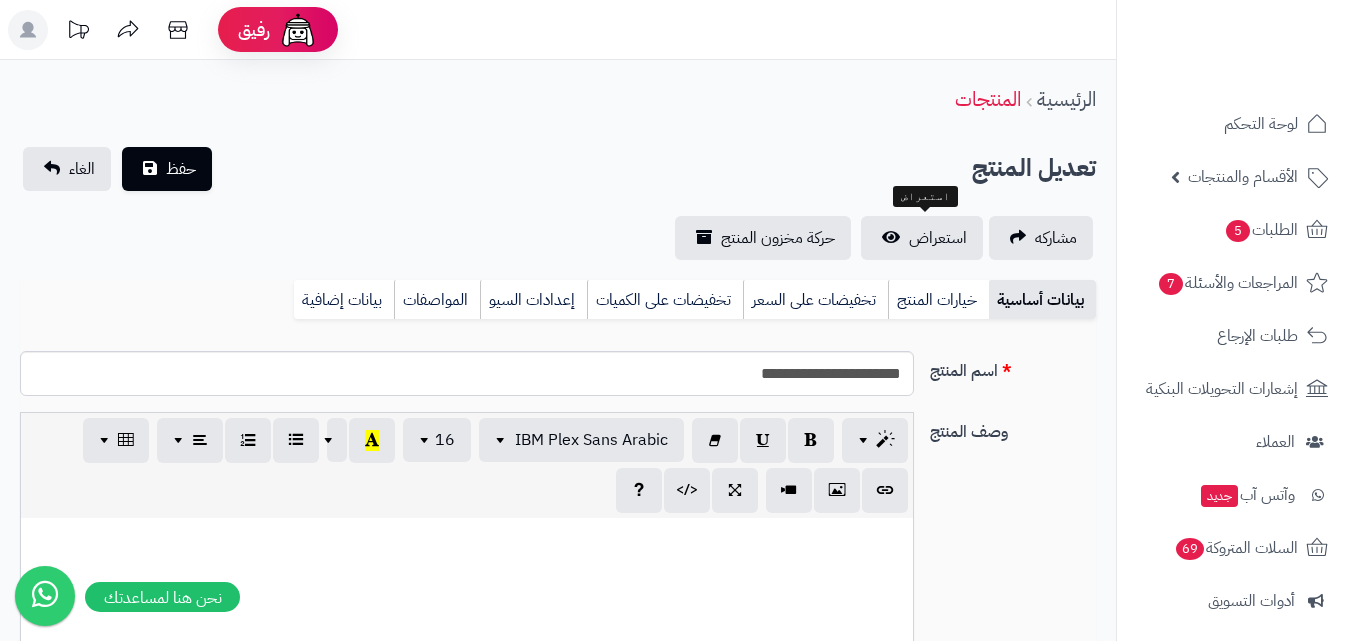 scroll, scrollTop: 161, scrollLeft: 0, axis: vertical 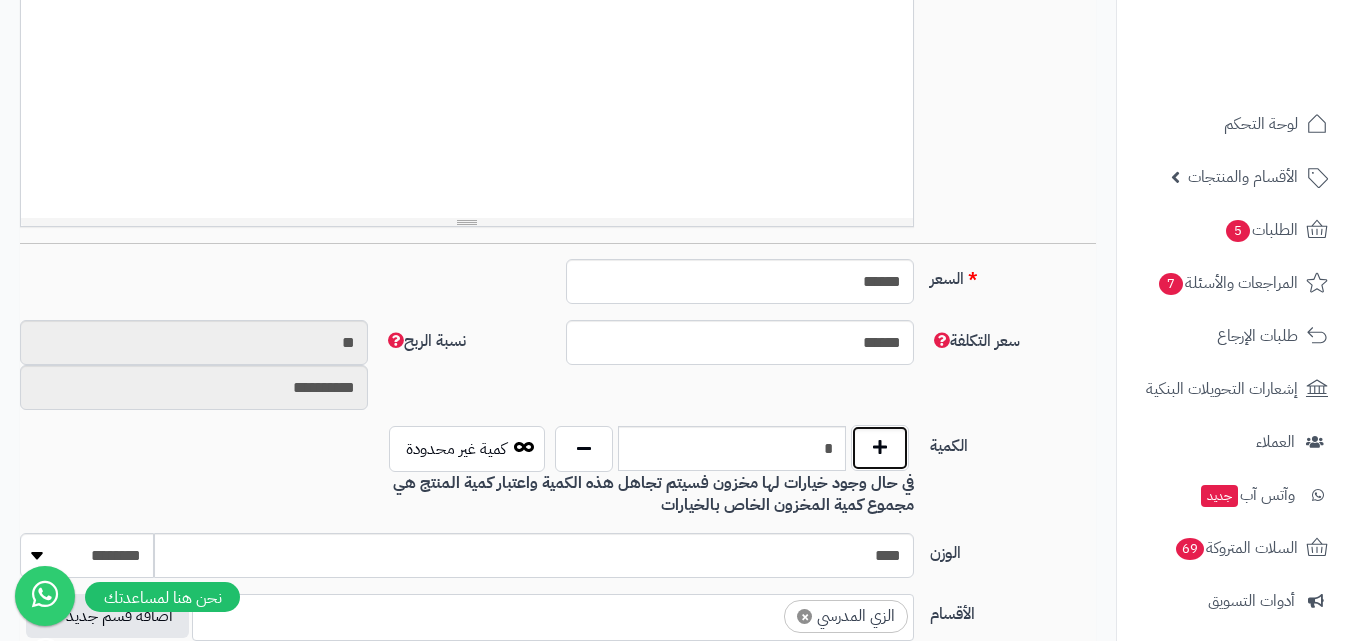 click at bounding box center [880, 448] 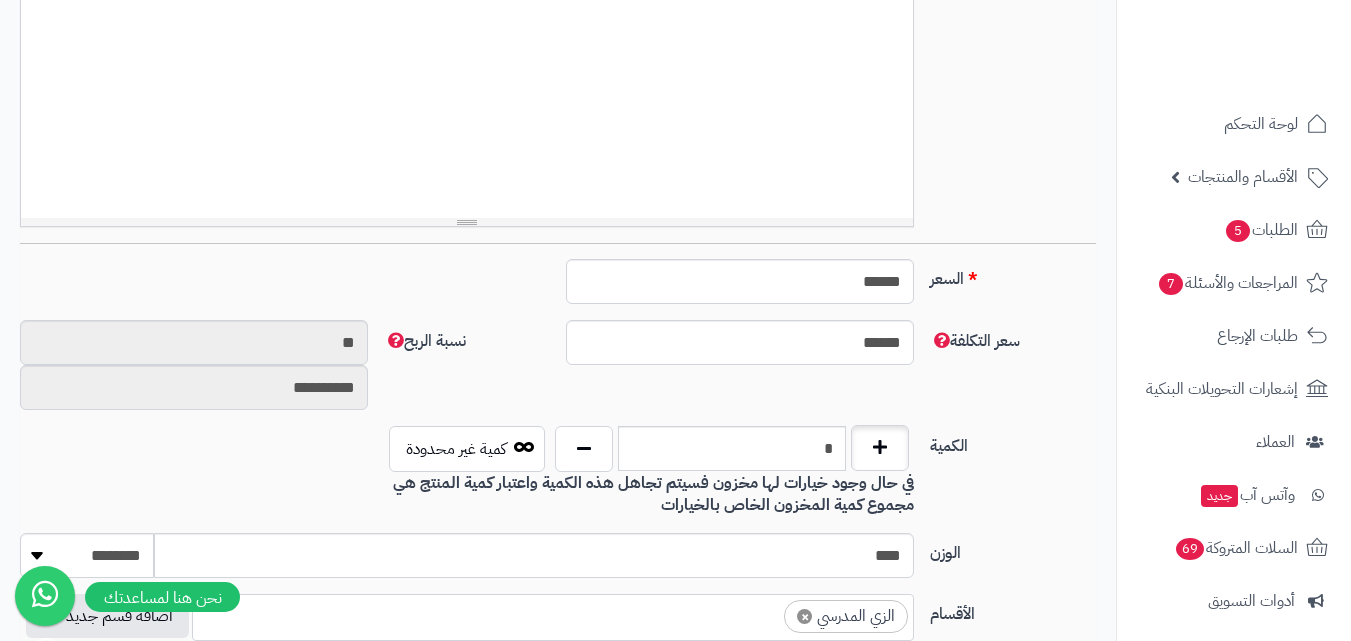type on "*" 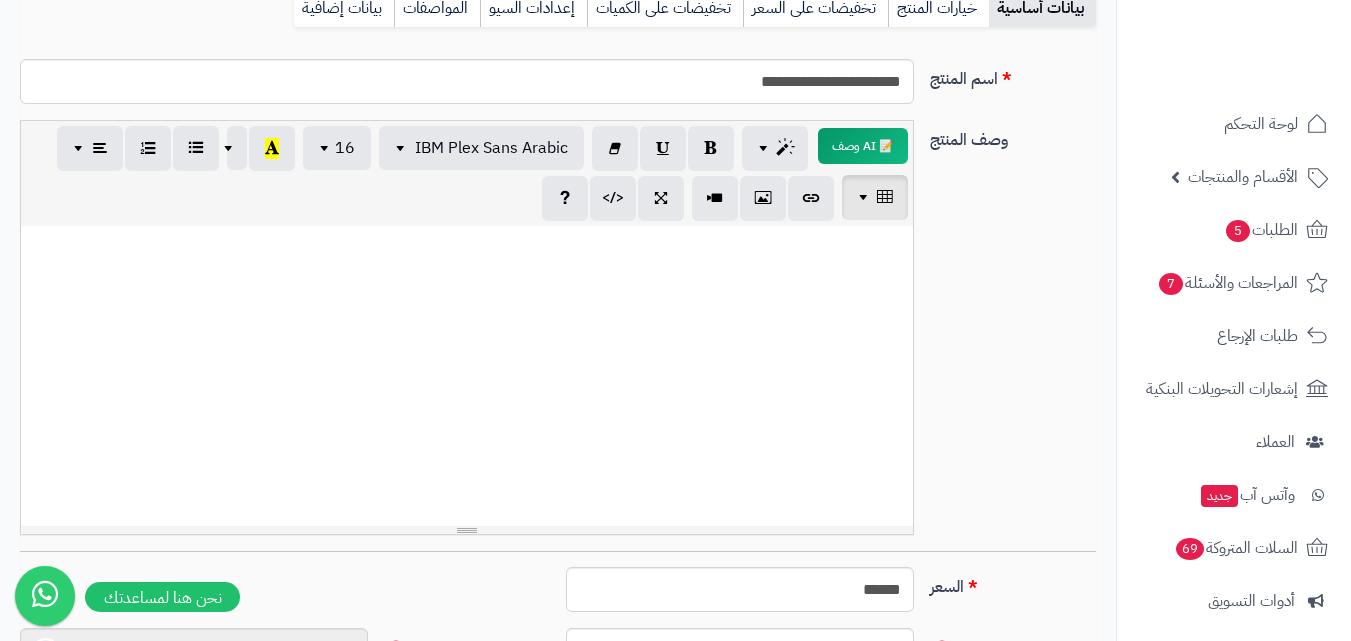 scroll, scrollTop: 100, scrollLeft: 0, axis: vertical 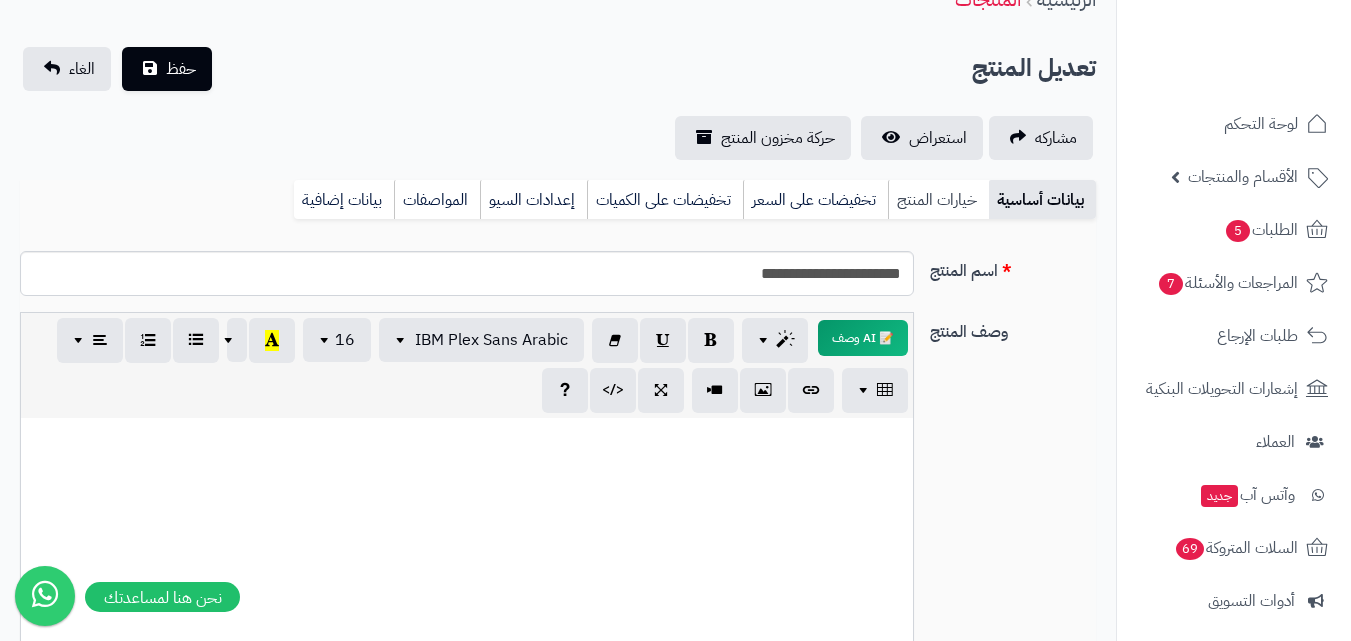 click on "خيارات المنتج" at bounding box center (938, 200) 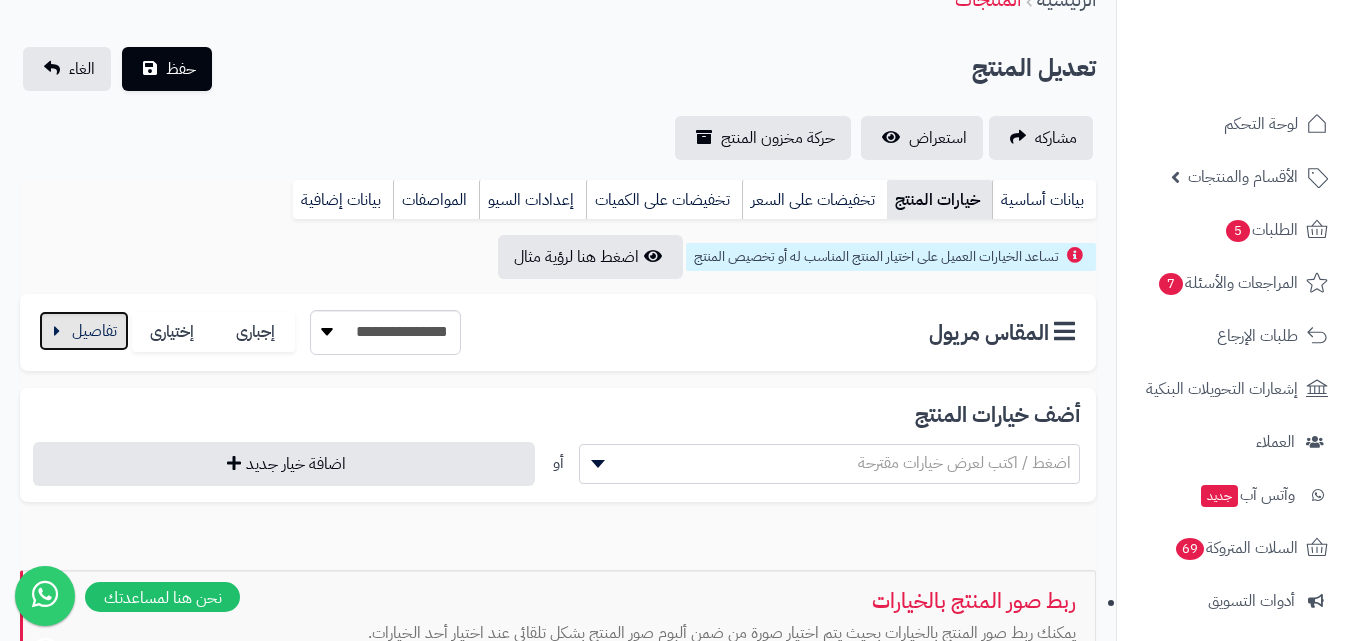 click at bounding box center [84, 331] 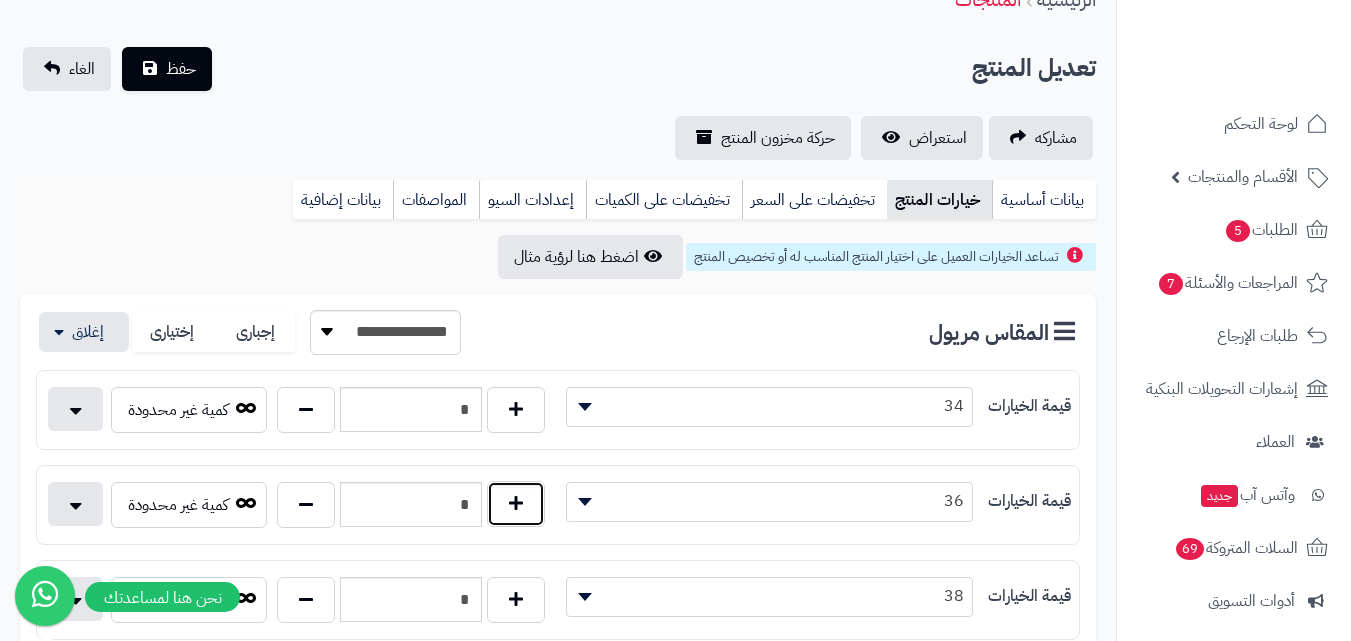 click at bounding box center (516, 504) 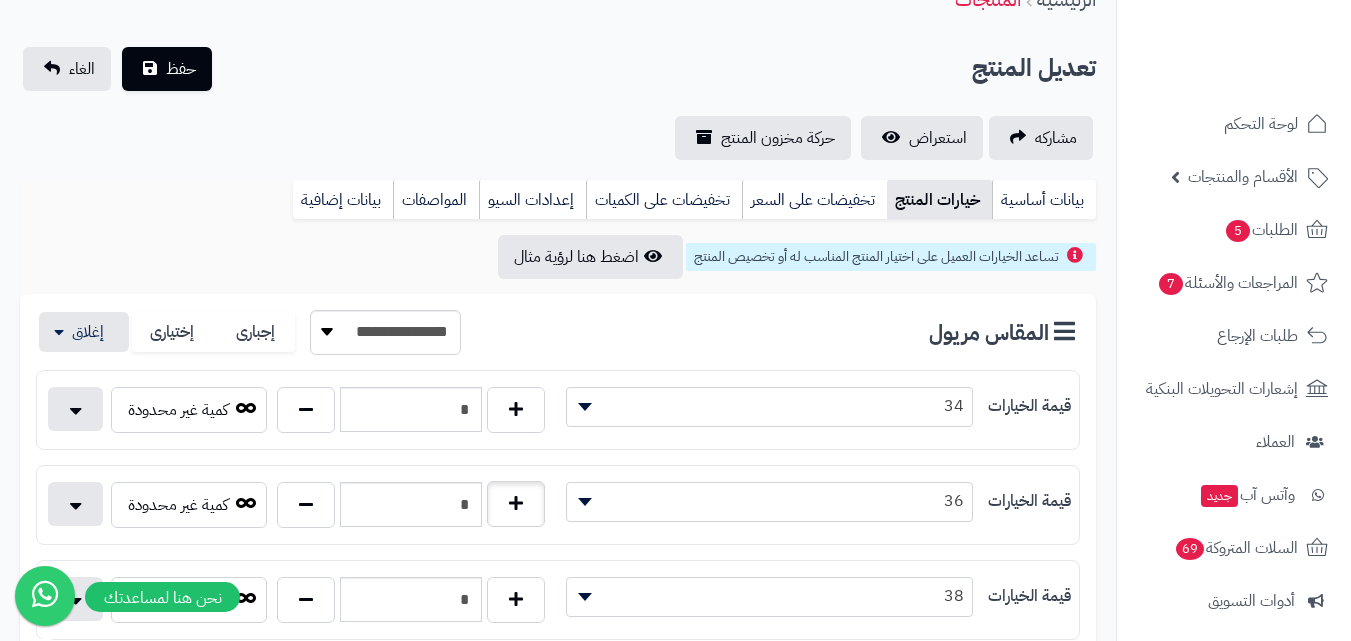 type on "*" 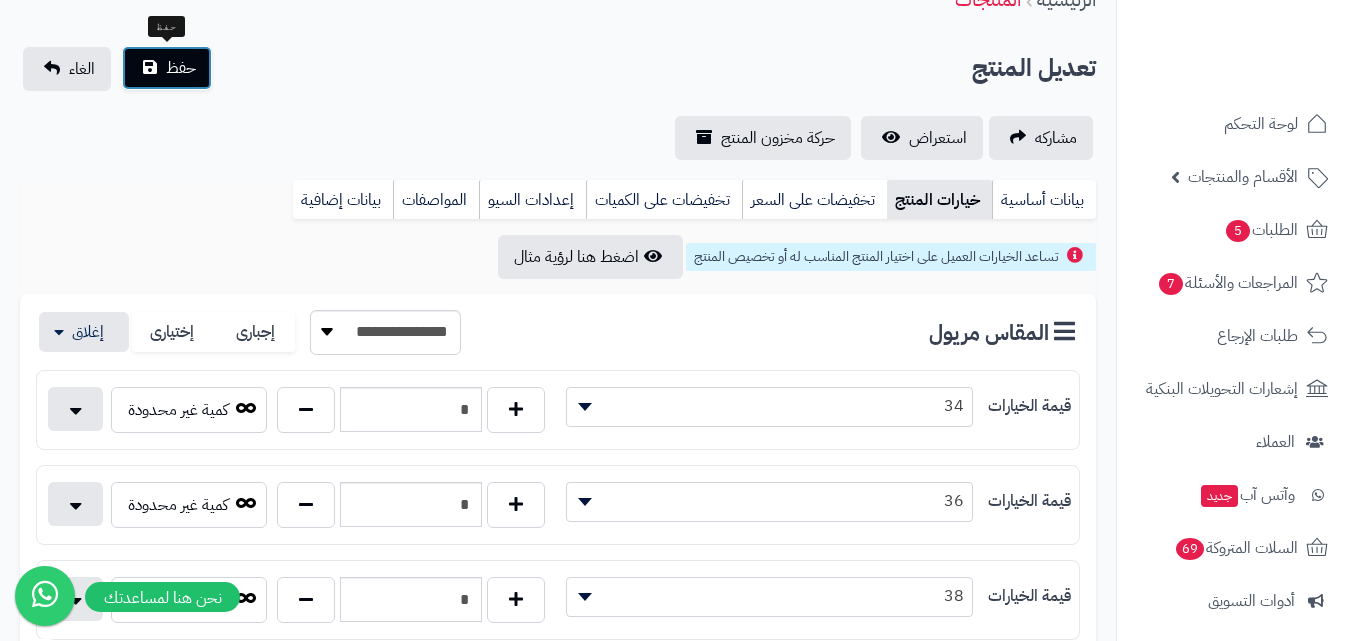 click on "حفظ" at bounding box center (181, 68) 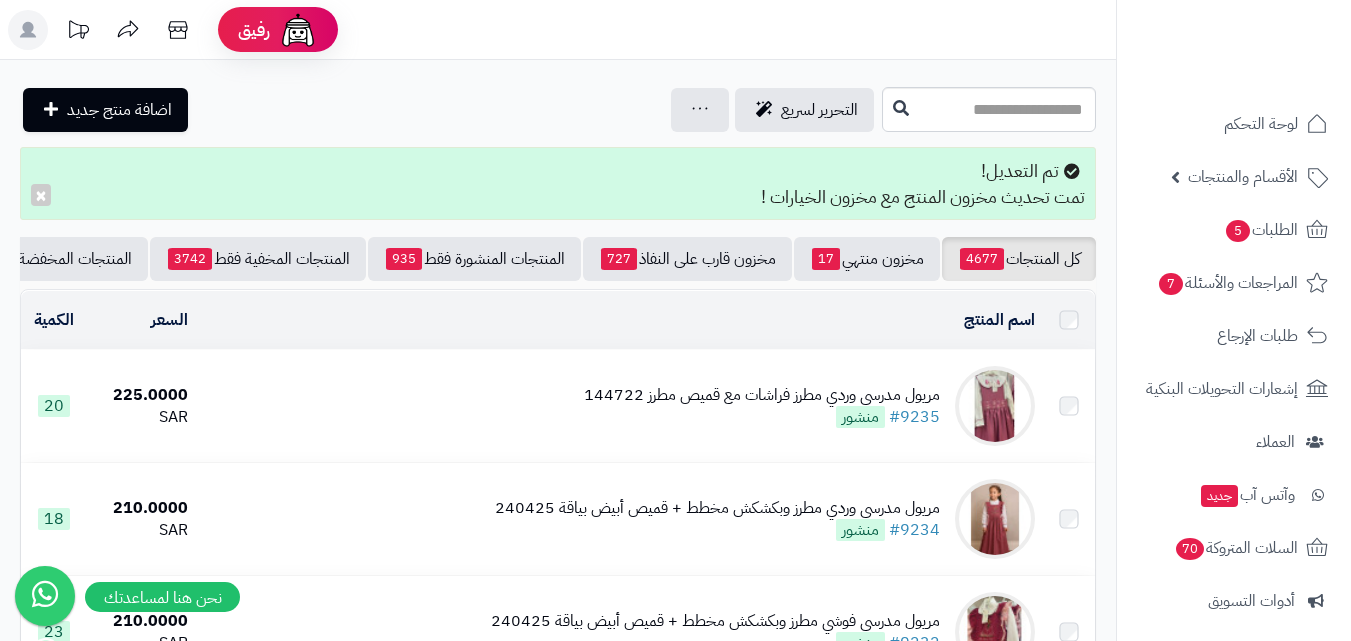 scroll, scrollTop: 0, scrollLeft: 0, axis: both 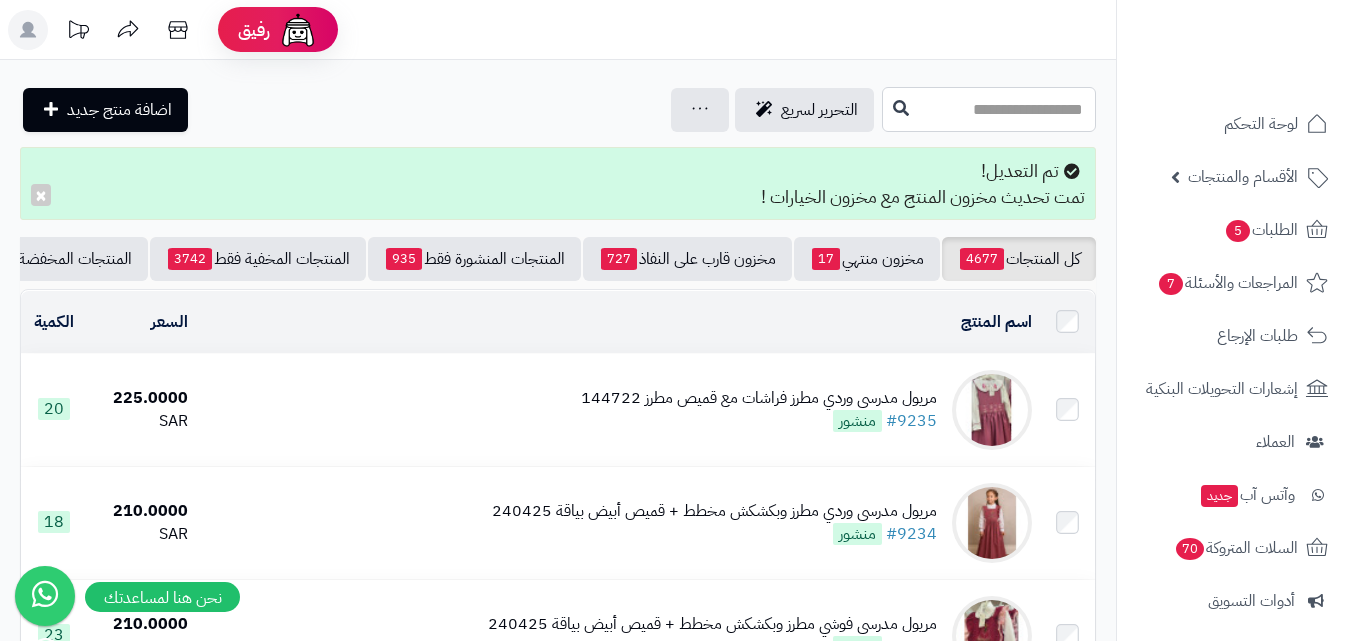click at bounding box center (989, 109) 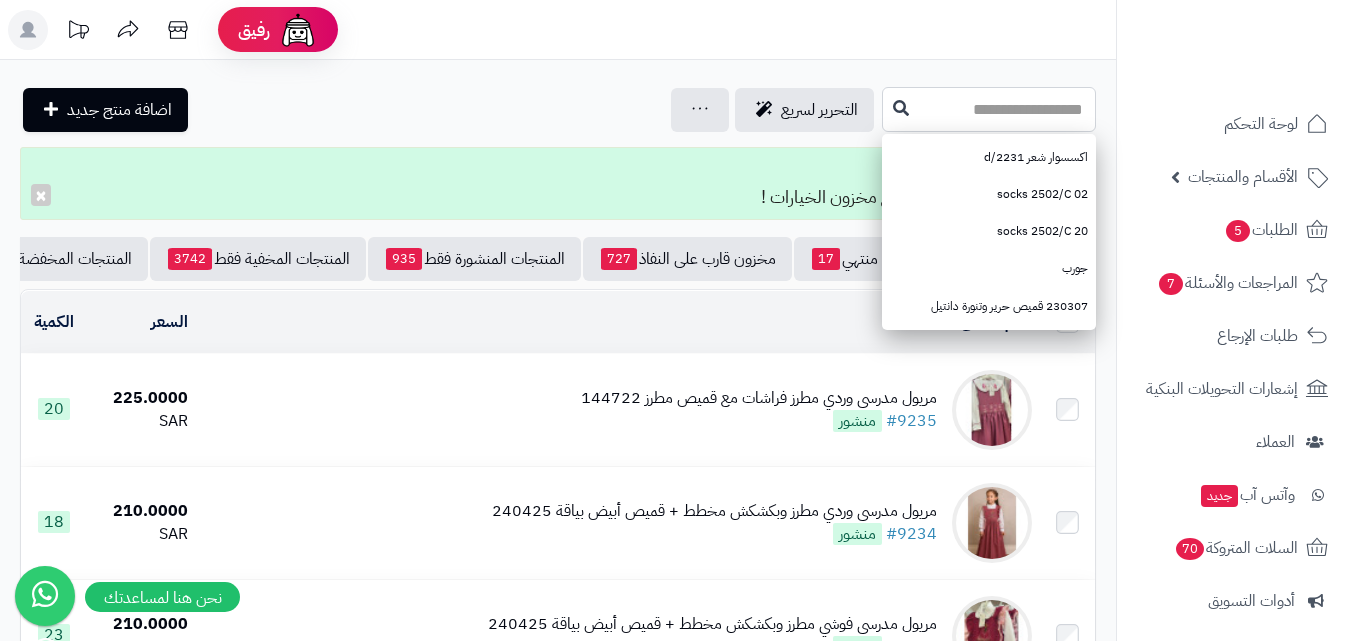 type on "*" 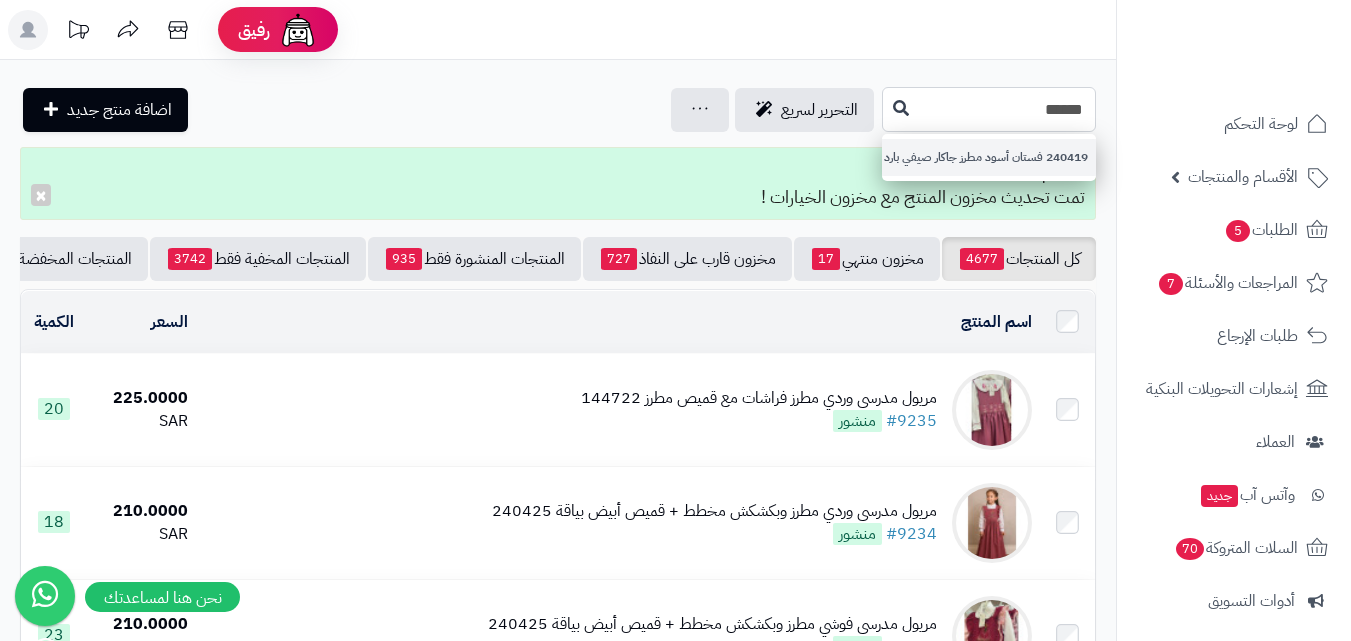 type on "******" 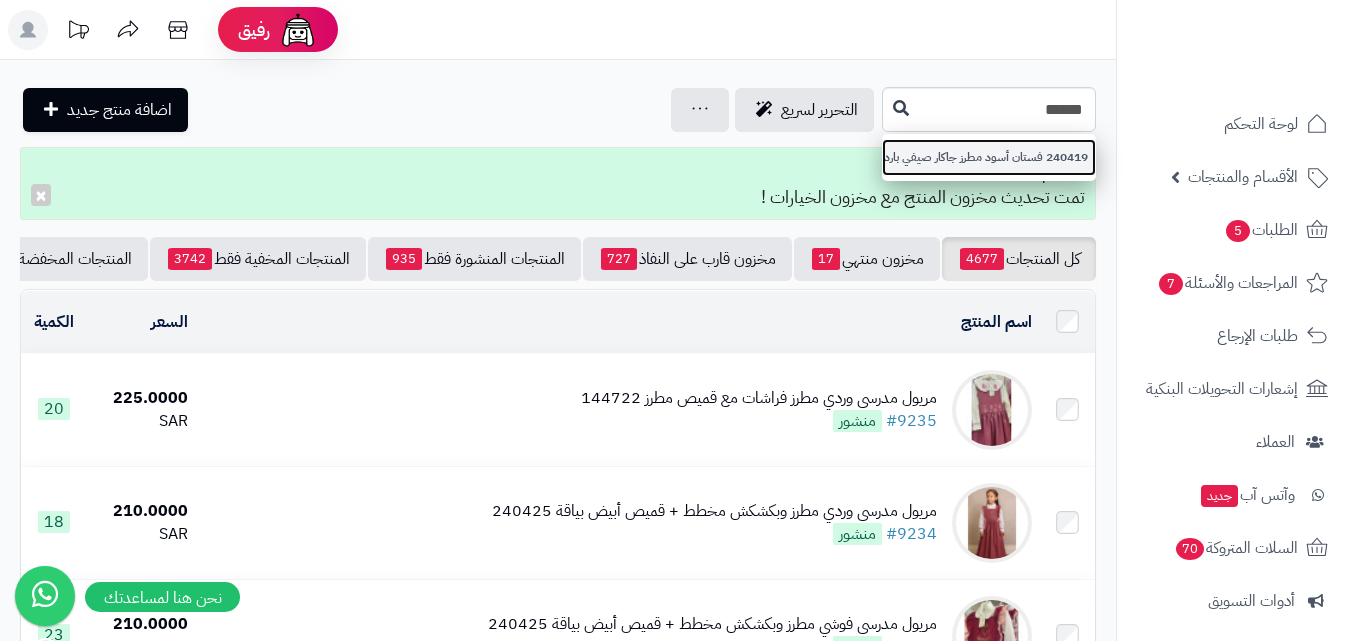 click on "240419 فستان أسود مطرز  جاكار صيفي بارد" at bounding box center [989, 157] 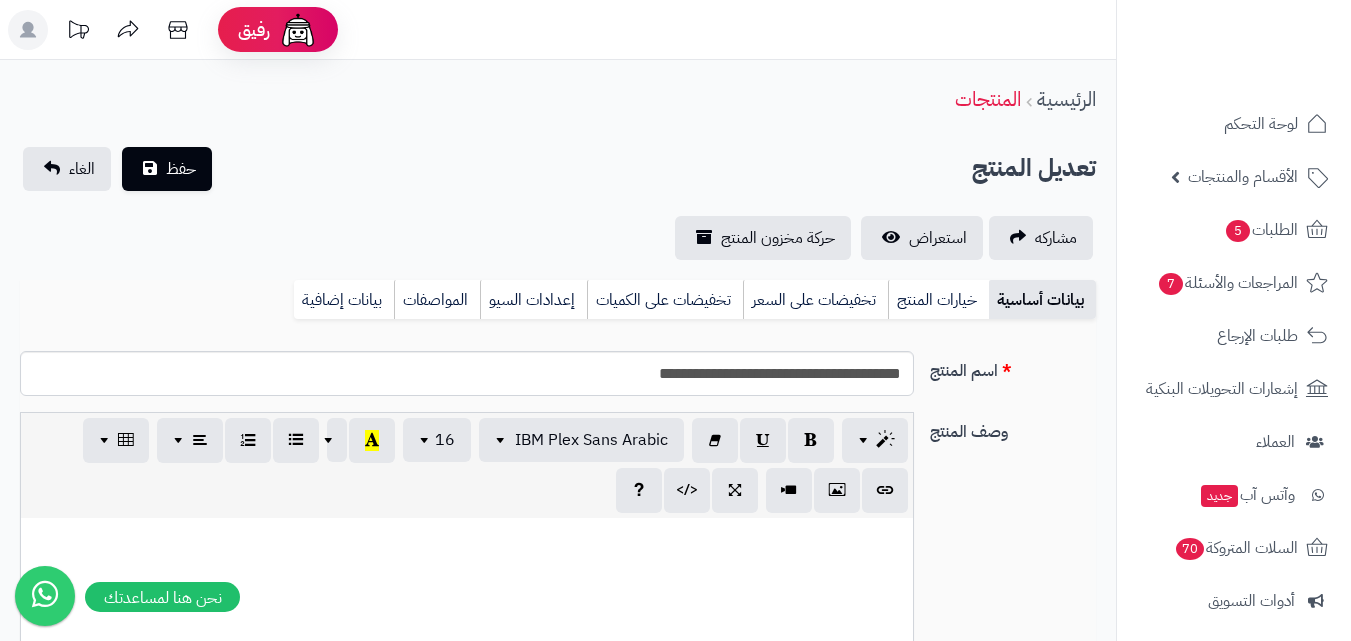 scroll, scrollTop: 0, scrollLeft: 0, axis: both 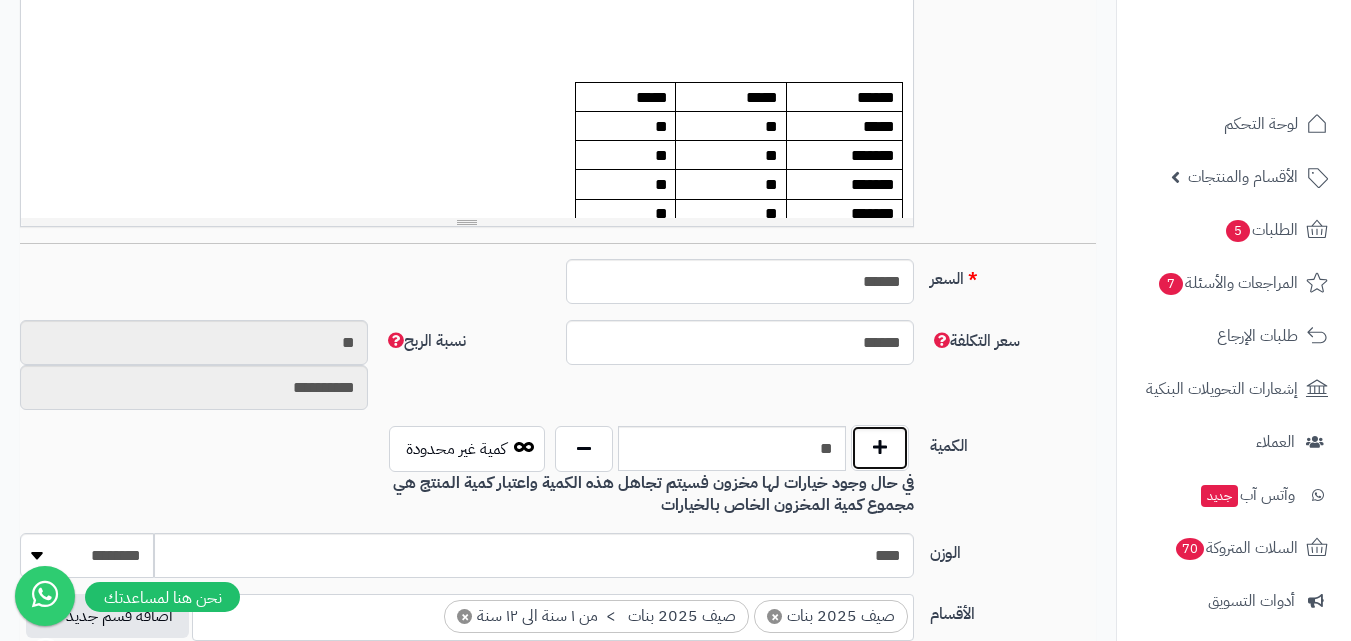 click at bounding box center (880, 448) 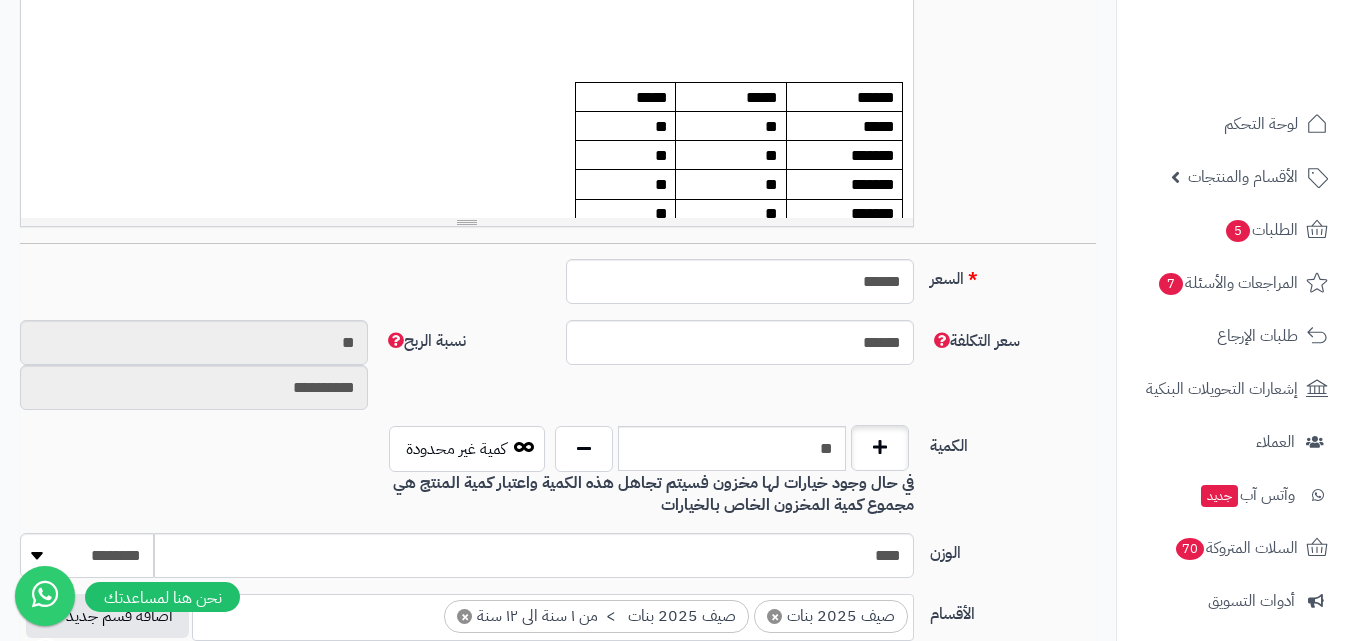 type on "**" 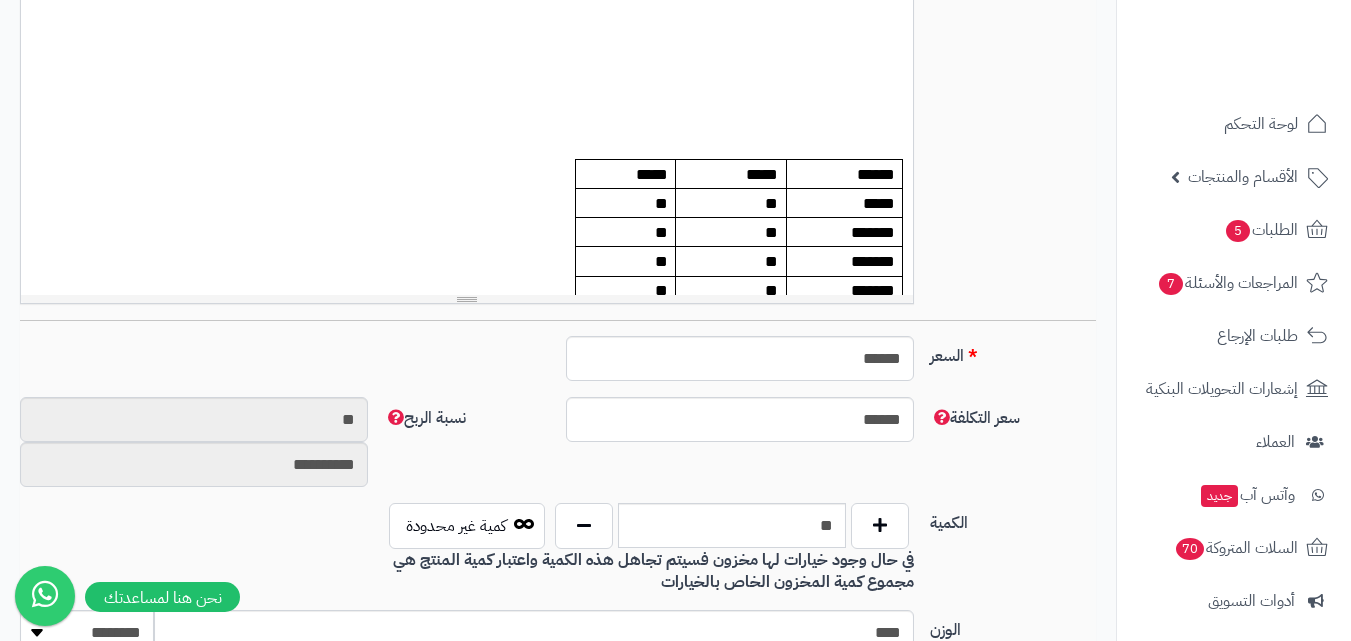 scroll, scrollTop: 100, scrollLeft: 0, axis: vertical 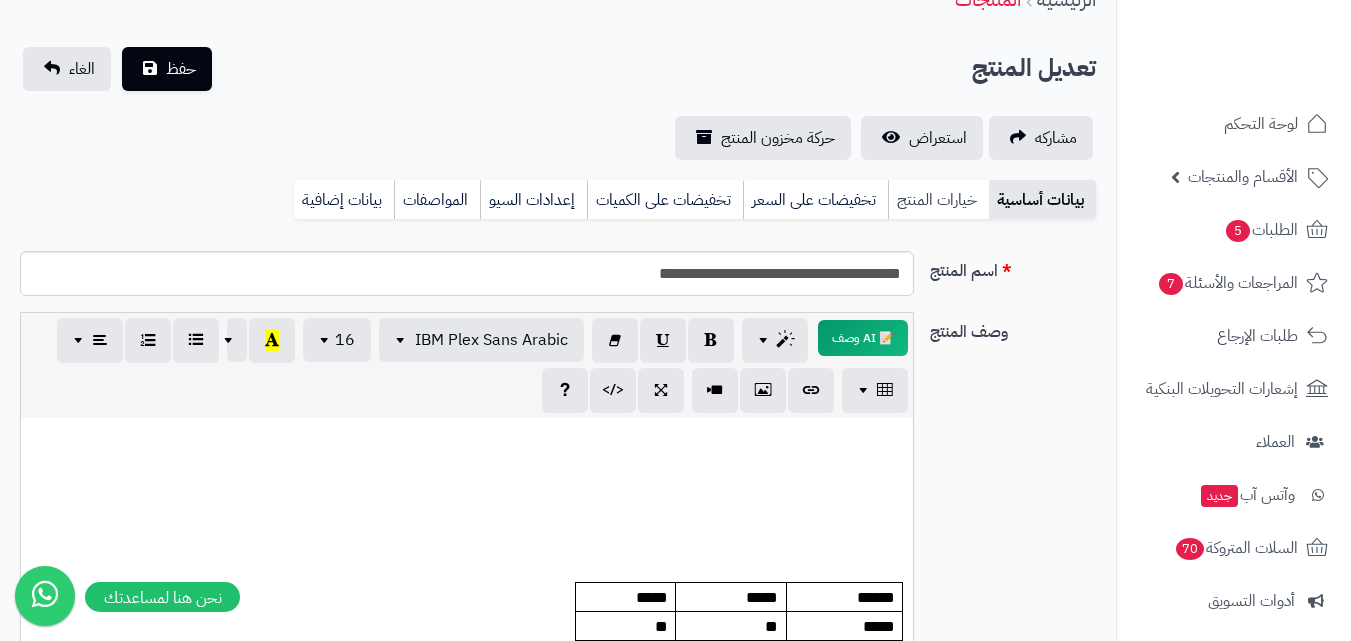 click on "خيارات المنتج" at bounding box center (938, 200) 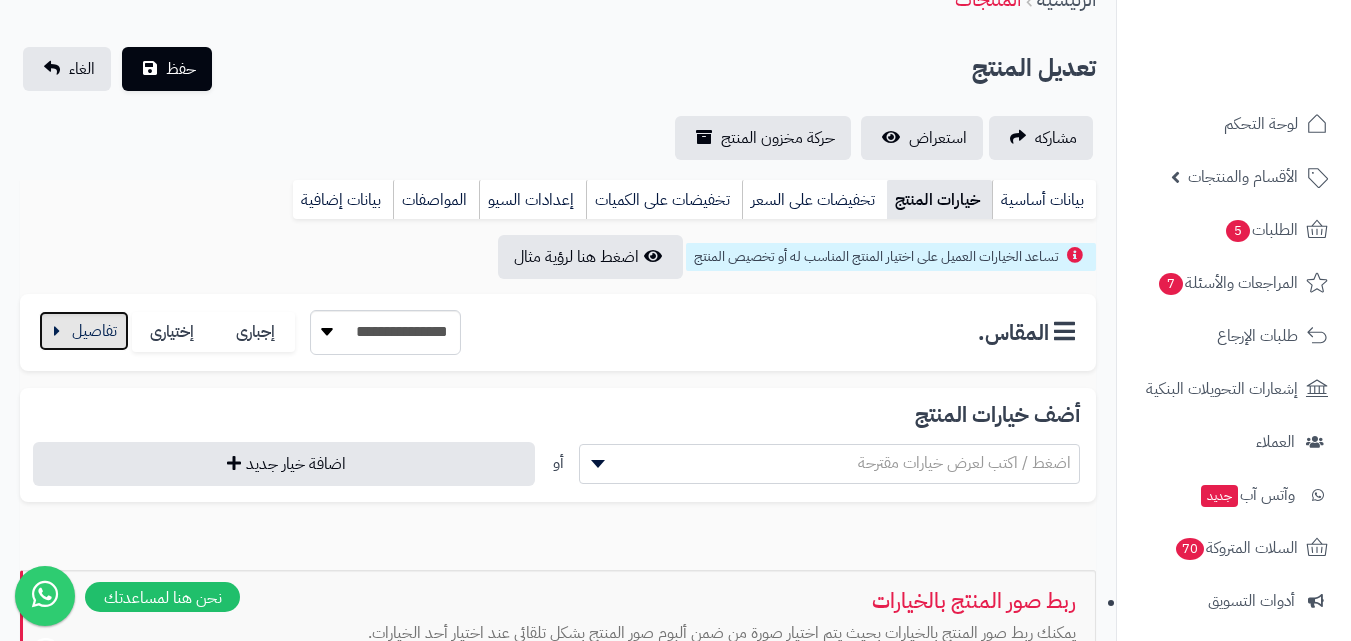click at bounding box center [84, 331] 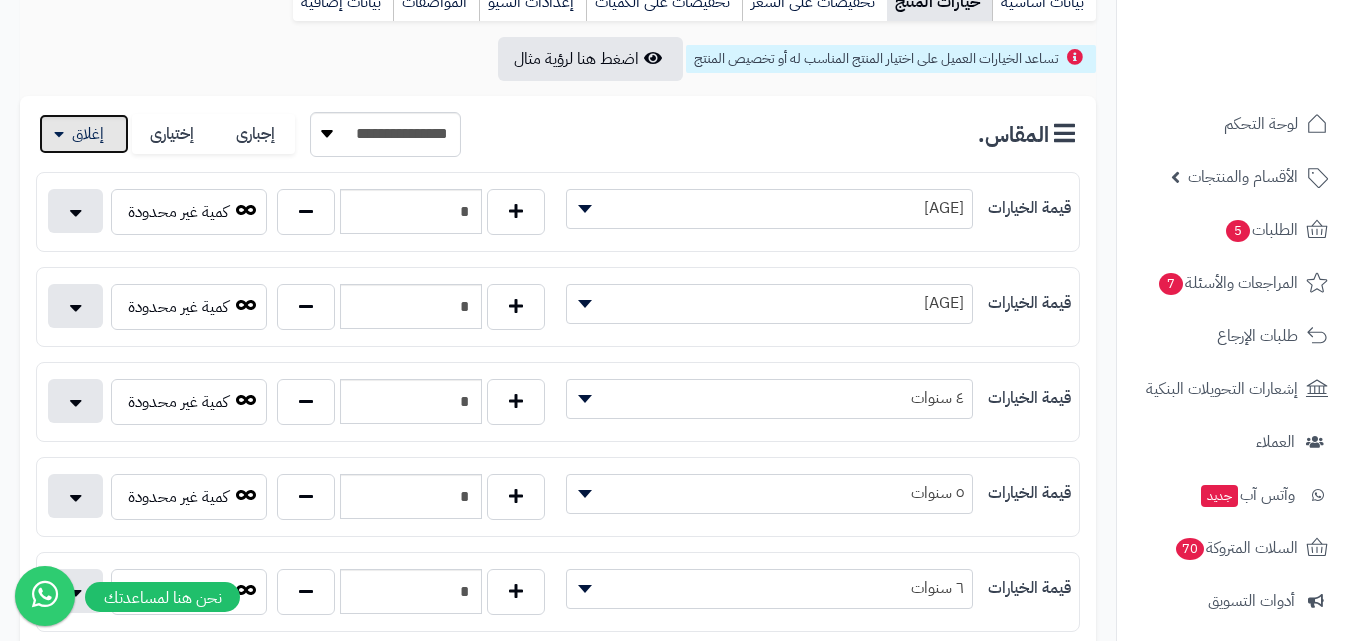 scroll, scrollTop: 300, scrollLeft: 0, axis: vertical 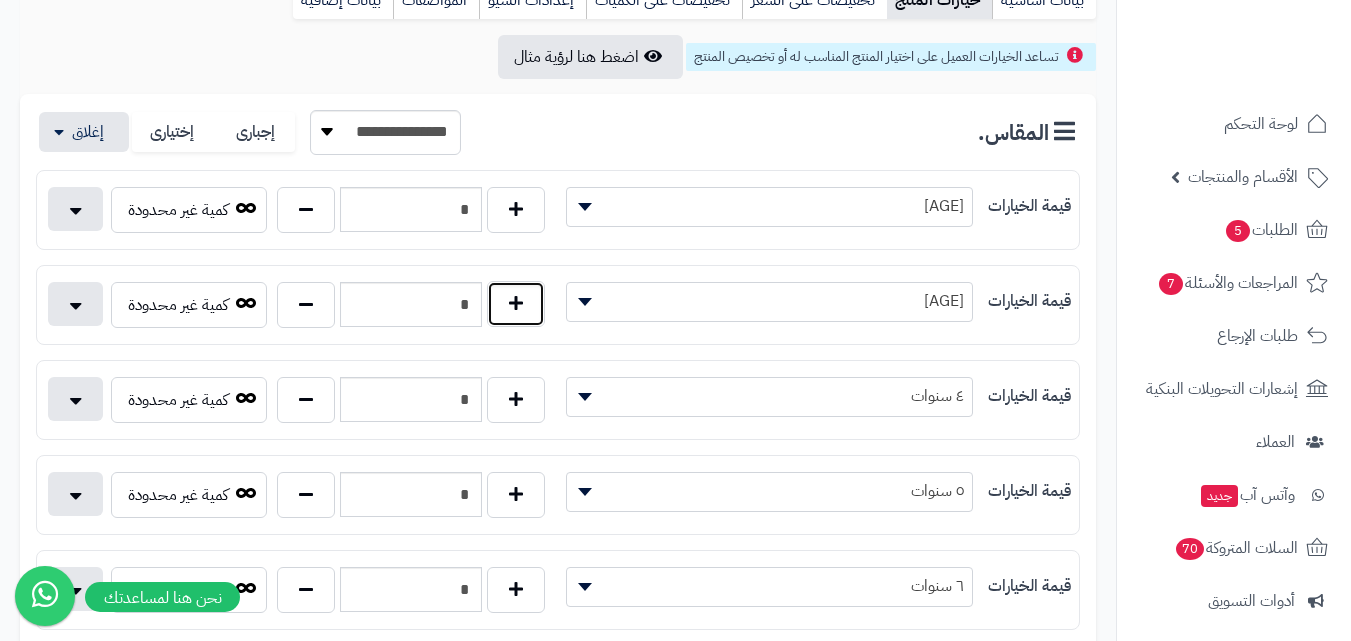 click at bounding box center [516, 304] 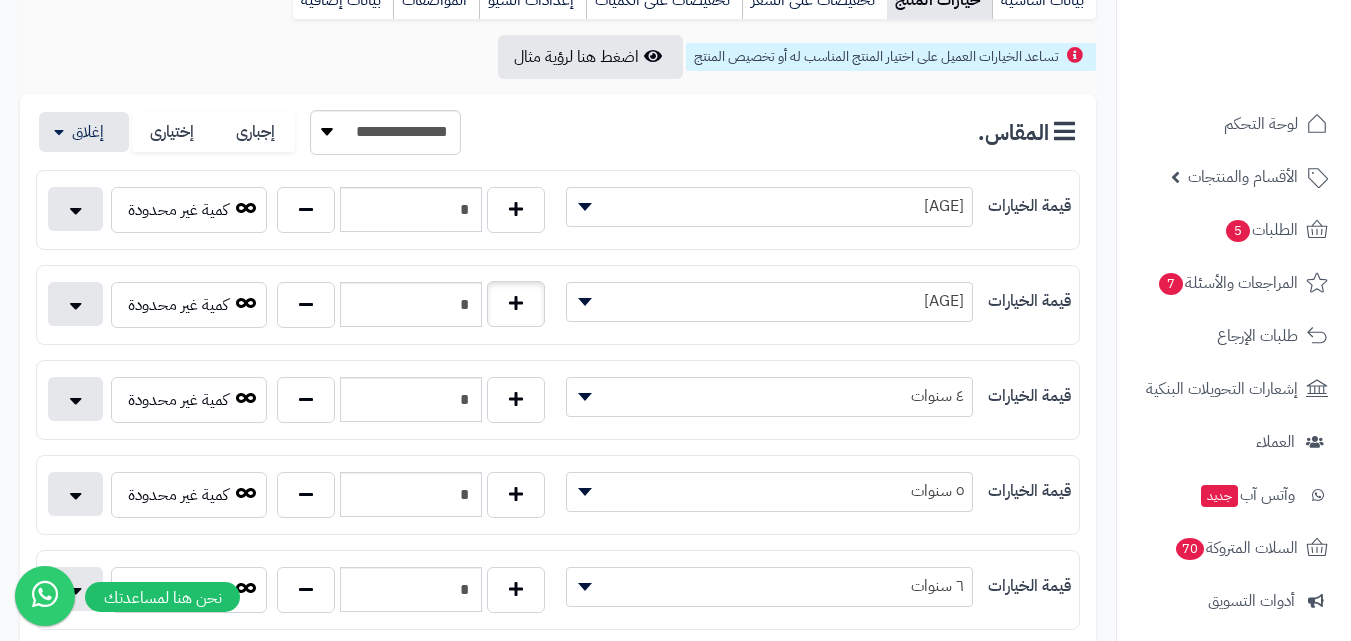 type on "*" 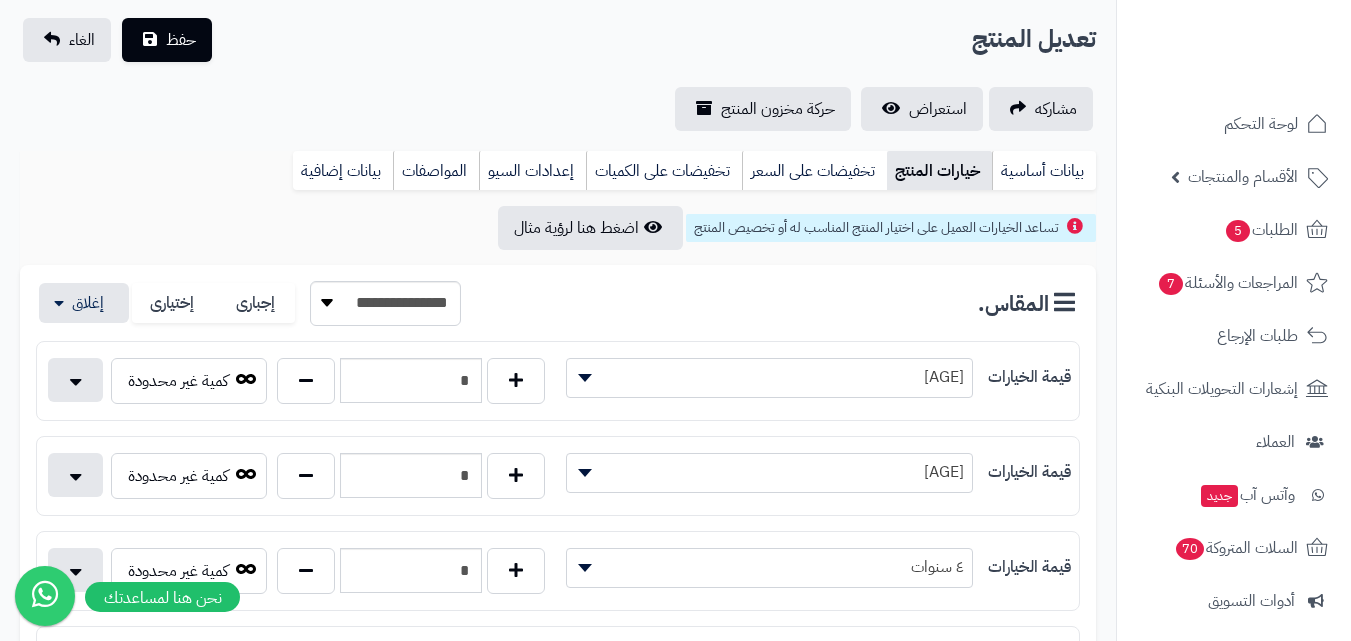 scroll, scrollTop: 0, scrollLeft: 0, axis: both 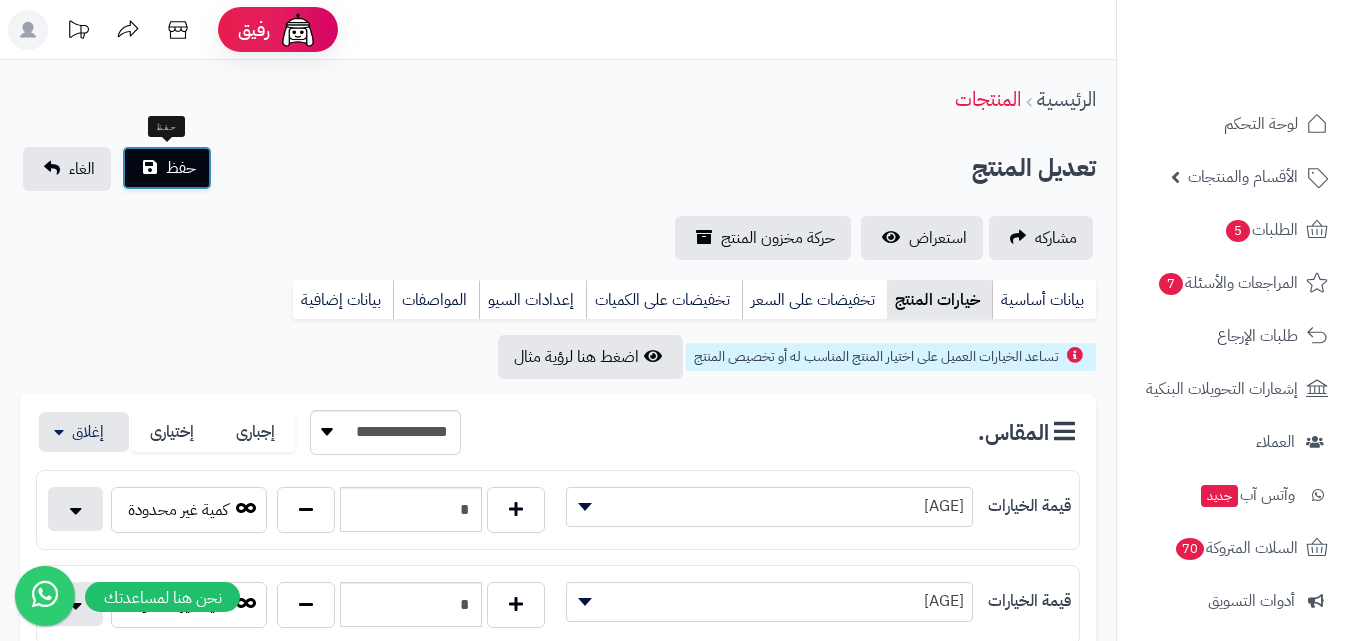 click on "حفظ" at bounding box center [167, 168] 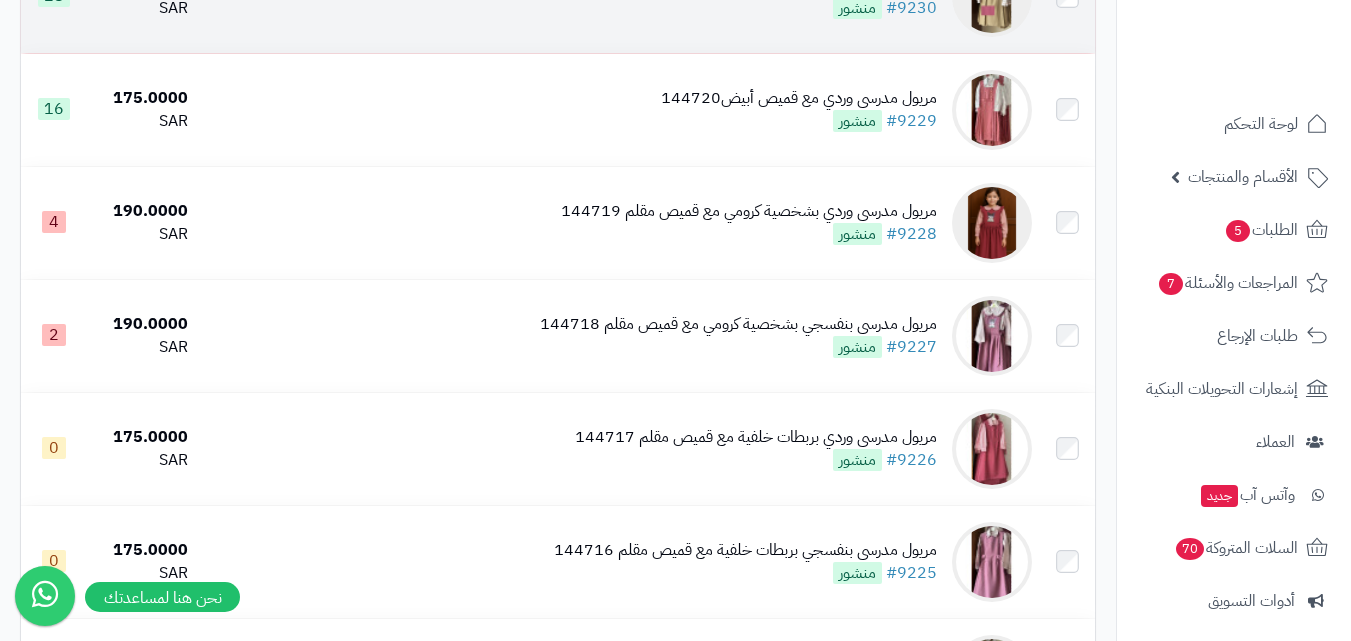 scroll, scrollTop: 900, scrollLeft: 0, axis: vertical 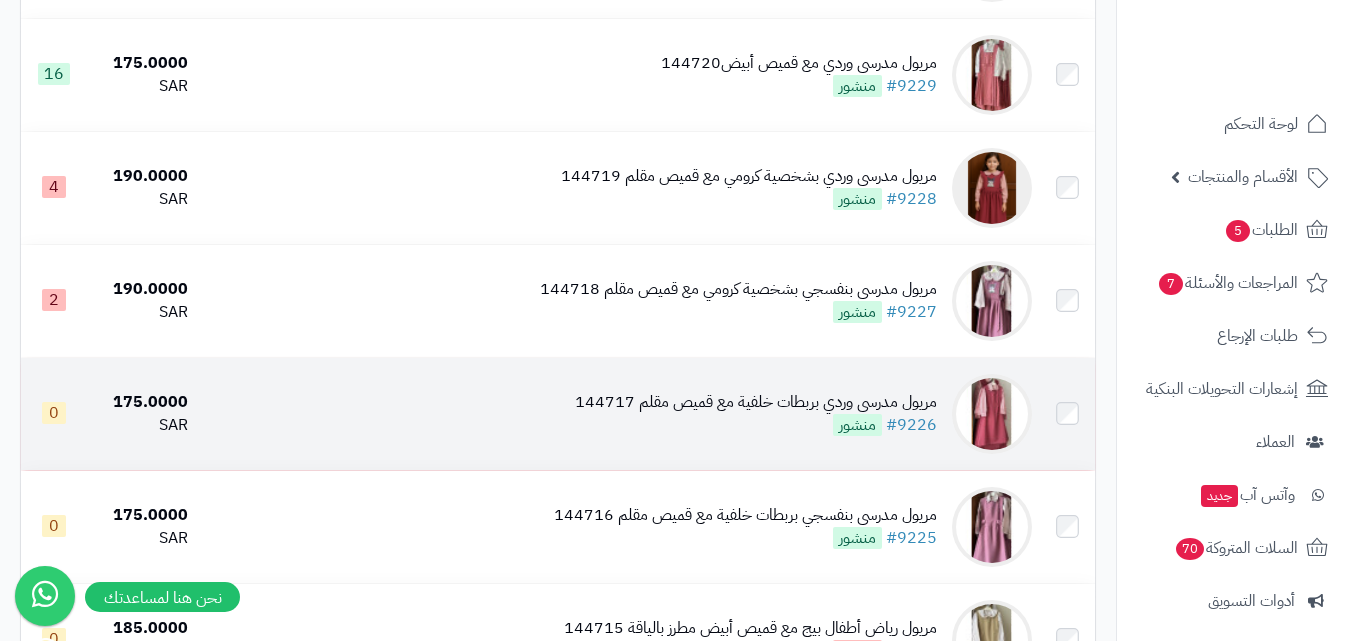 click at bounding box center (992, 414) 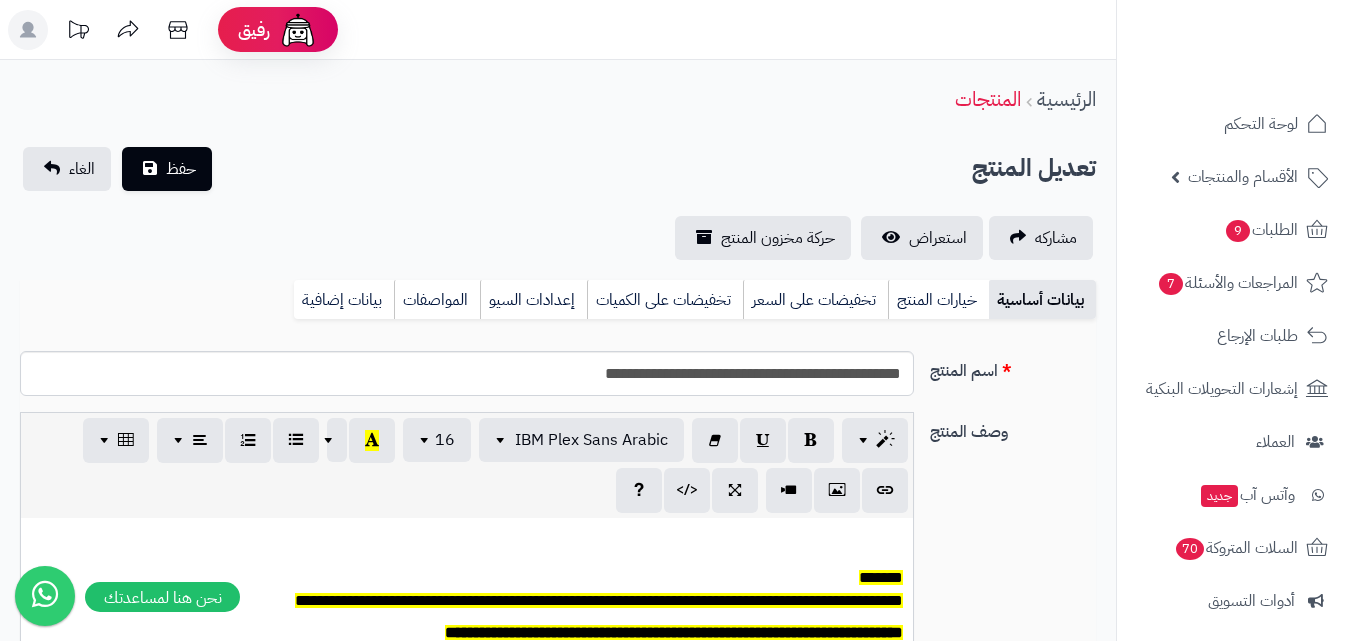 scroll, scrollTop: 700, scrollLeft: 0, axis: vertical 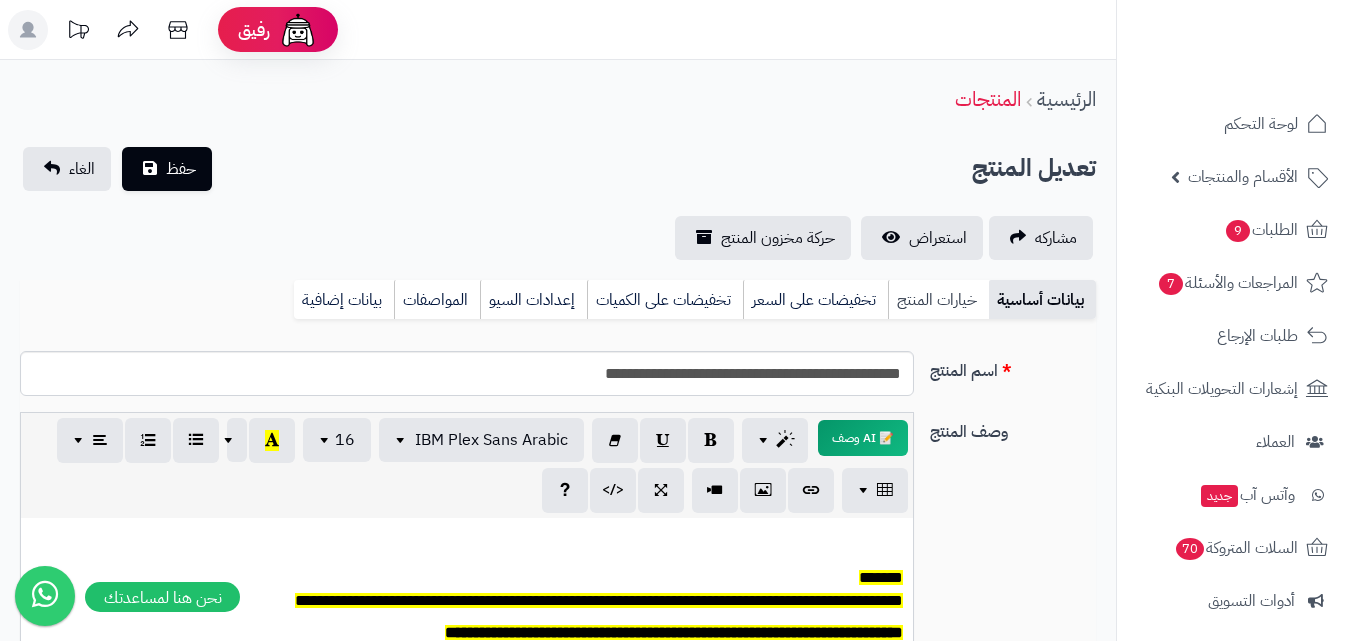 click on "خيارات المنتج" at bounding box center (938, 300) 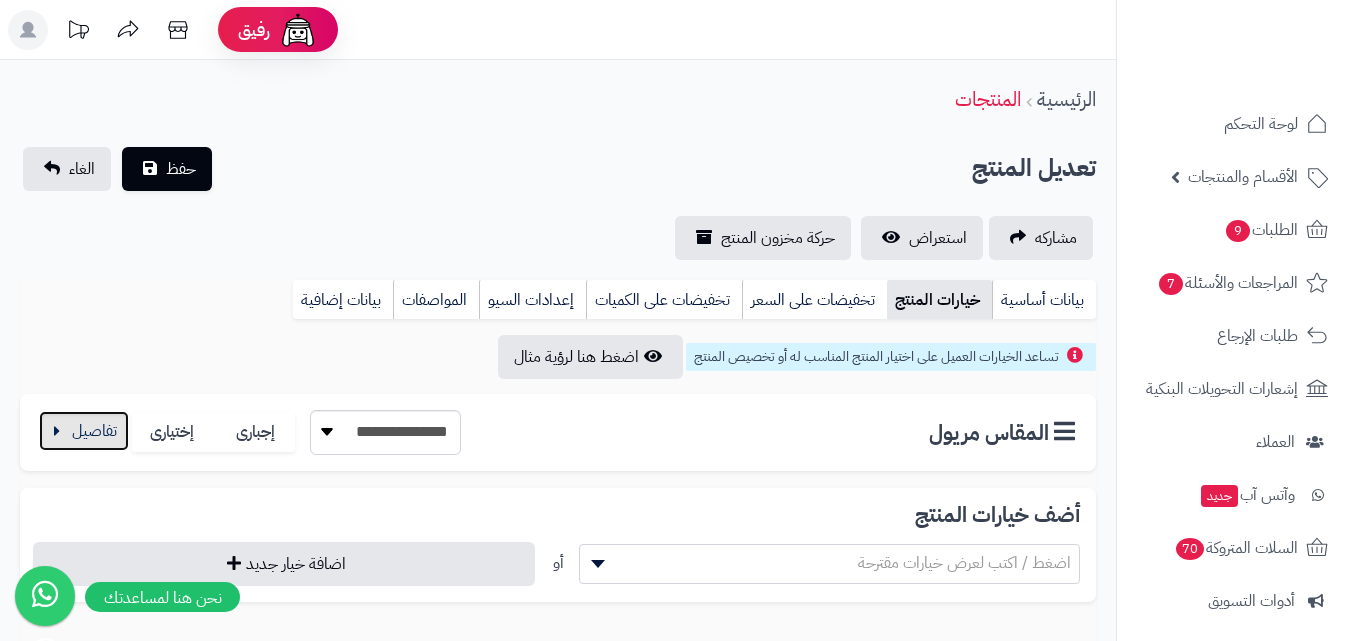 click at bounding box center [84, 431] 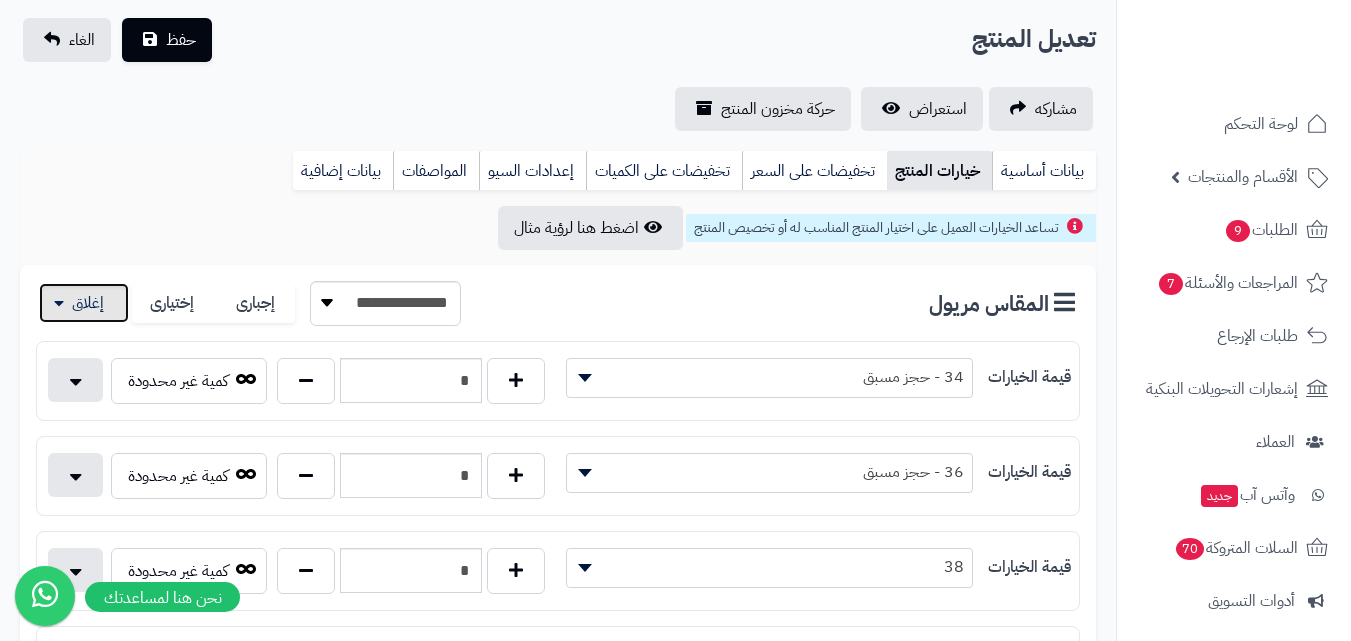 scroll, scrollTop: 0, scrollLeft: 0, axis: both 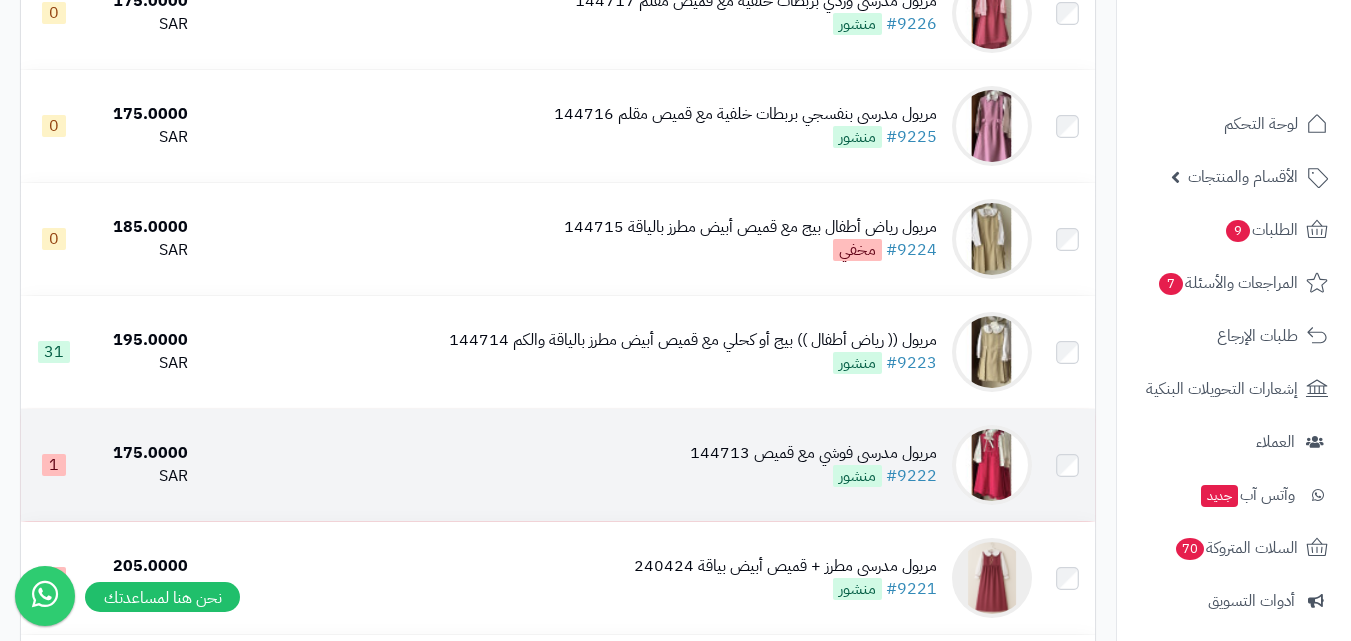 click at bounding box center [992, 465] 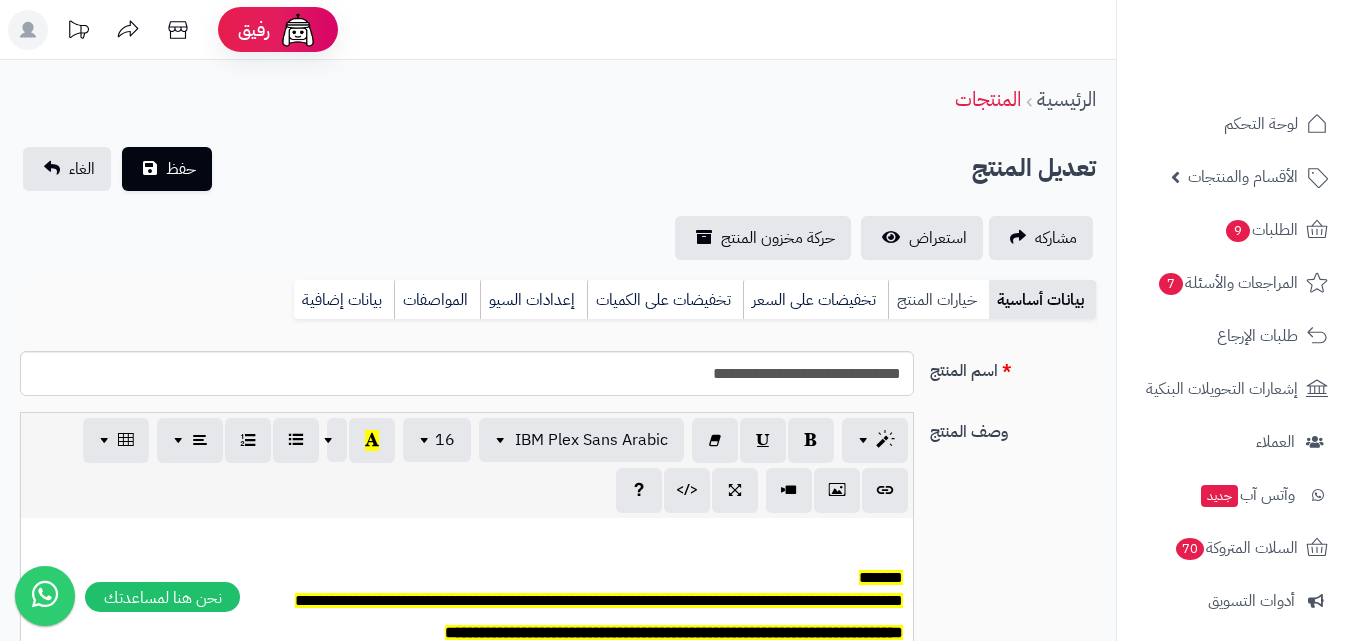scroll, scrollTop: 0, scrollLeft: 0, axis: both 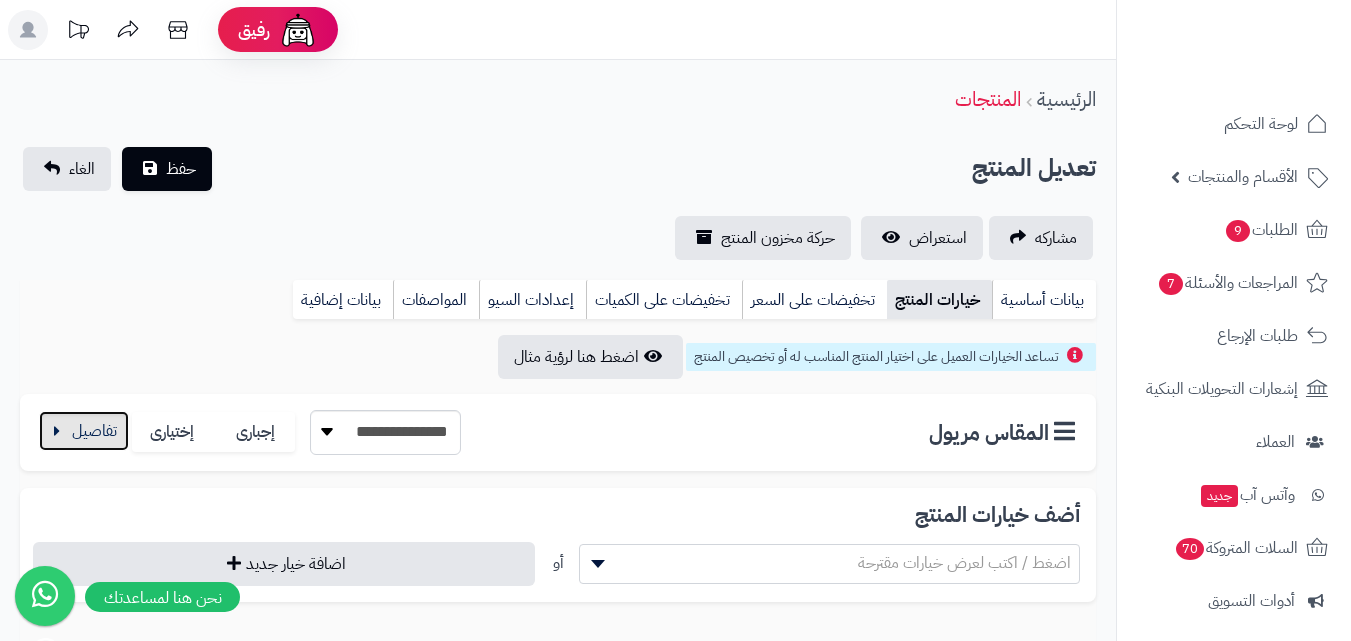 click at bounding box center (84, 431) 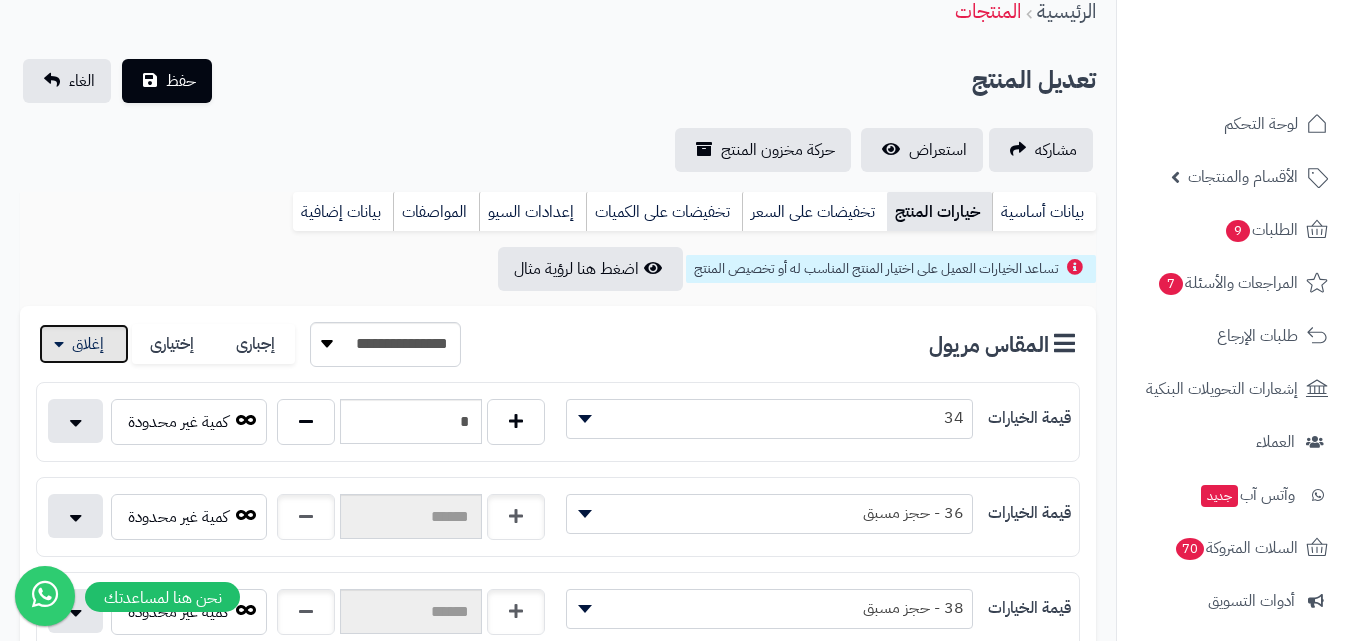 scroll, scrollTop: 0, scrollLeft: 0, axis: both 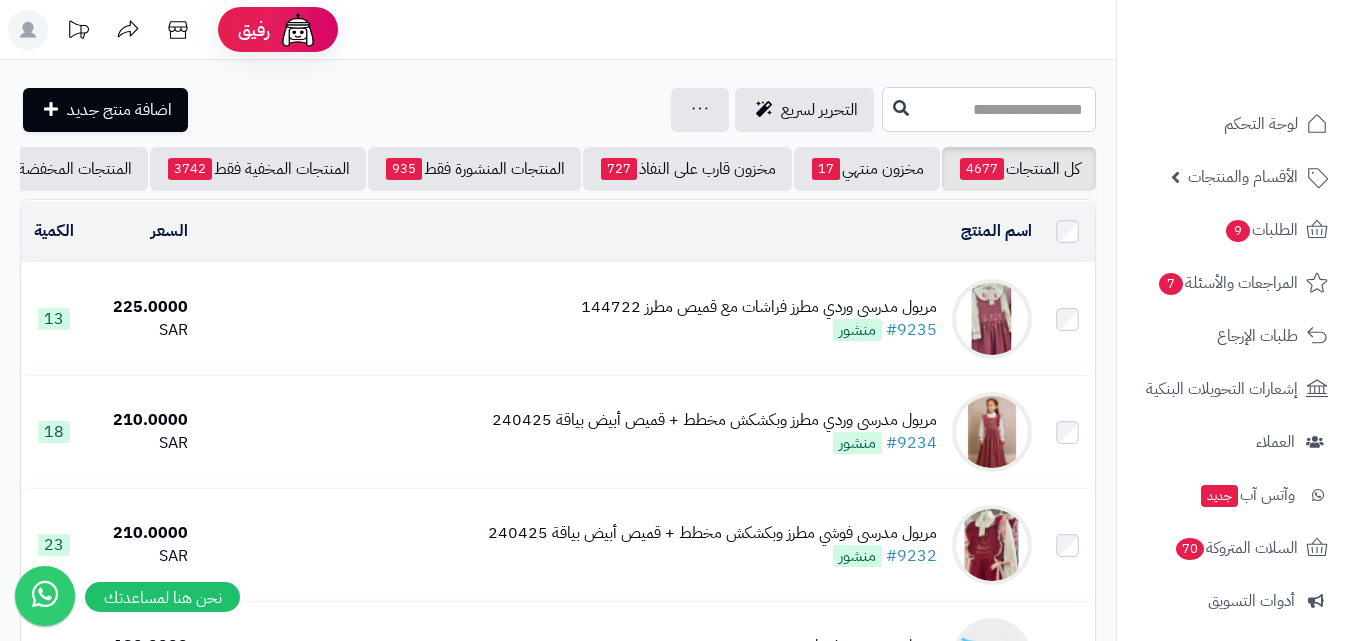 click at bounding box center (989, 109) 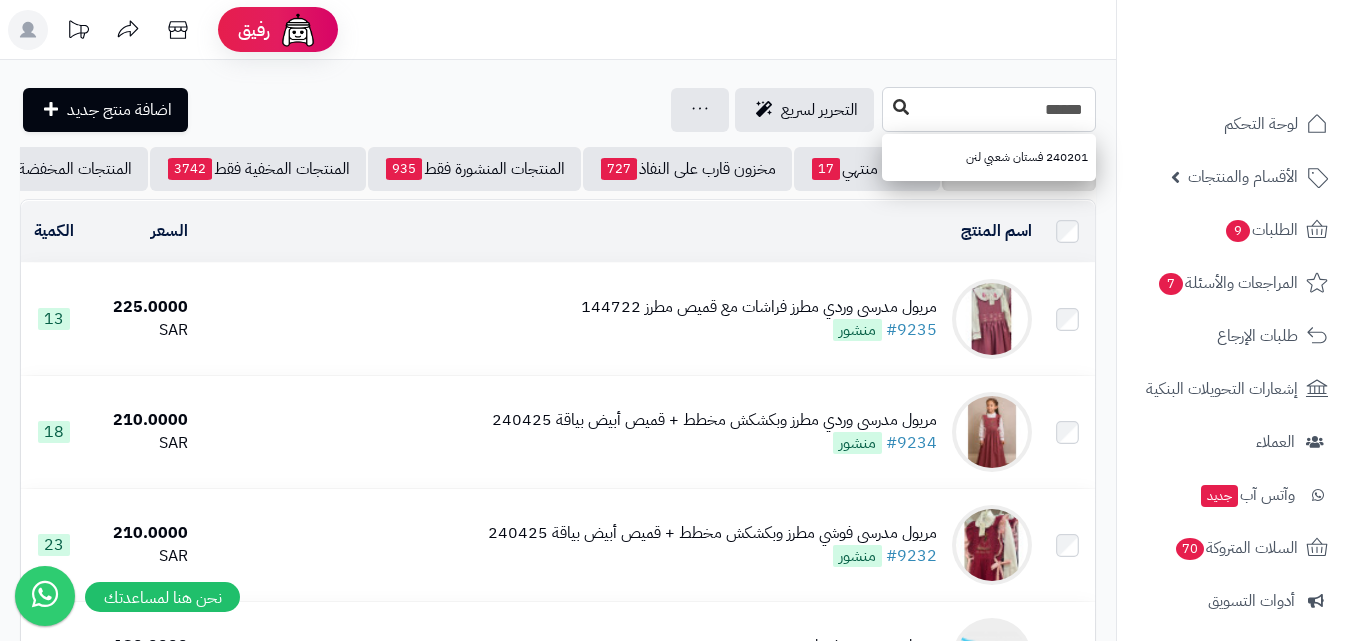 type on "******" 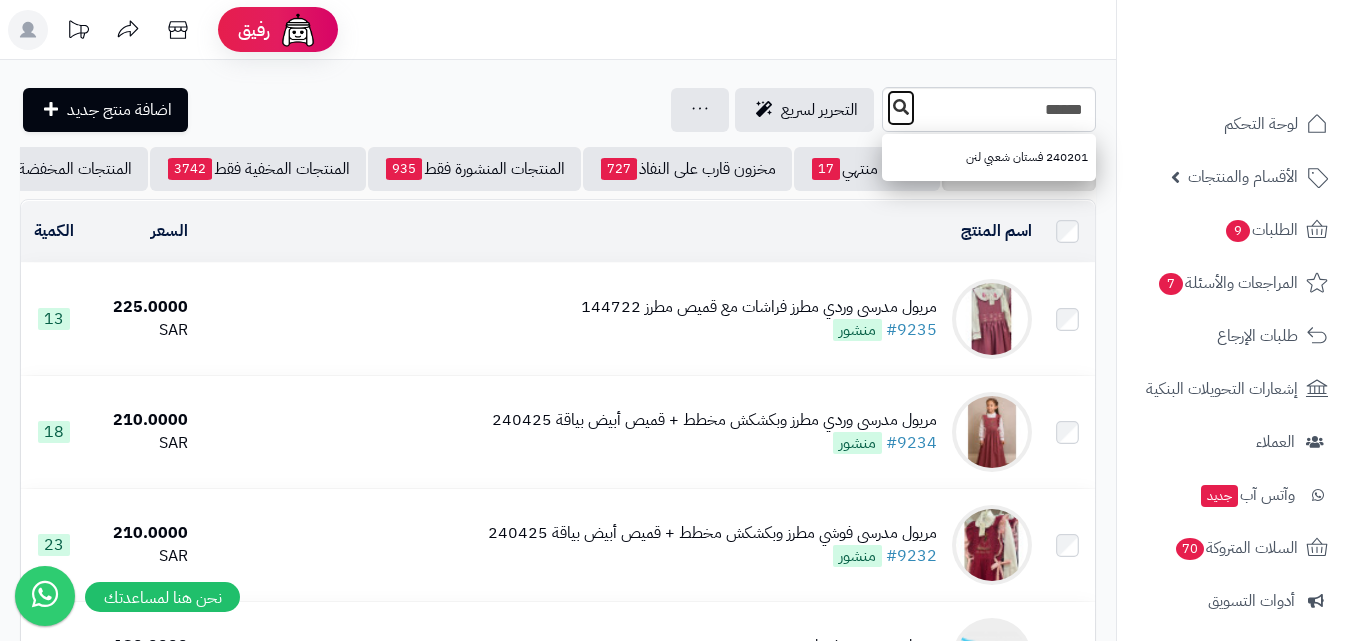 click at bounding box center [901, 107] 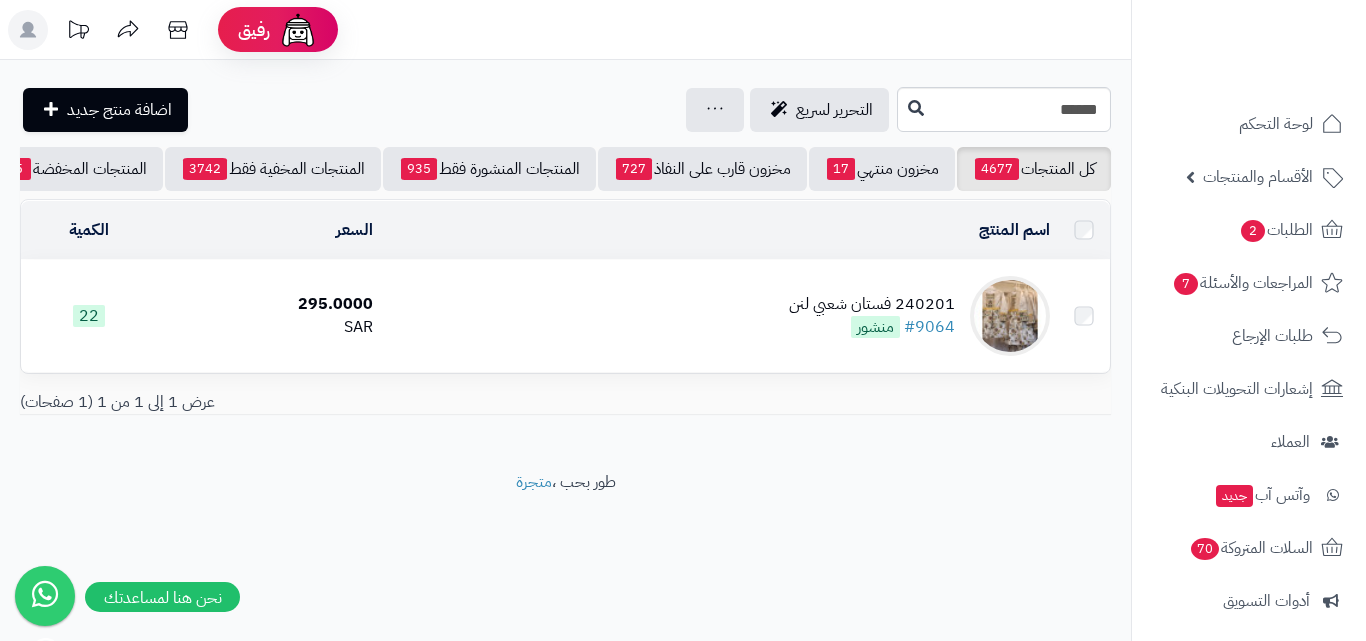 scroll, scrollTop: 0, scrollLeft: 0, axis: both 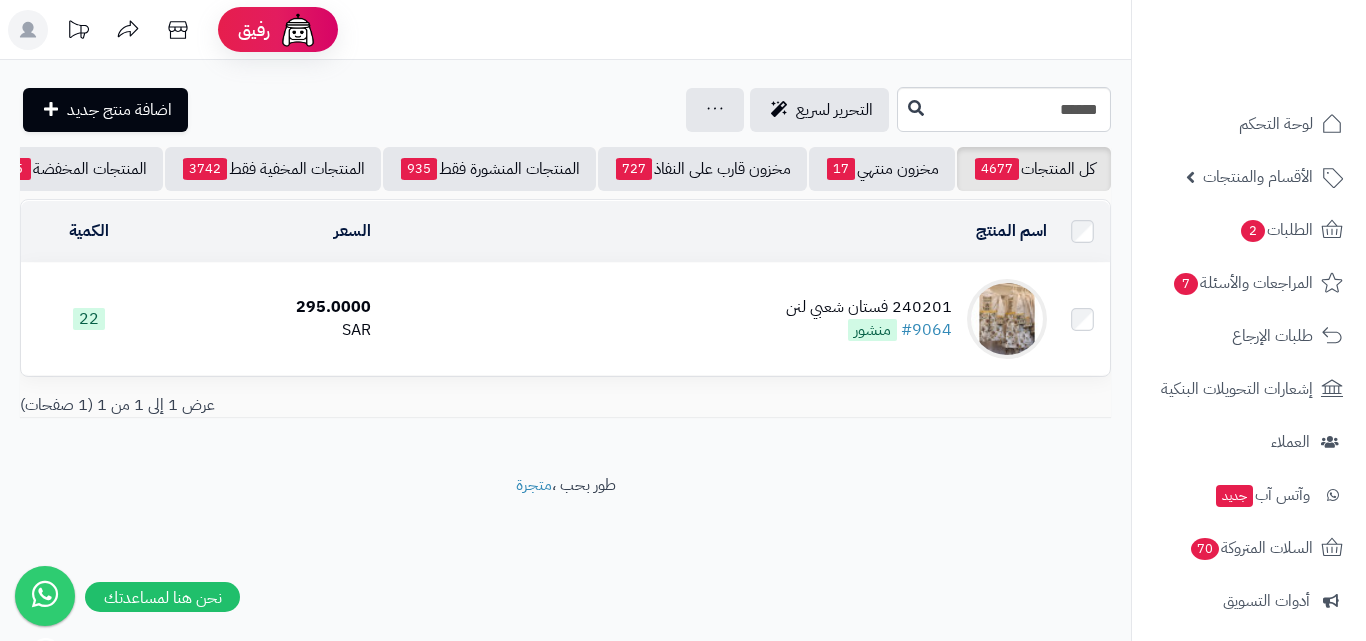 click at bounding box center (1007, 319) 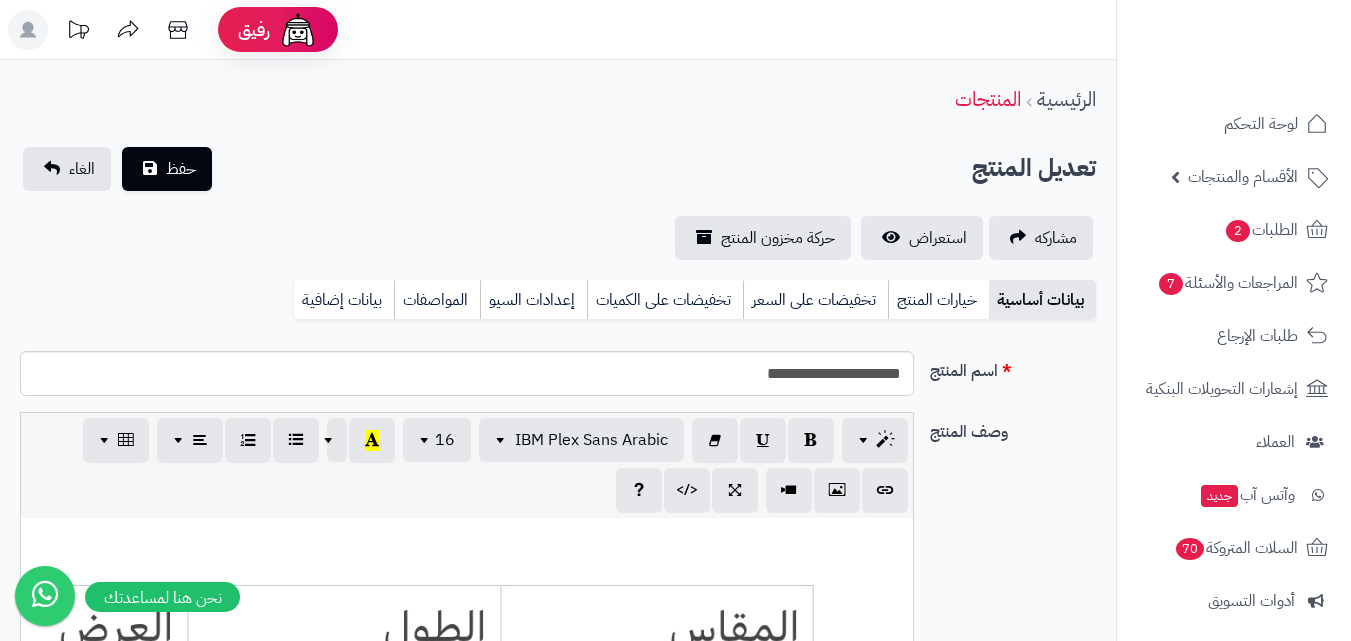 scroll, scrollTop: 600, scrollLeft: 0, axis: vertical 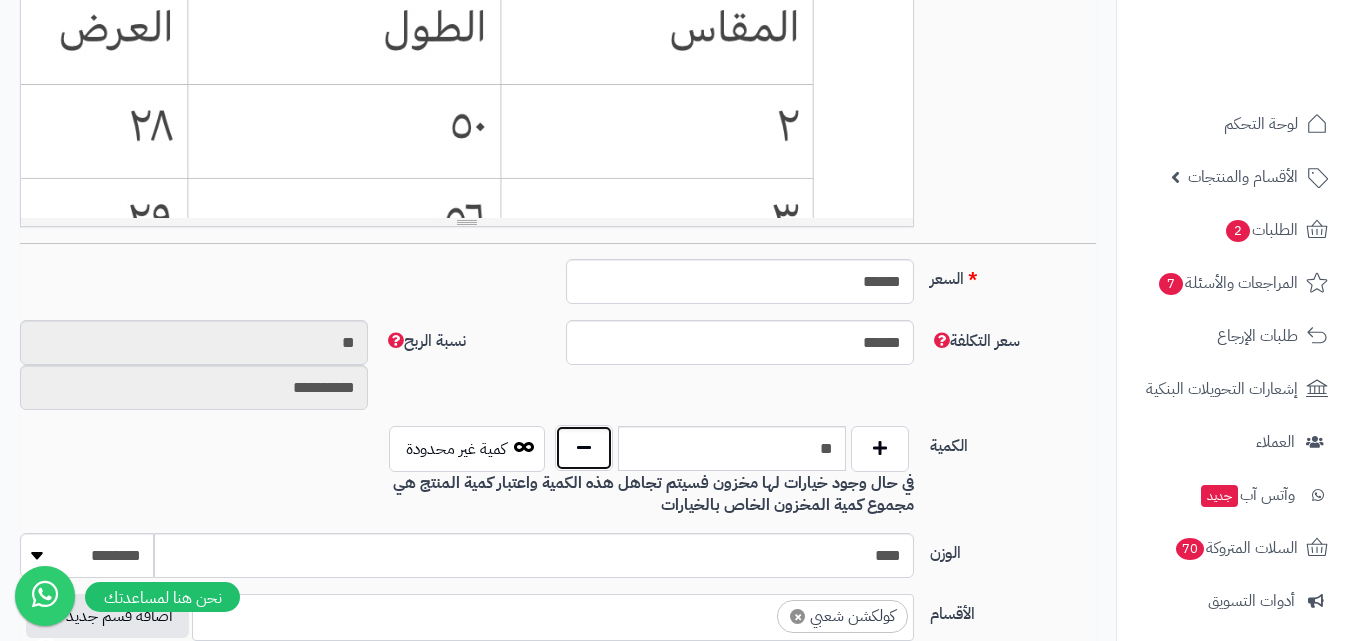 click at bounding box center (584, 448) 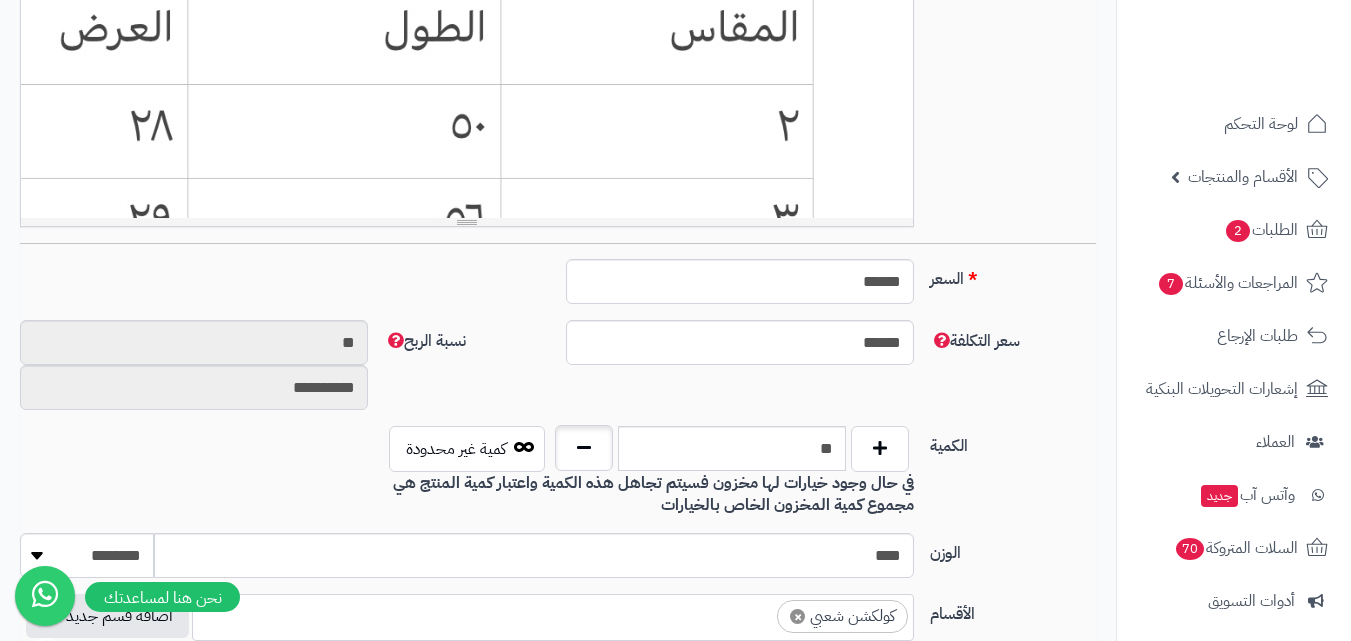 type on "**" 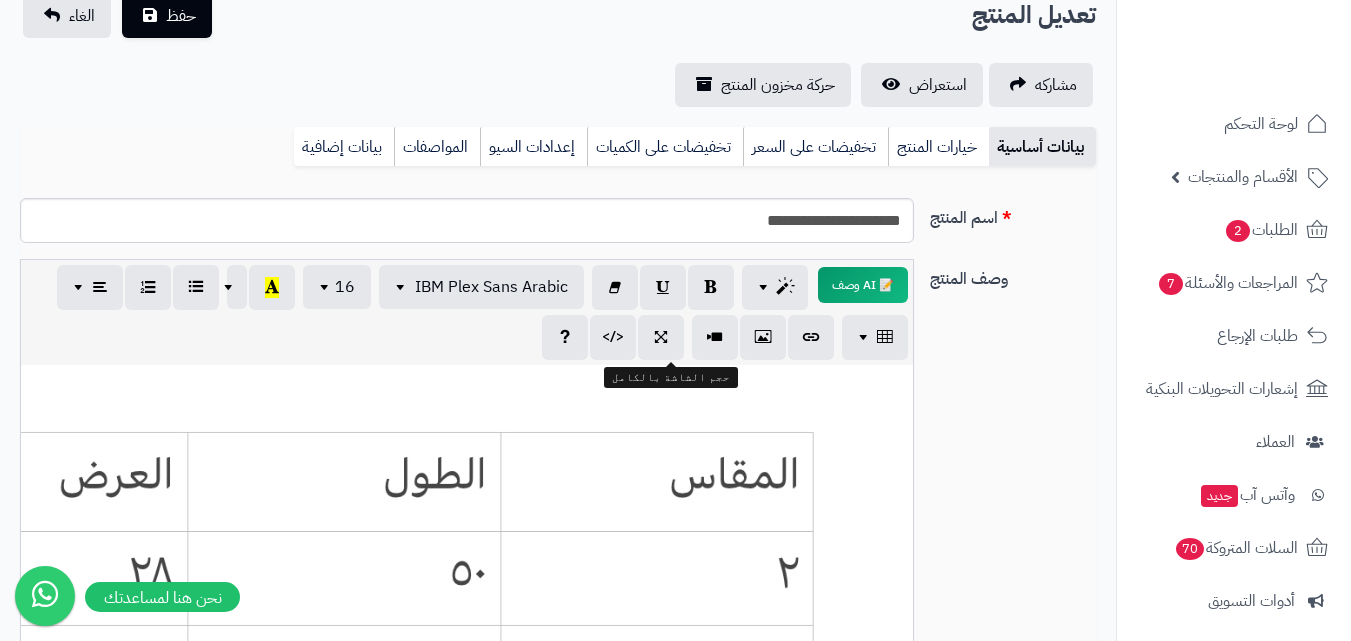 scroll, scrollTop: 0, scrollLeft: 0, axis: both 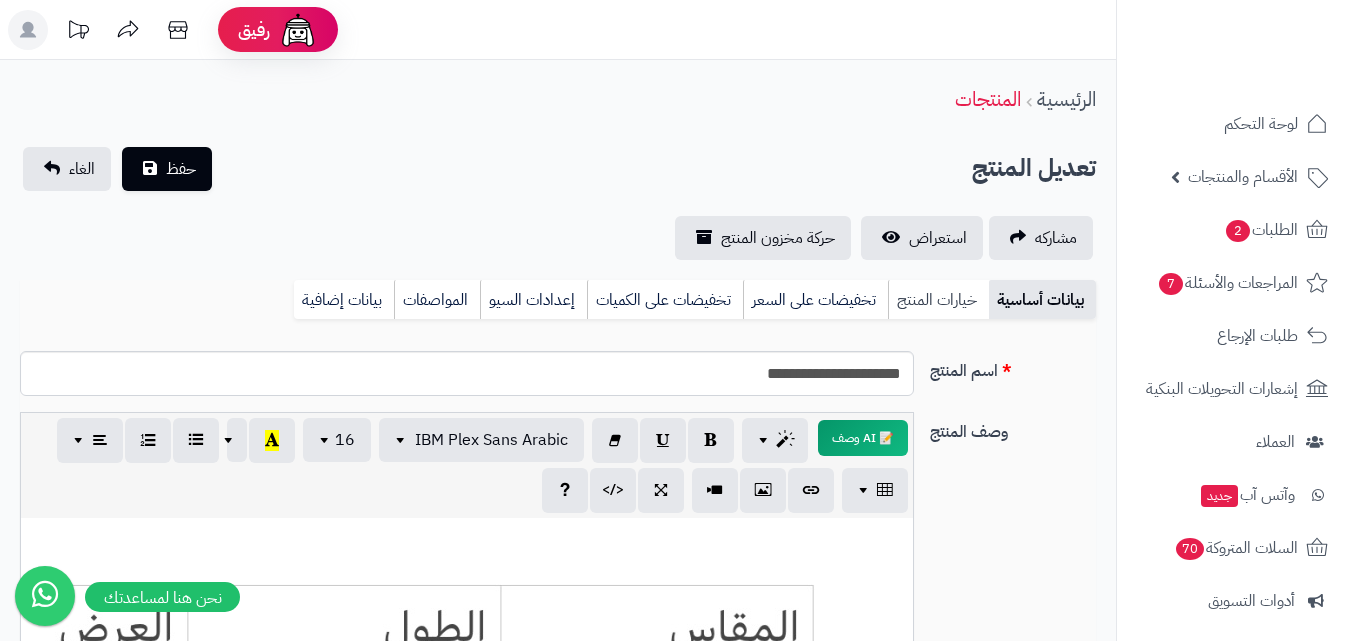 click on "خيارات المنتج" at bounding box center [938, 300] 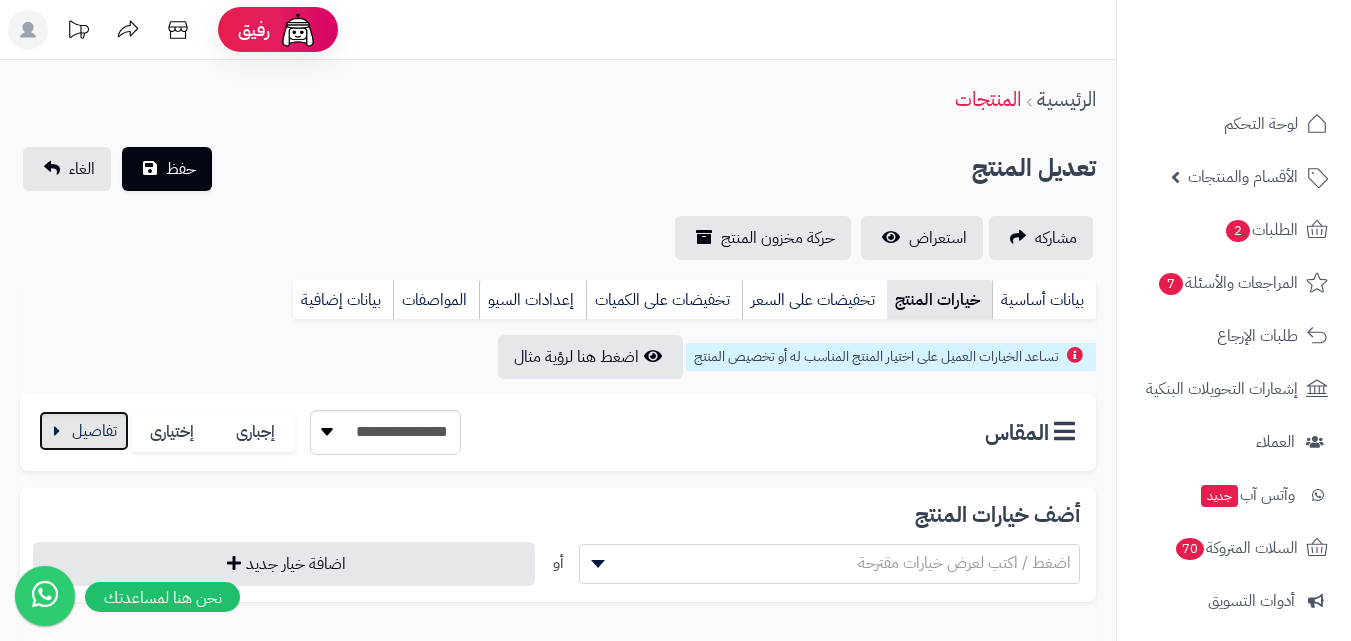 click at bounding box center [84, 431] 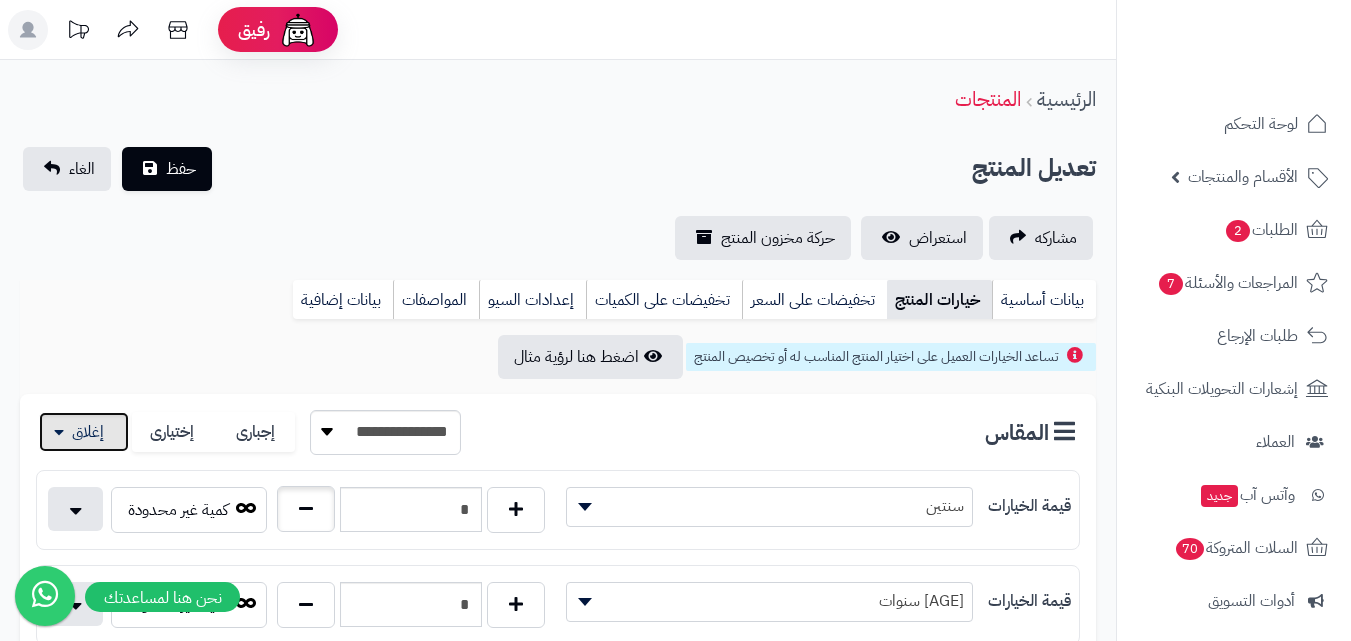 scroll, scrollTop: 200, scrollLeft: 0, axis: vertical 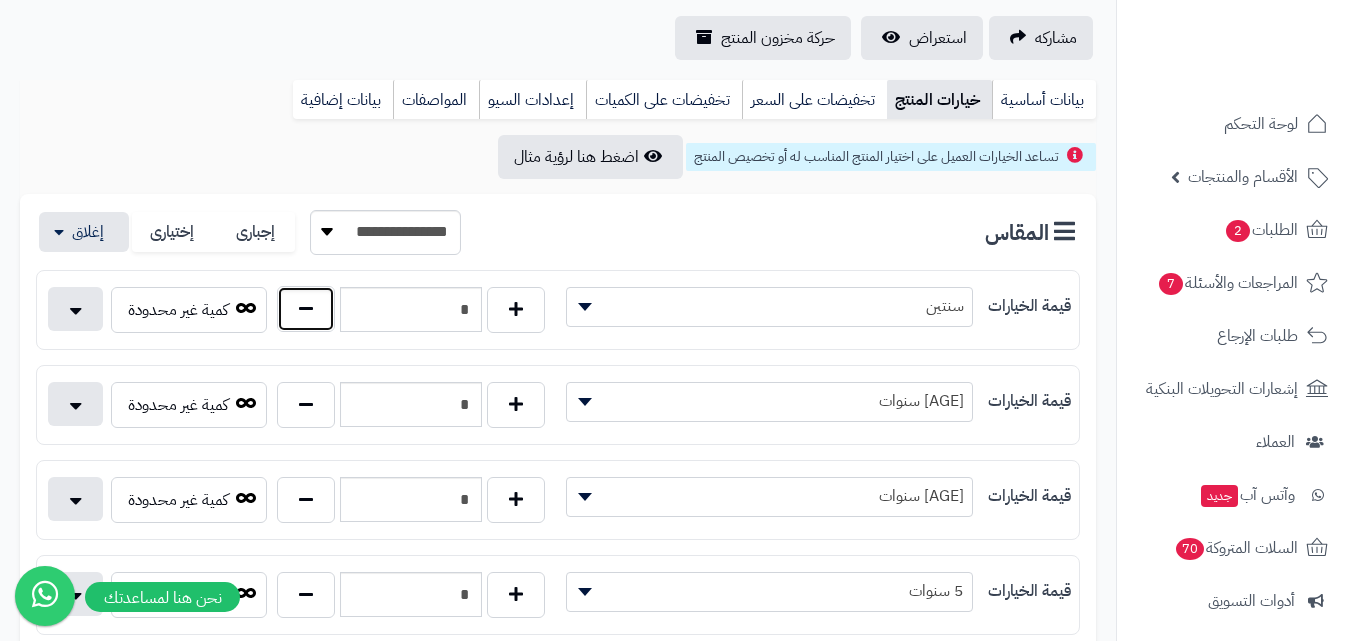 click at bounding box center [306, 309] 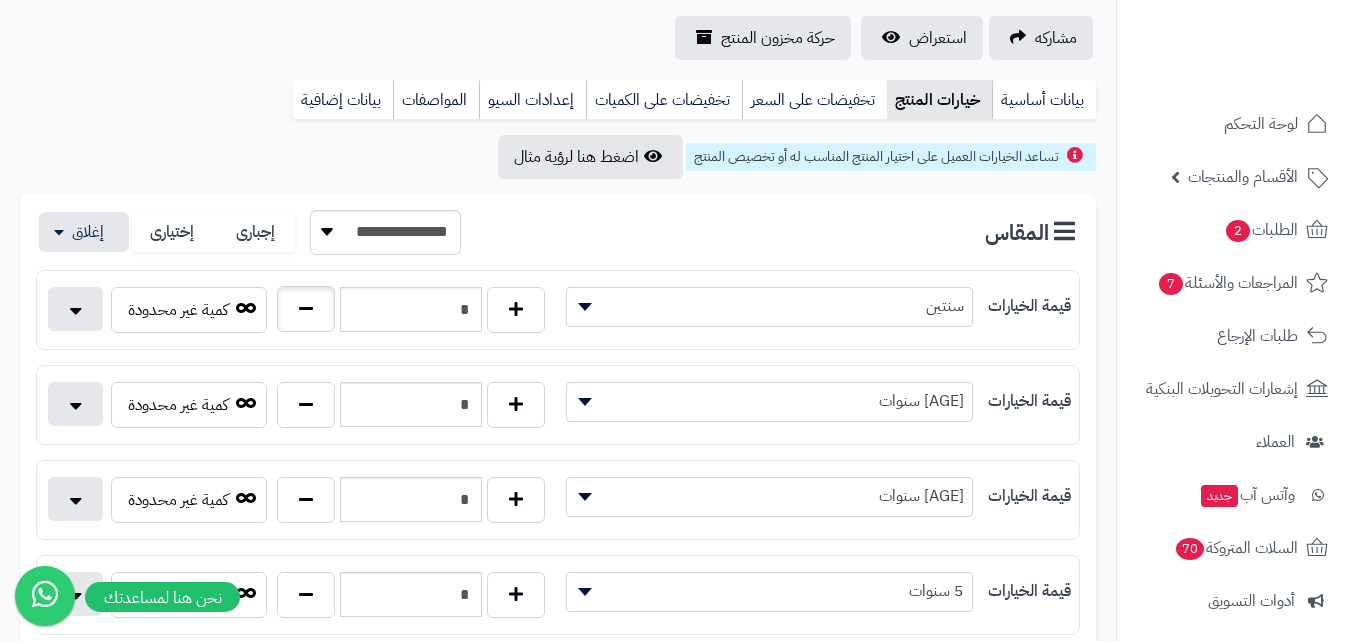 type on "*" 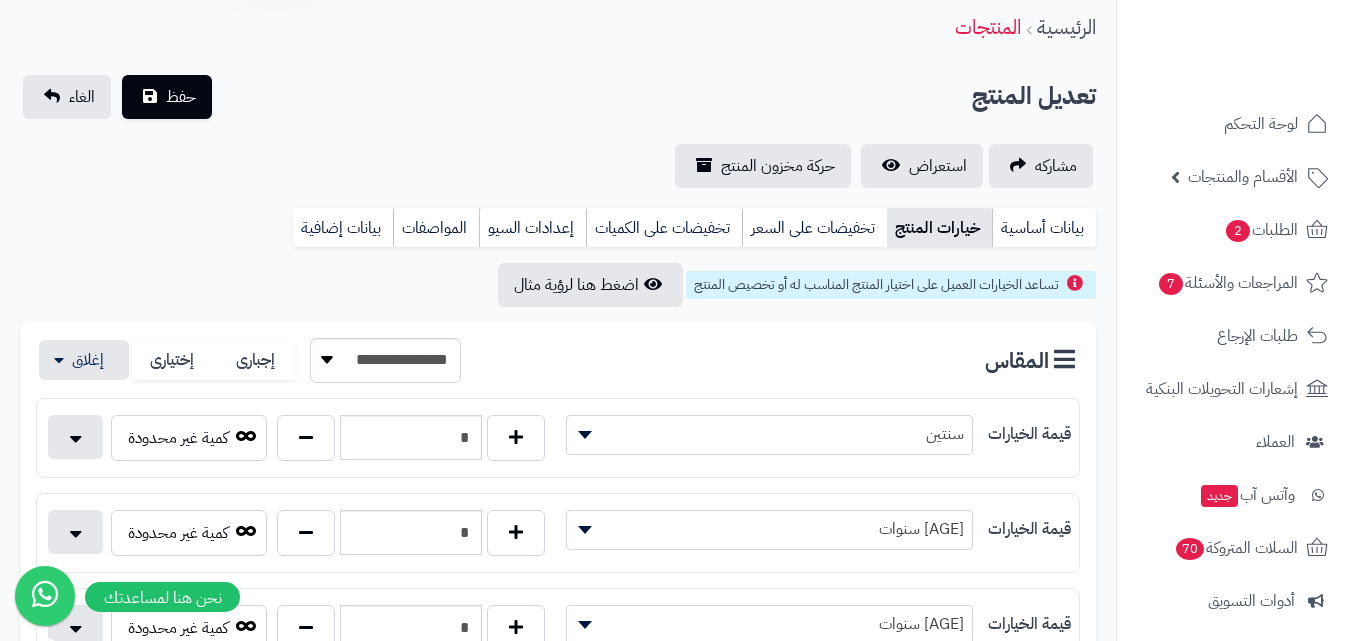 scroll, scrollTop: 0, scrollLeft: 0, axis: both 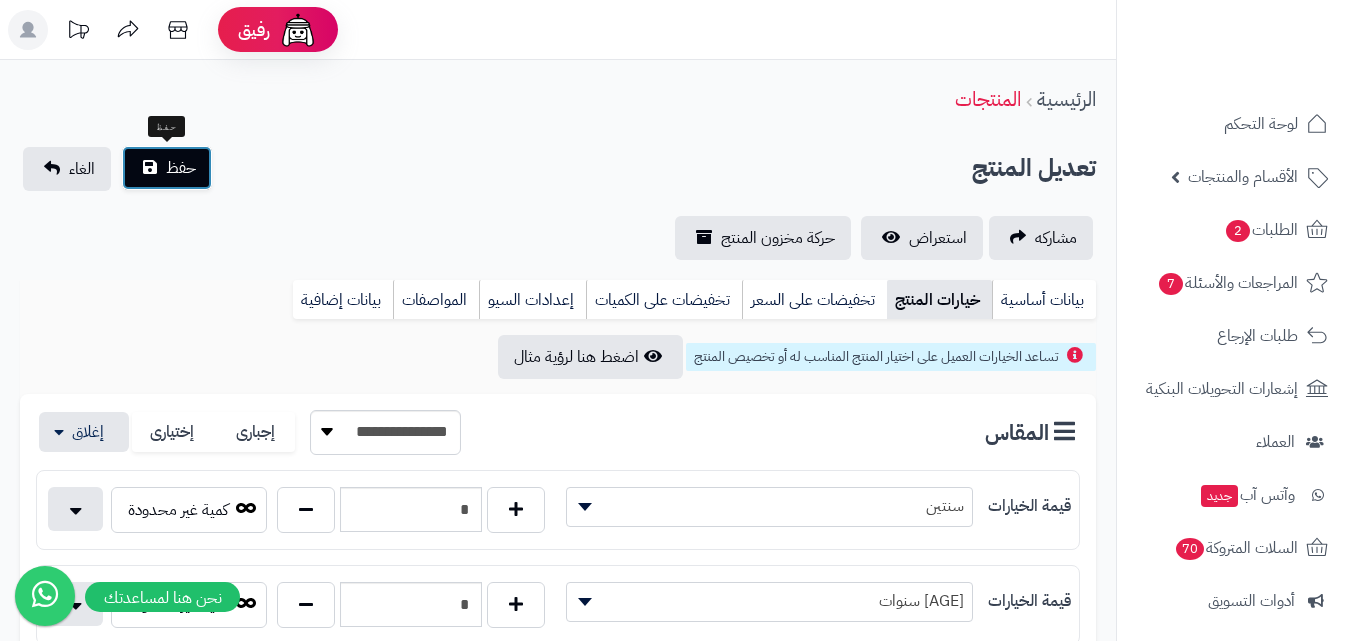 click on "حفظ" at bounding box center [167, 168] 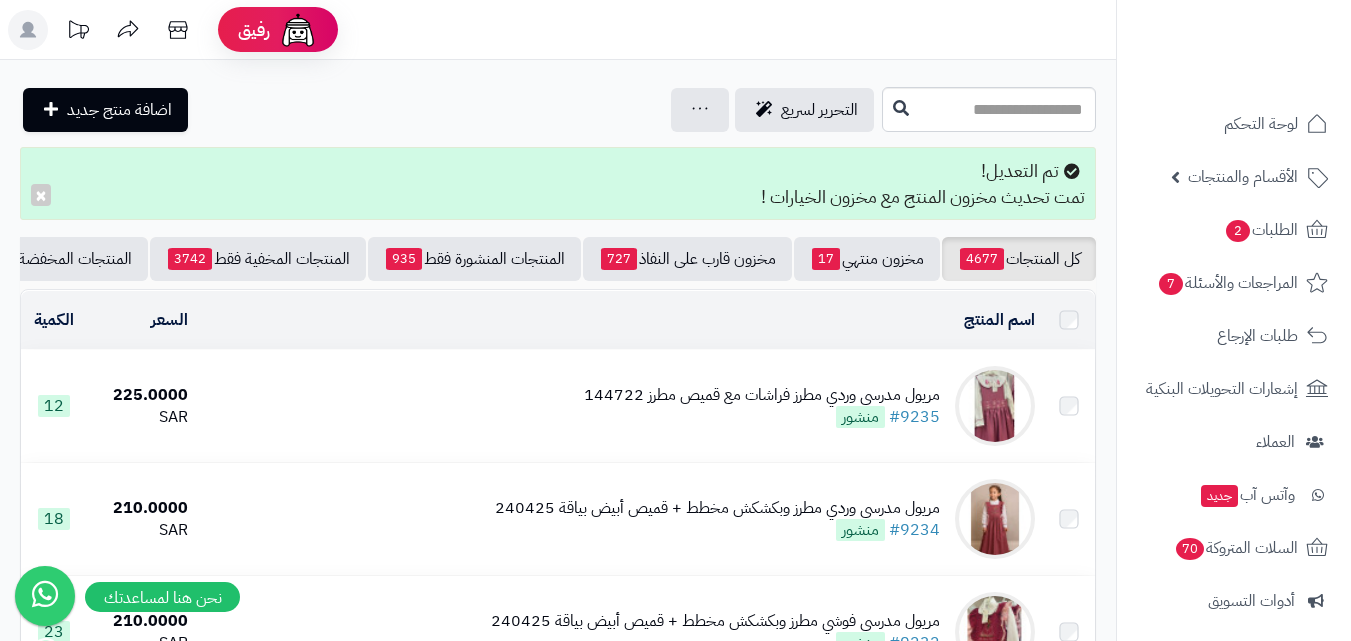 scroll, scrollTop: 0, scrollLeft: 0, axis: both 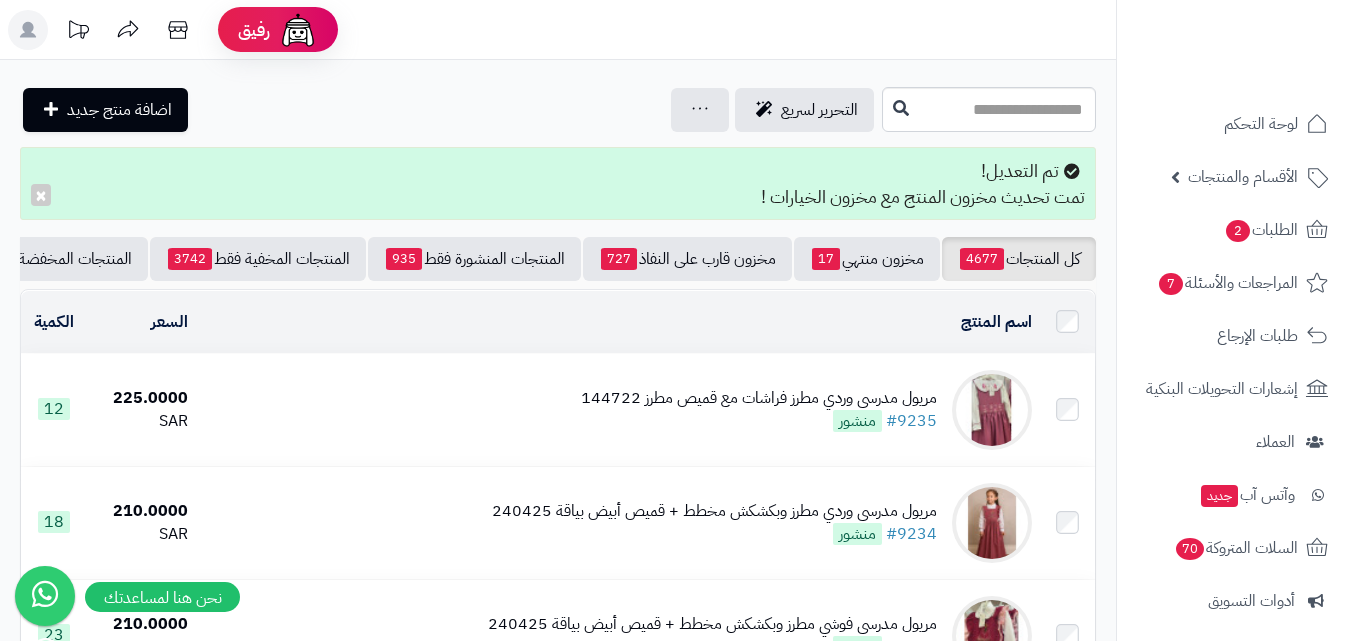 click at bounding box center [992, 410] 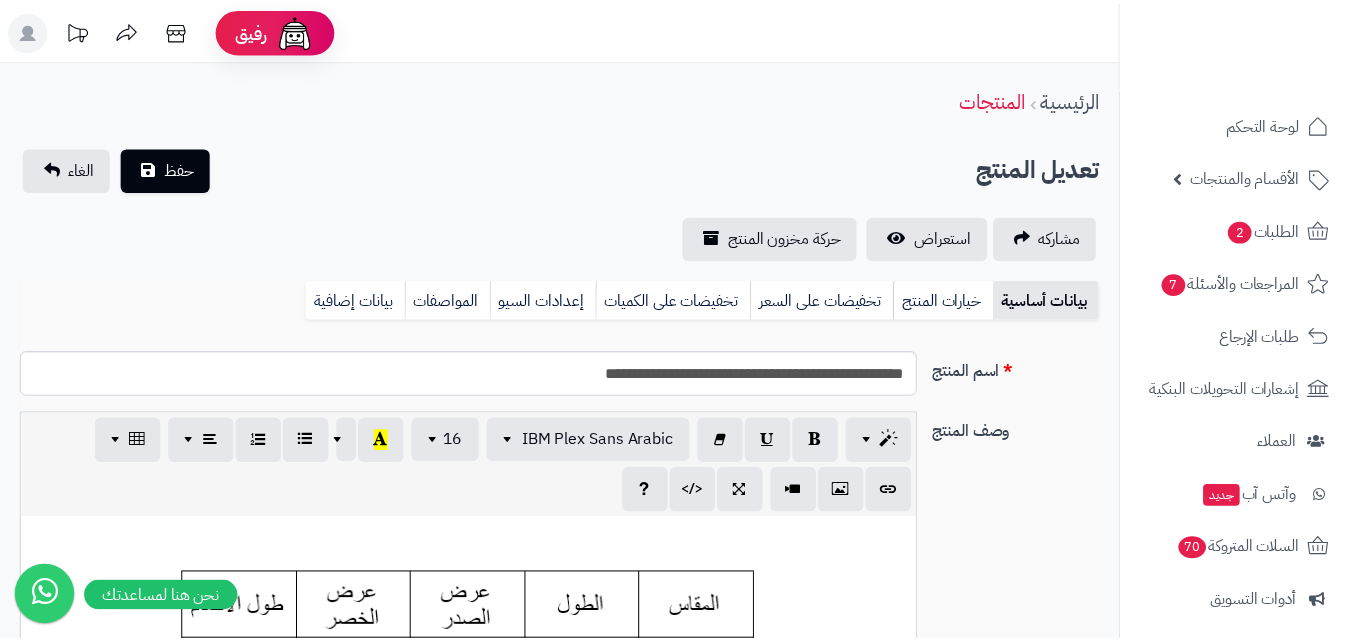 scroll, scrollTop: 0, scrollLeft: 0, axis: both 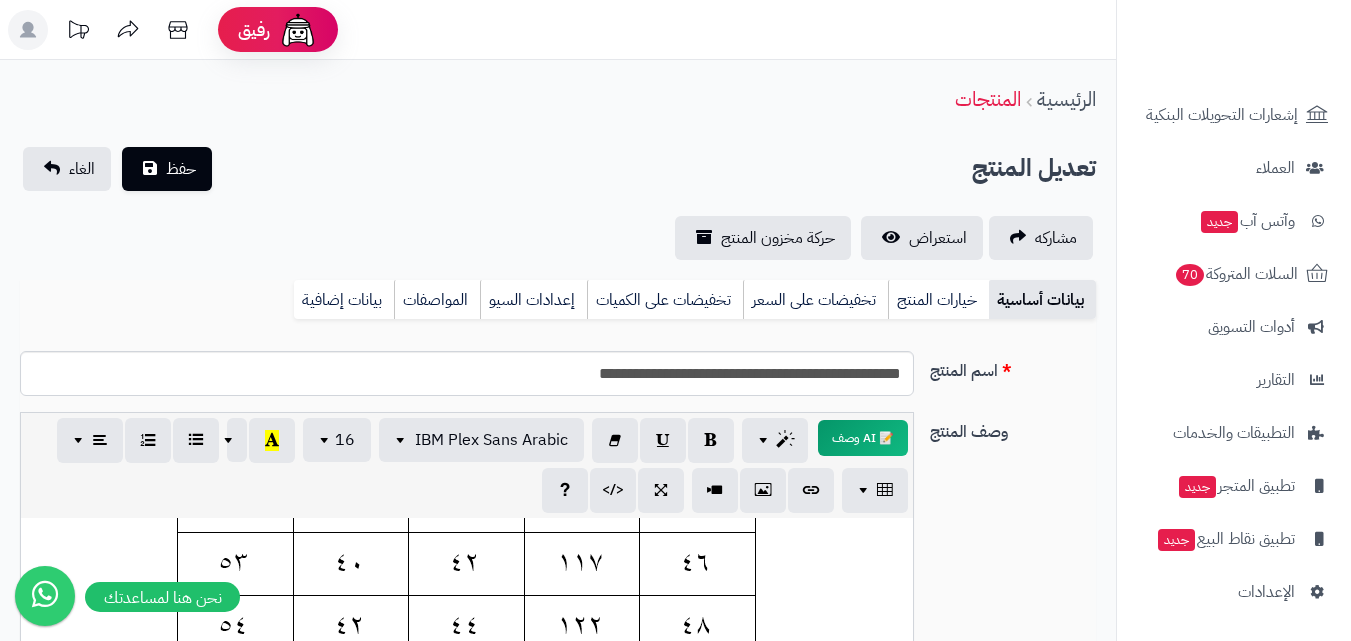 click on "**********" at bounding box center (558, 627) 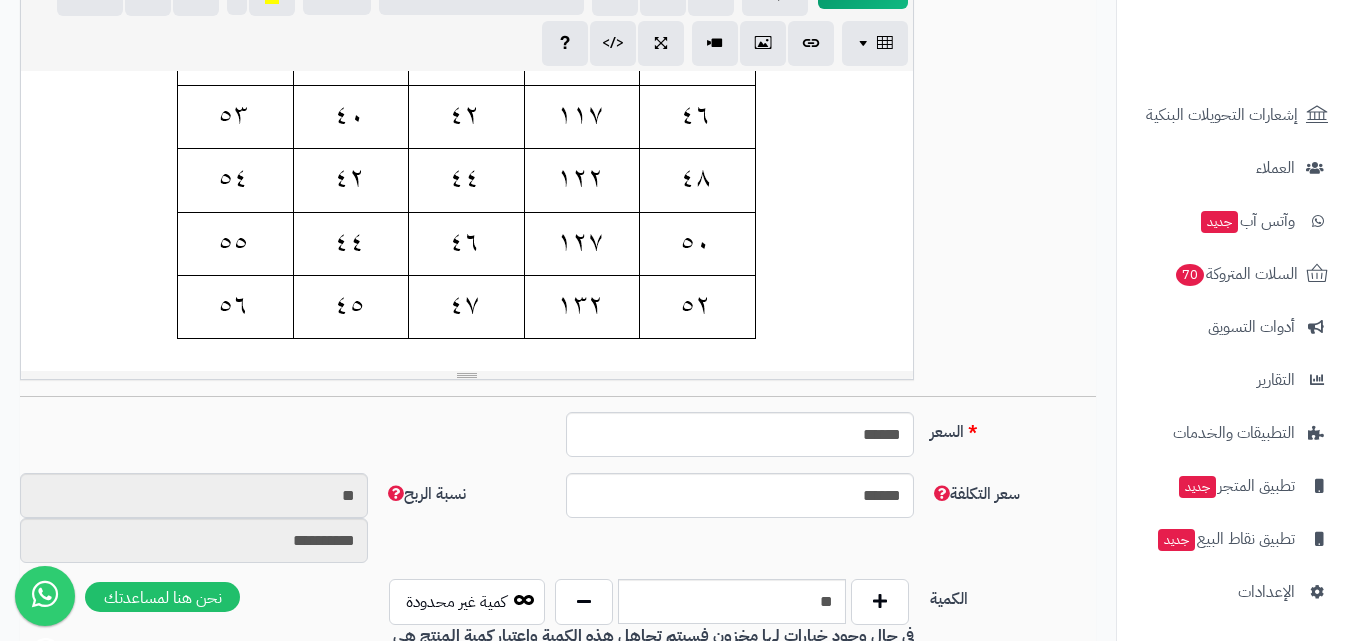 scroll, scrollTop: 500, scrollLeft: 0, axis: vertical 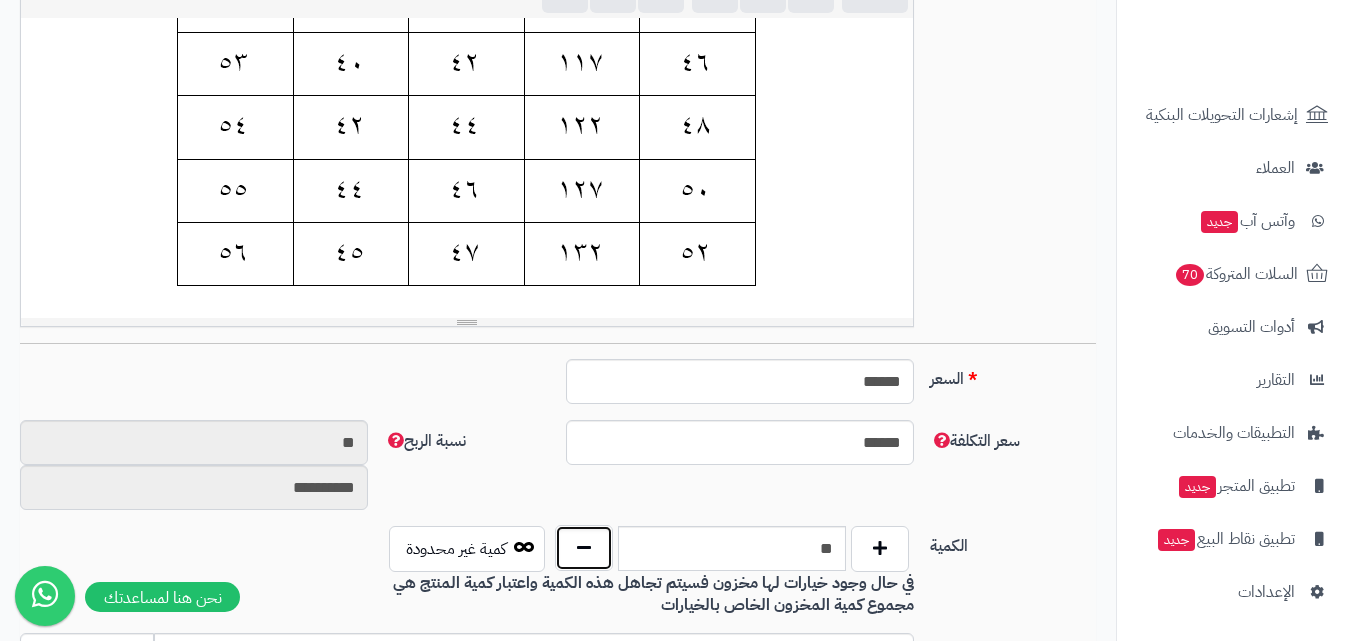 click at bounding box center [584, 548] 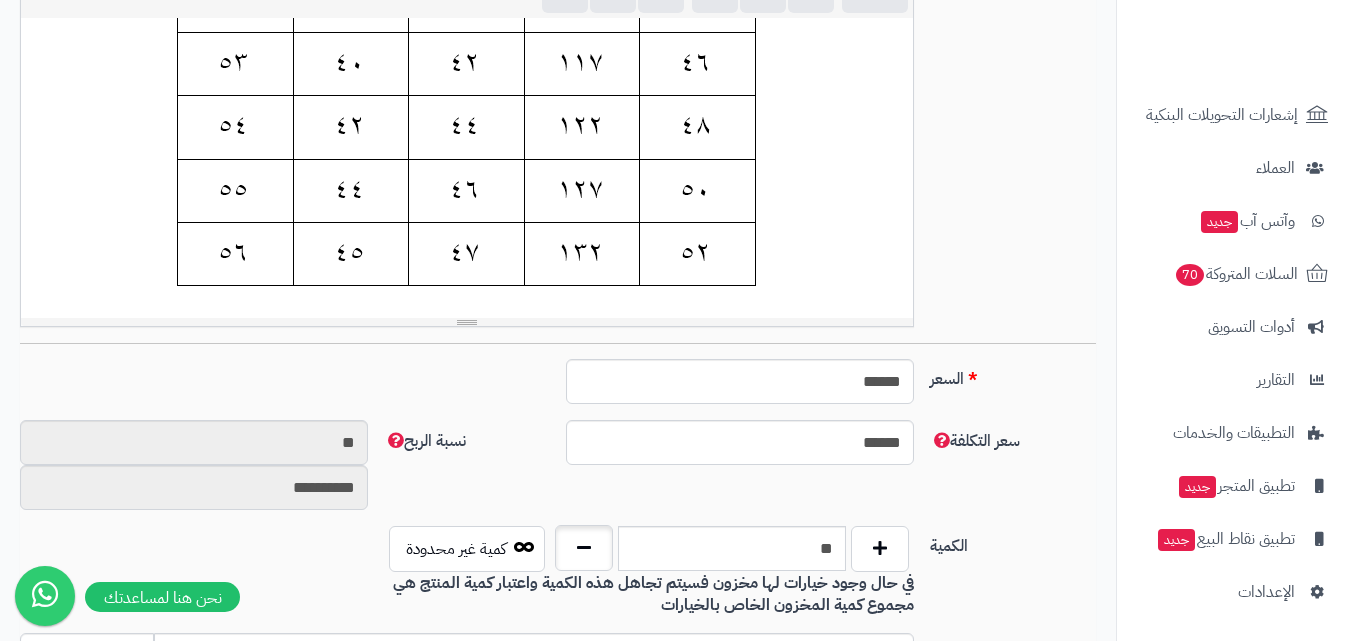 type on "**" 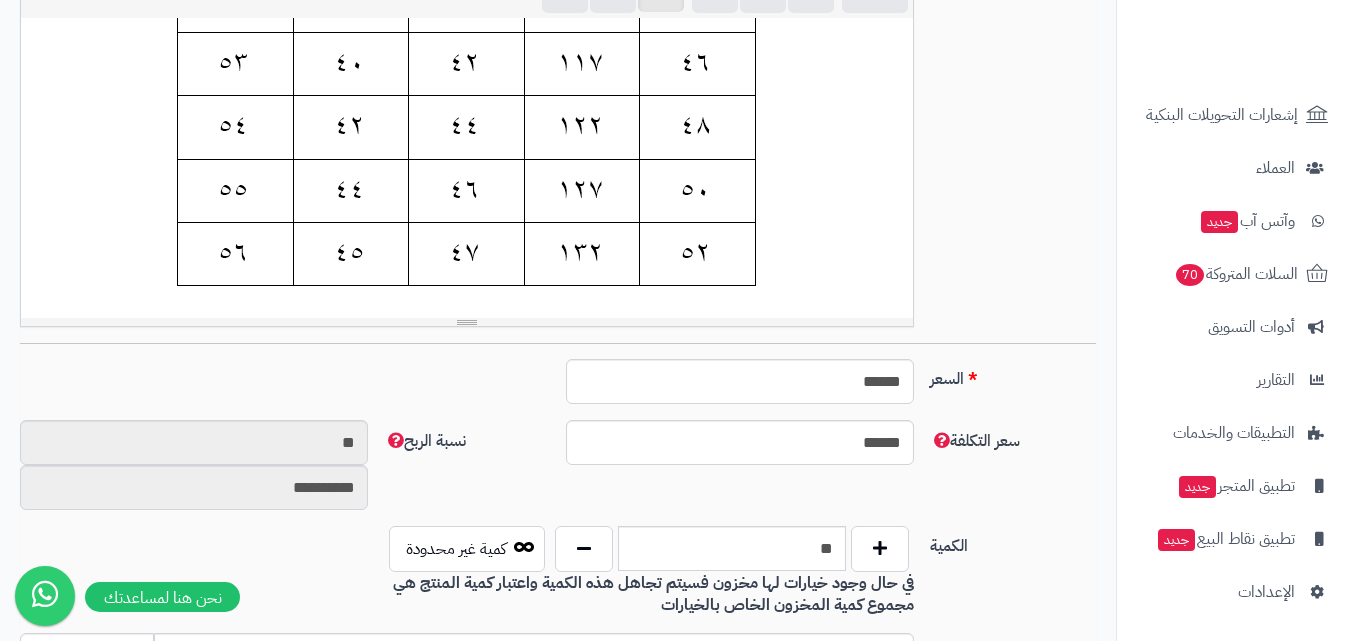 scroll, scrollTop: 0, scrollLeft: 0, axis: both 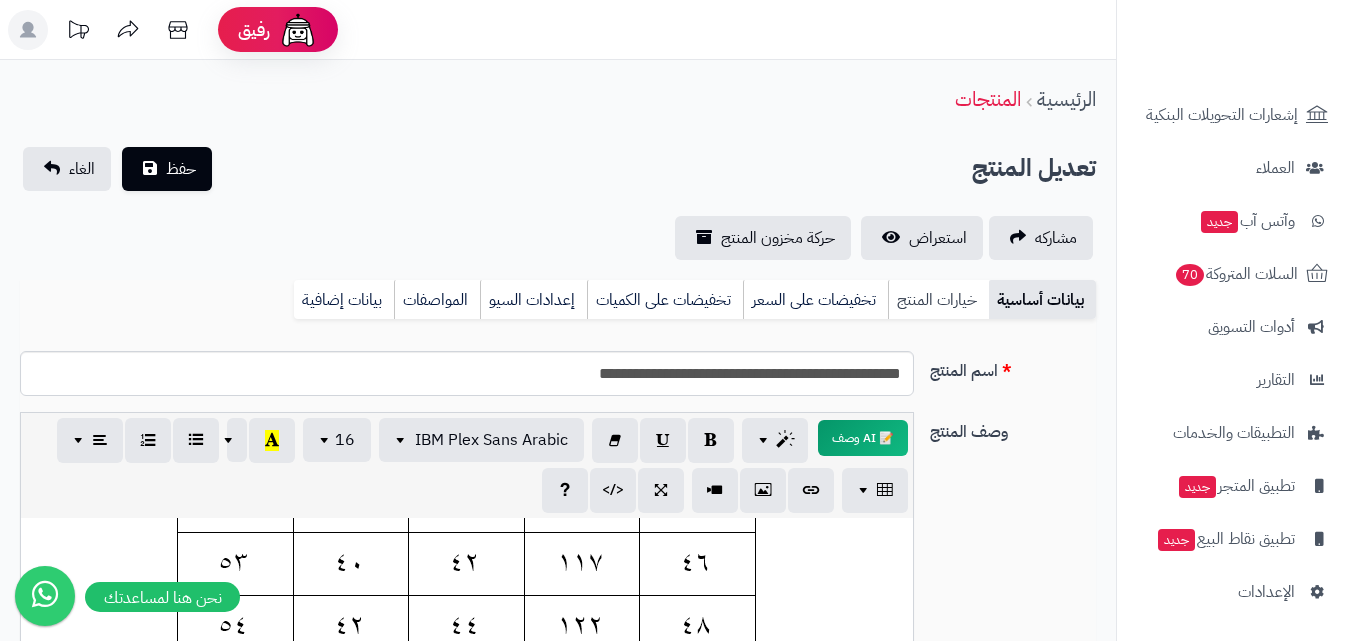 click on "خيارات المنتج" at bounding box center (938, 300) 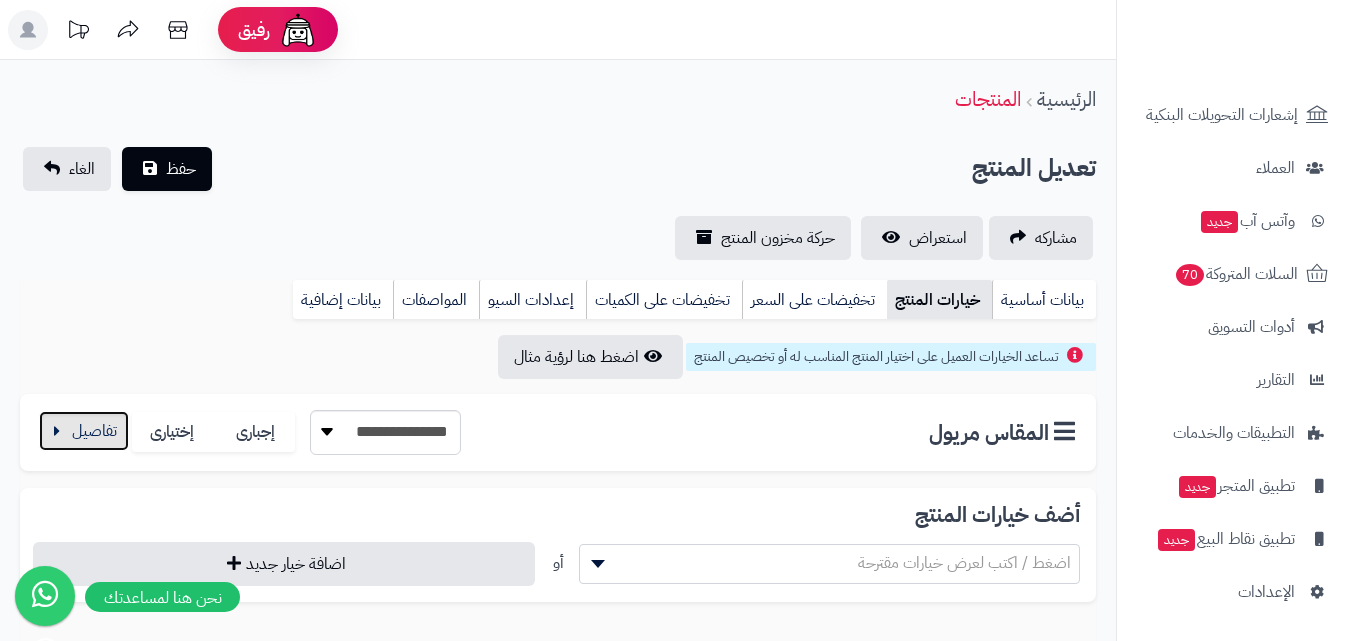 click at bounding box center [84, 431] 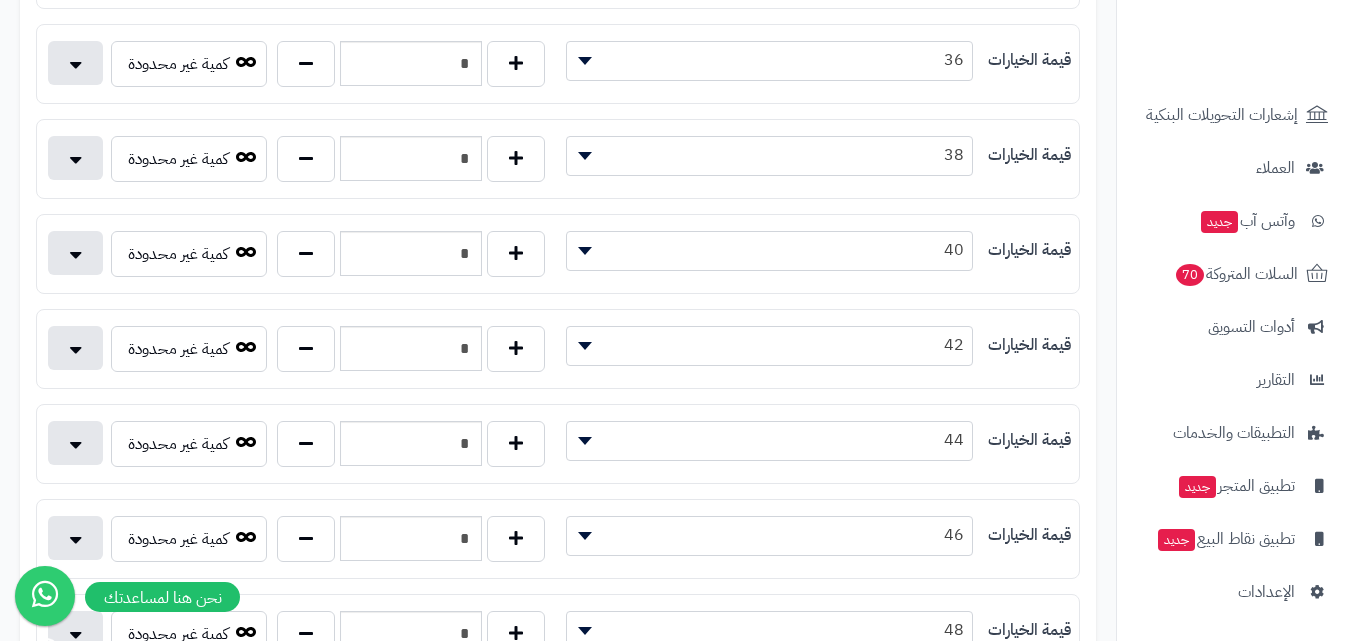 scroll, scrollTop: 700, scrollLeft: 0, axis: vertical 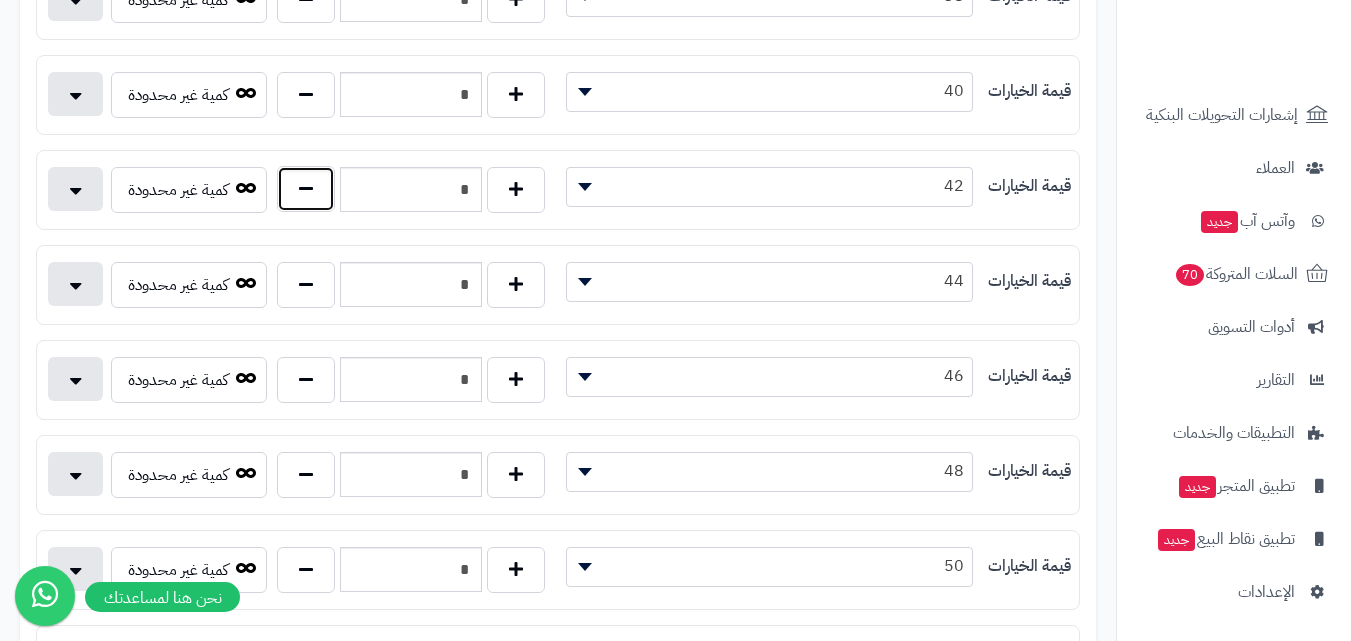 click at bounding box center (306, 189) 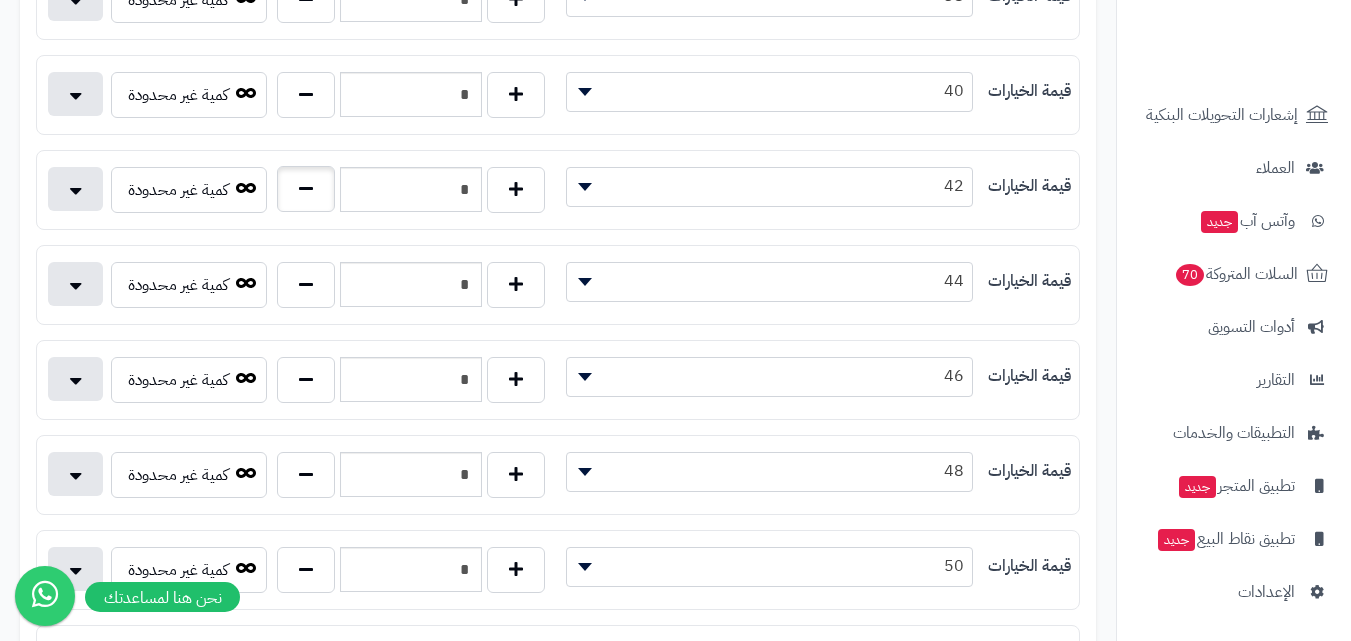 type on "*" 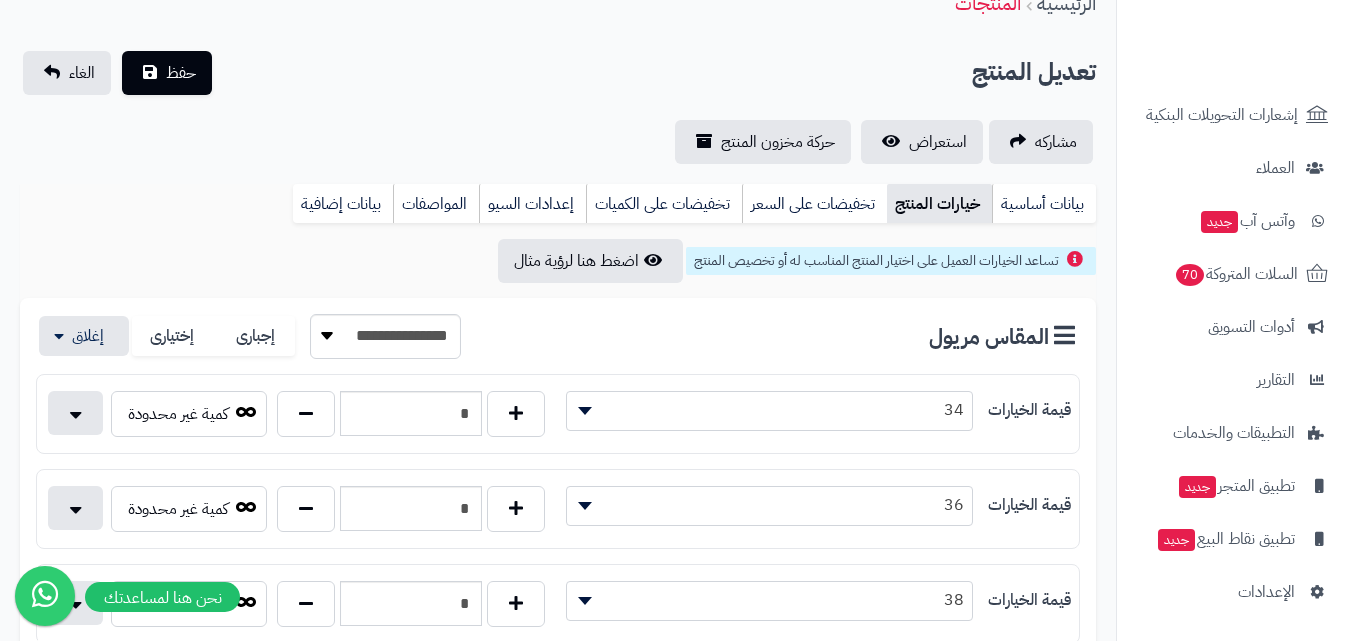 scroll, scrollTop: 0, scrollLeft: 0, axis: both 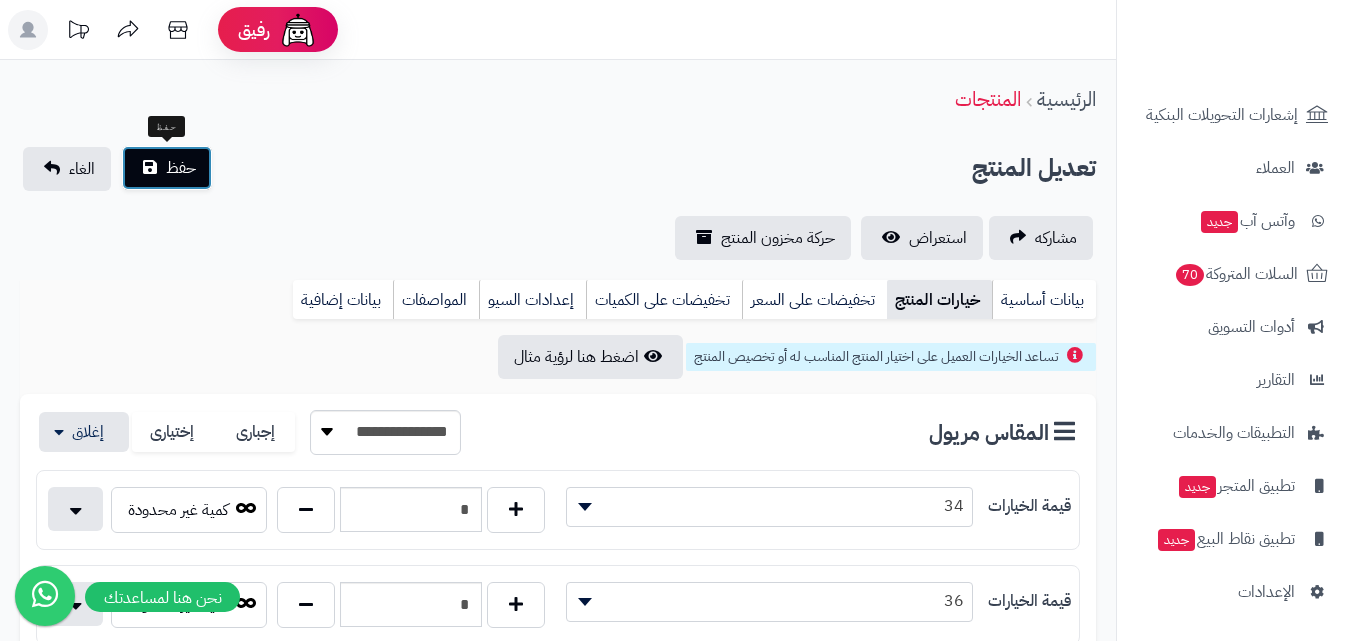 click on "حفظ" at bounding box center [181, 168] 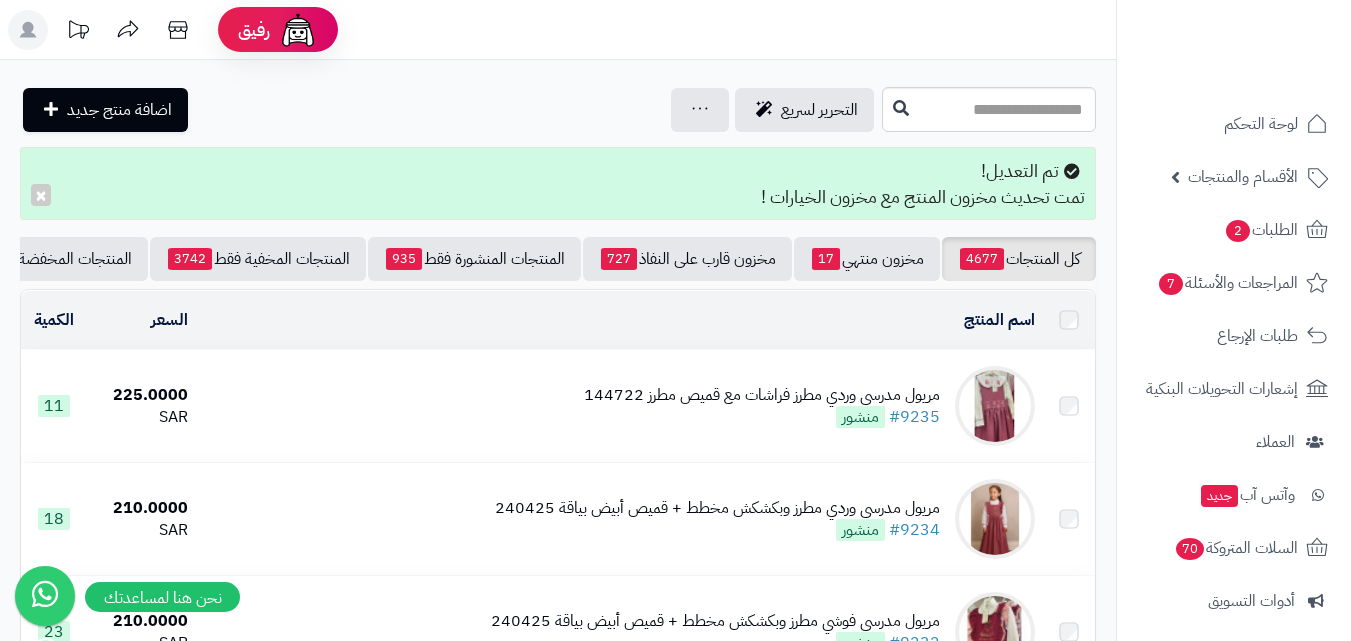 scroll, scrollTop: 0, scrollLeft: 0, axis: both 